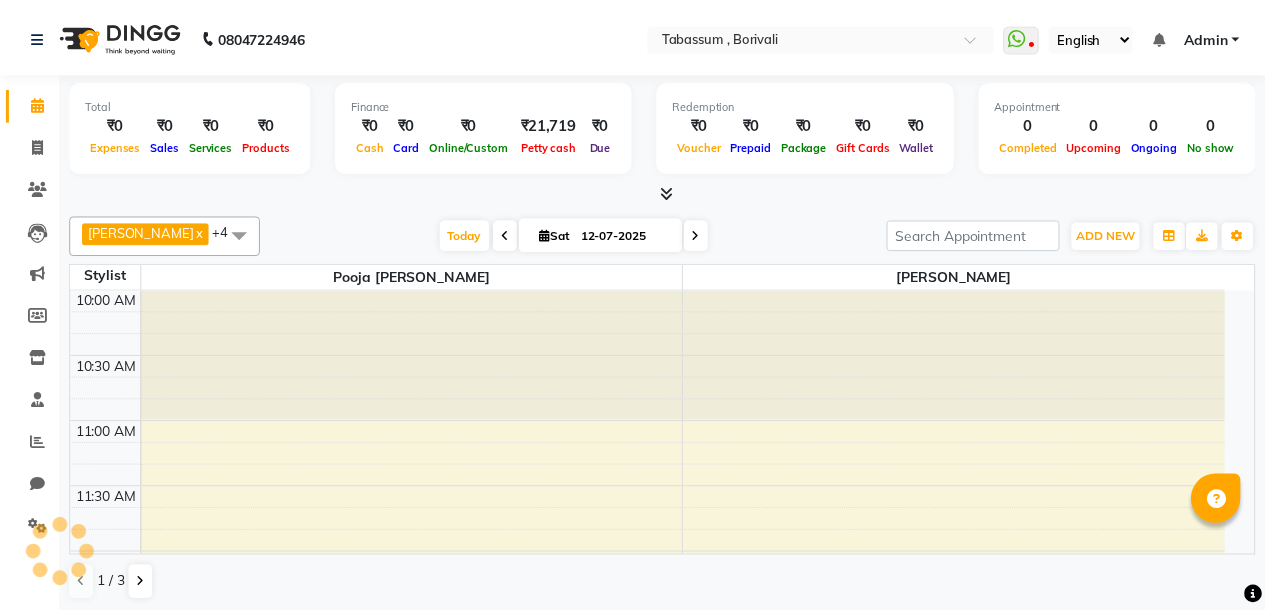 scroll, scrollTop: 0, scrollLeft: 0, axis: both 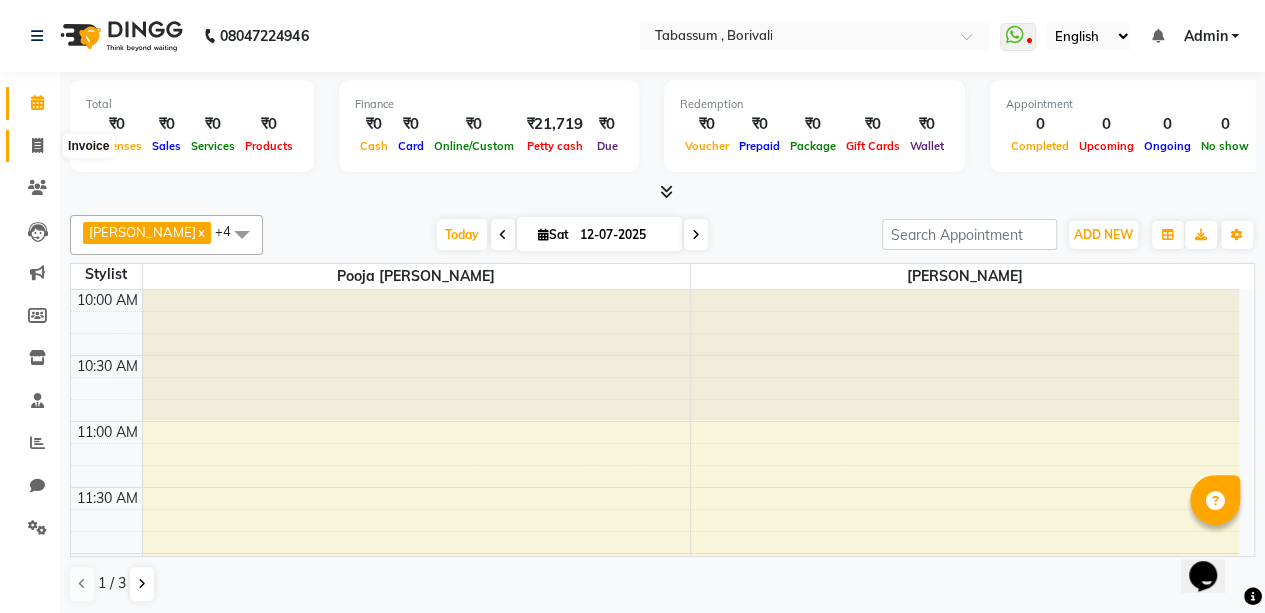 click 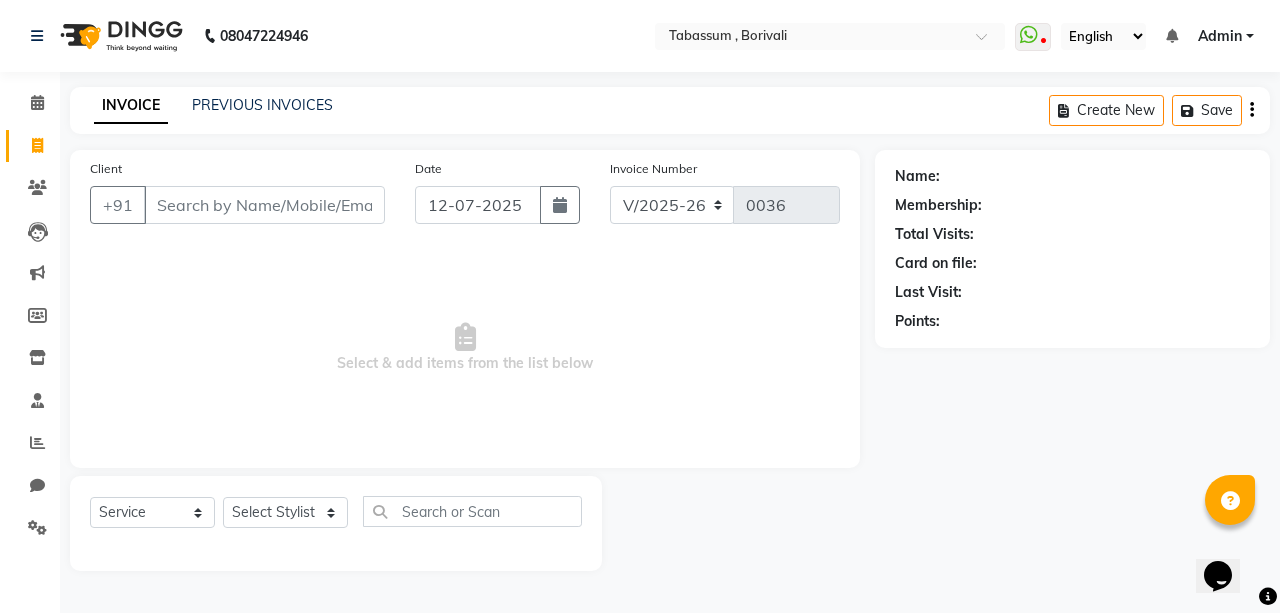 click on "Invoice" 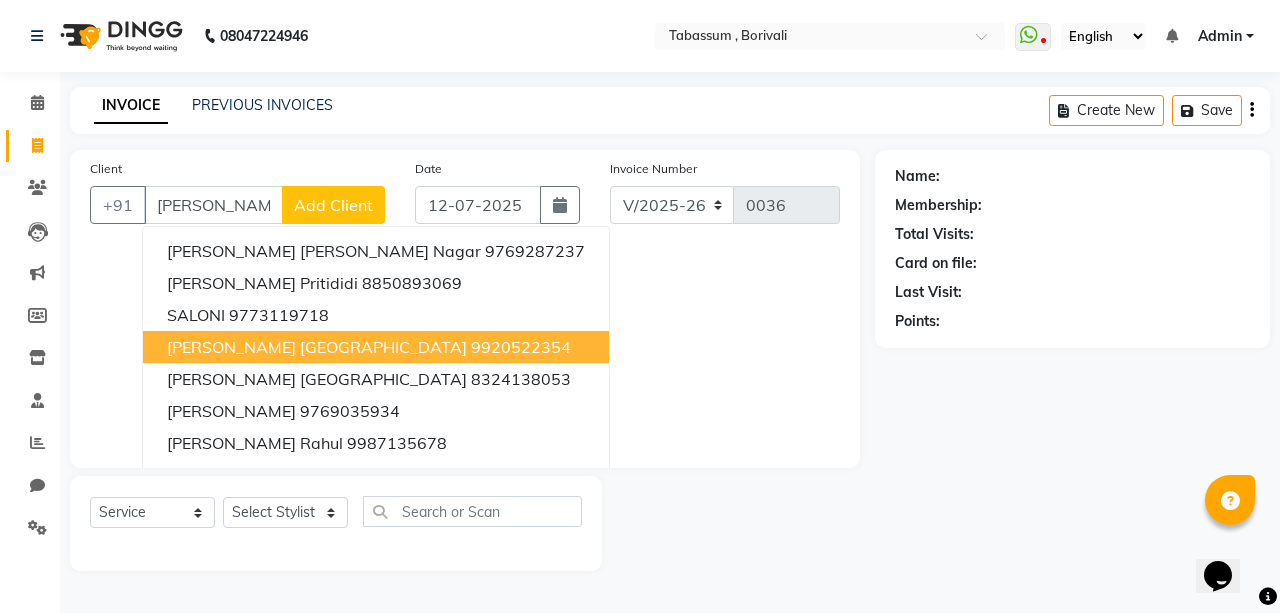click on "[PERSON_NAME] [GEOGRAPHIC_DATA]" at bounding box center [317, 347] 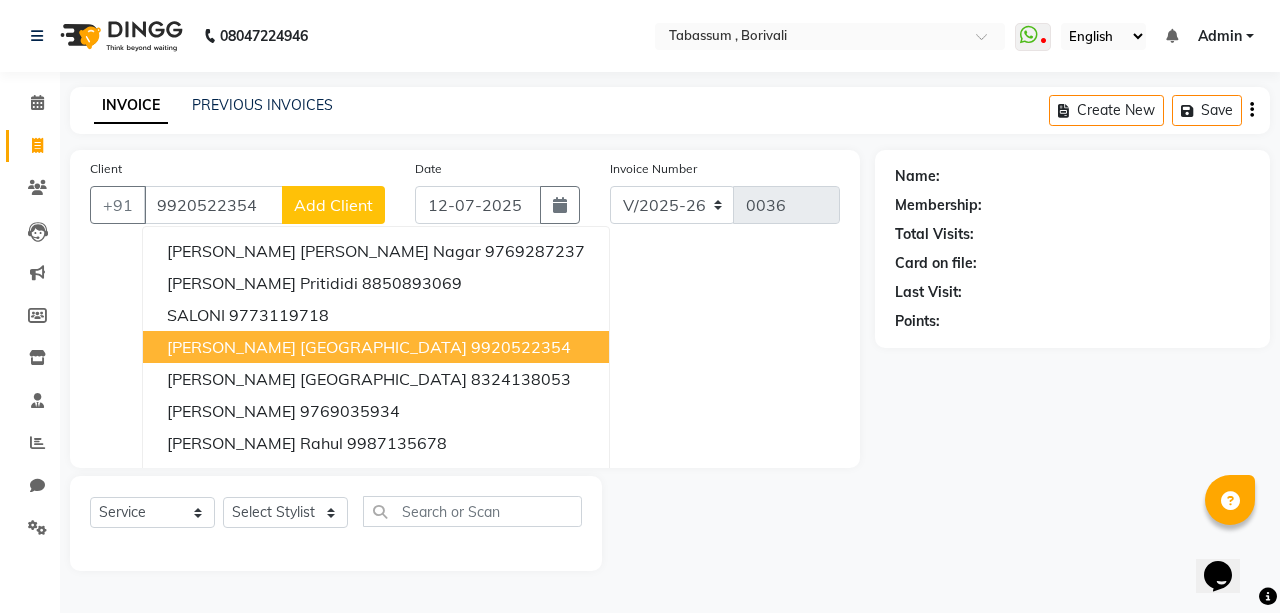 type on "9920522354" 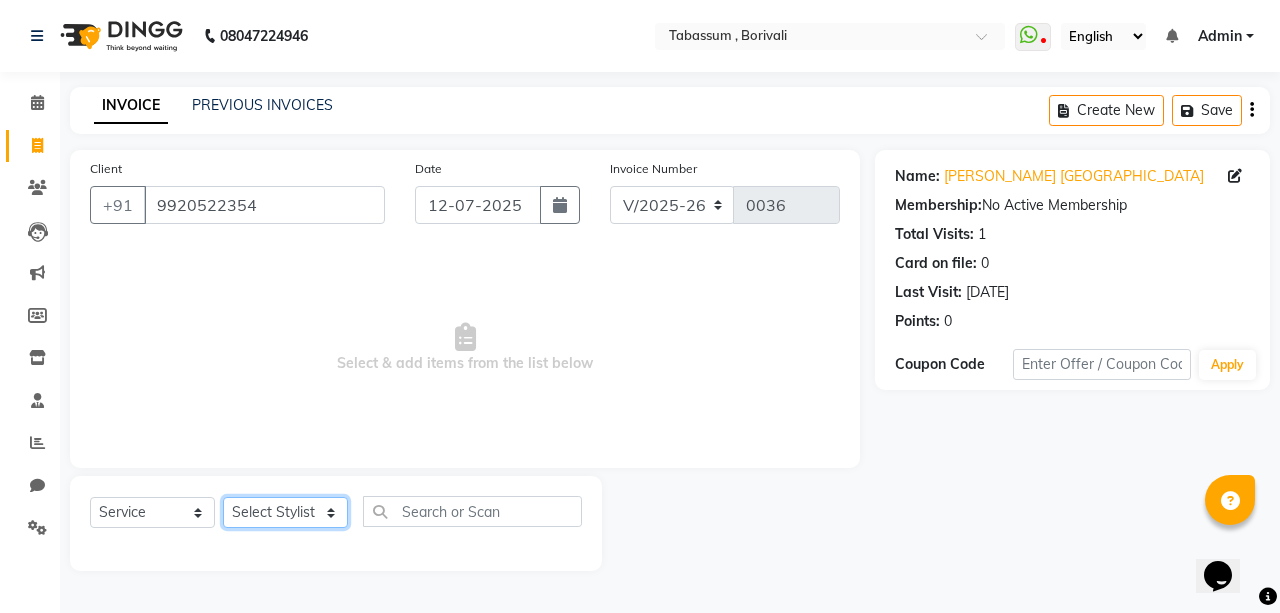 click on "Select Stylist [PERSON_NAME]  pooja [PERSON_NAME] [PERSON_NAME]  [PERSON_NAME]  [PERSON_NAME]  Tabassum Hamirka" 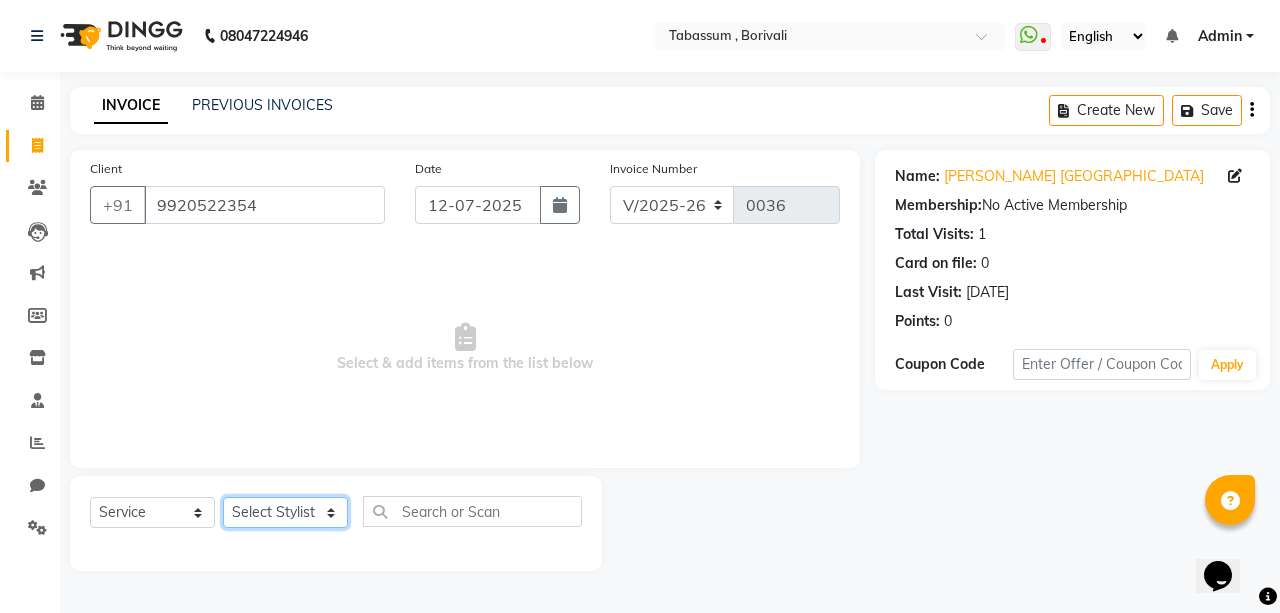 select on "67907" 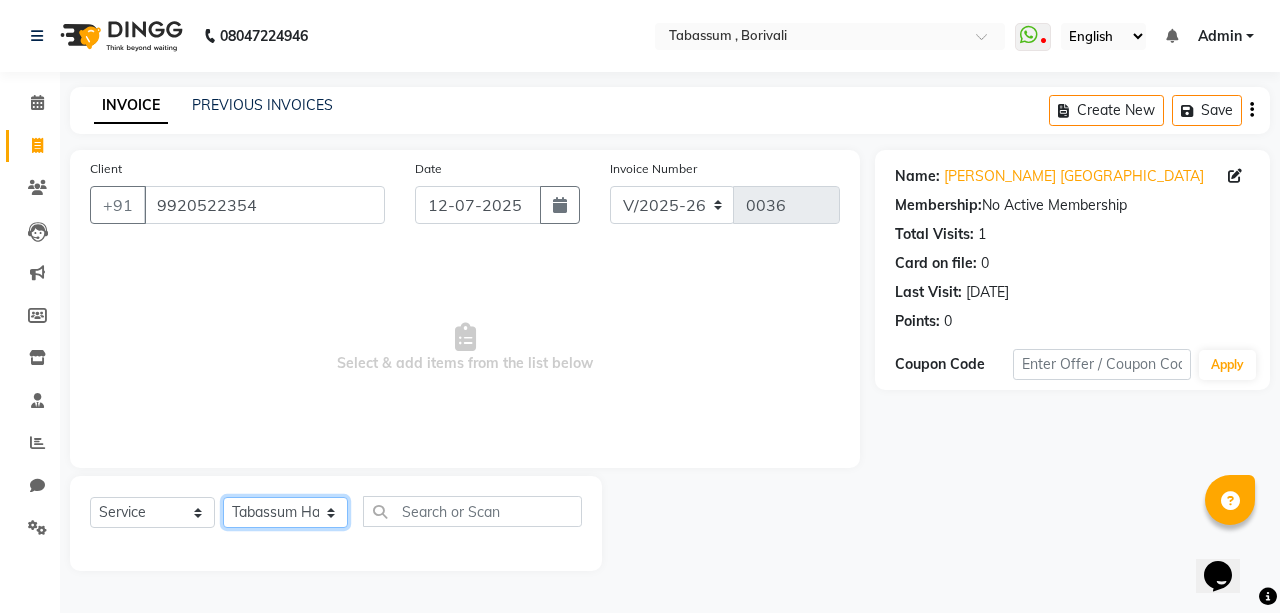 click on "Select Stylist [PERSON_NAME]  pooja [PERSON_NAME] [PERSON_NAME]  [PERSON_NAME]  [PERSON_NAME]  Tabassum Hamirka" 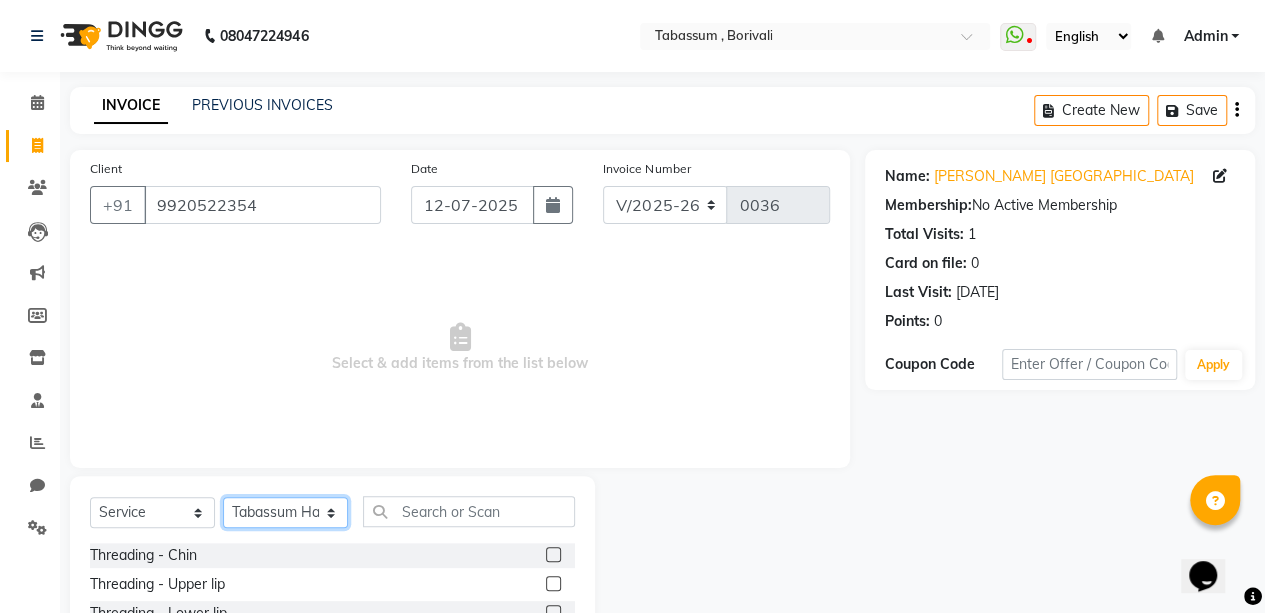 scroll, scrollTop: 187, scrollLeft: 0, axis: vertical 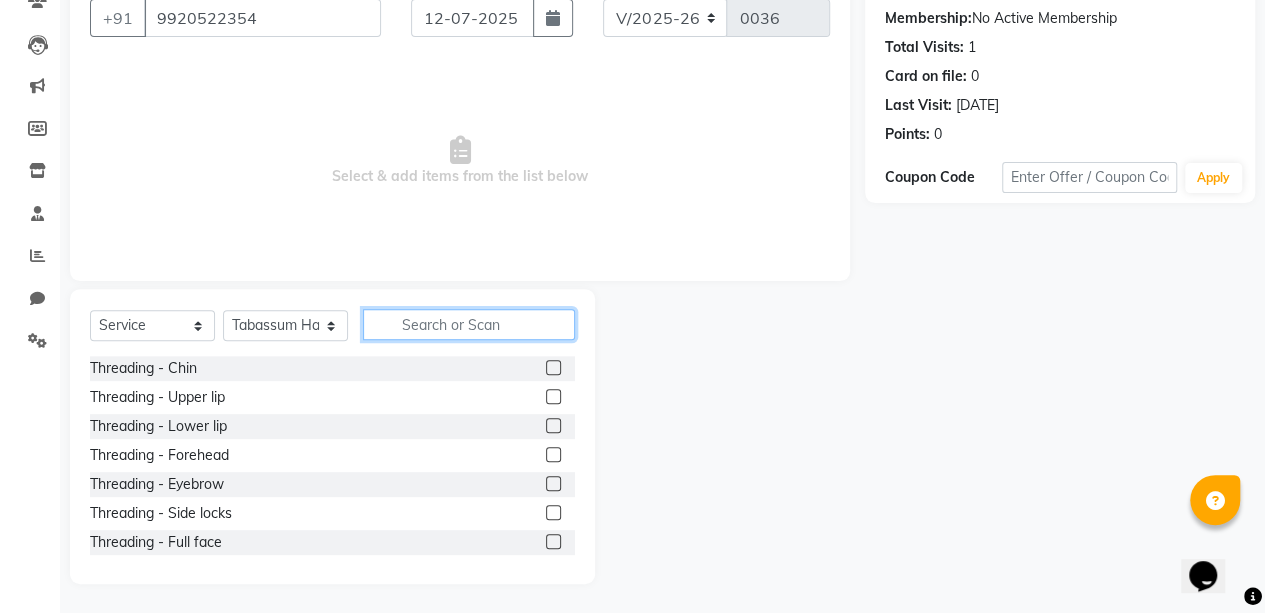 click 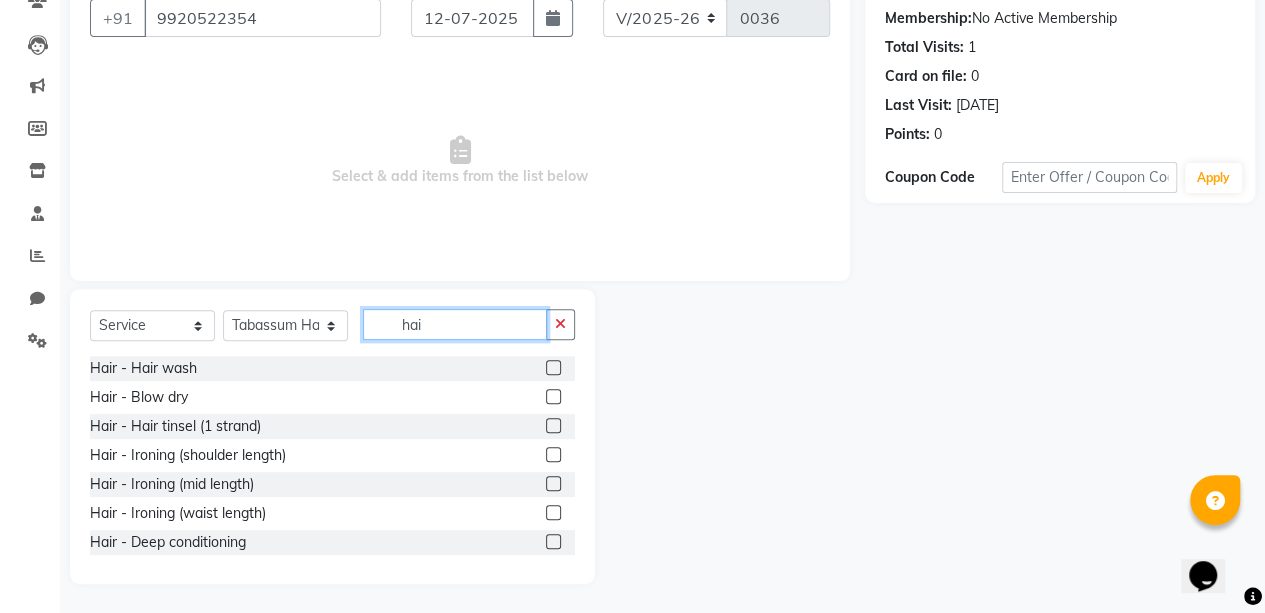 type on "hai" 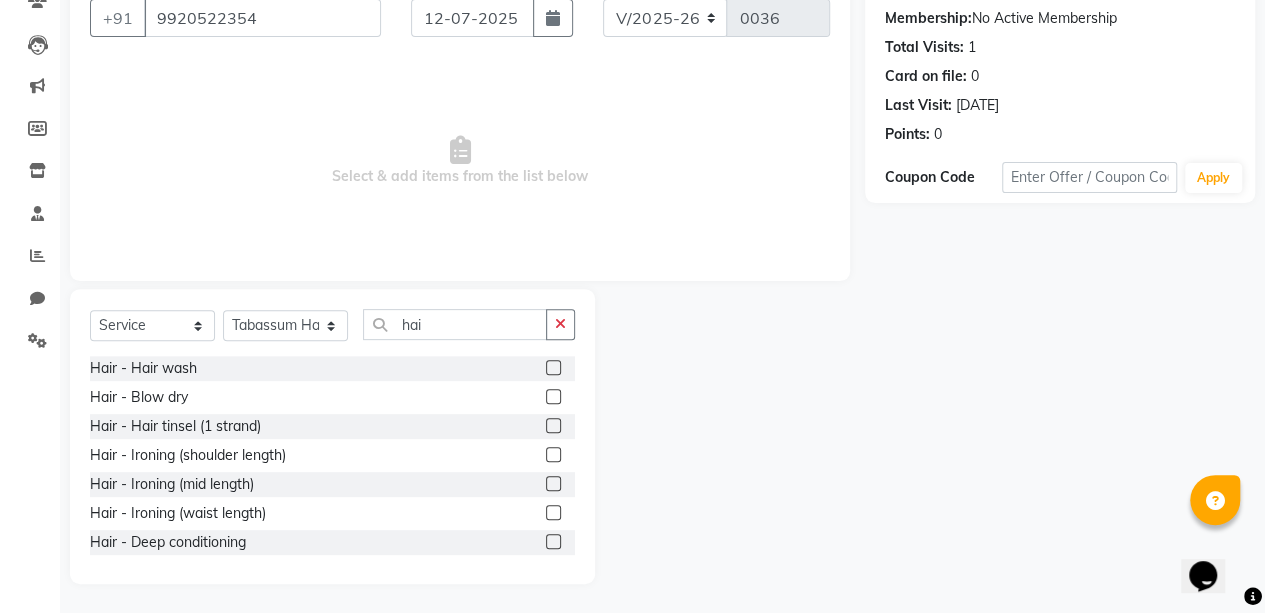 click 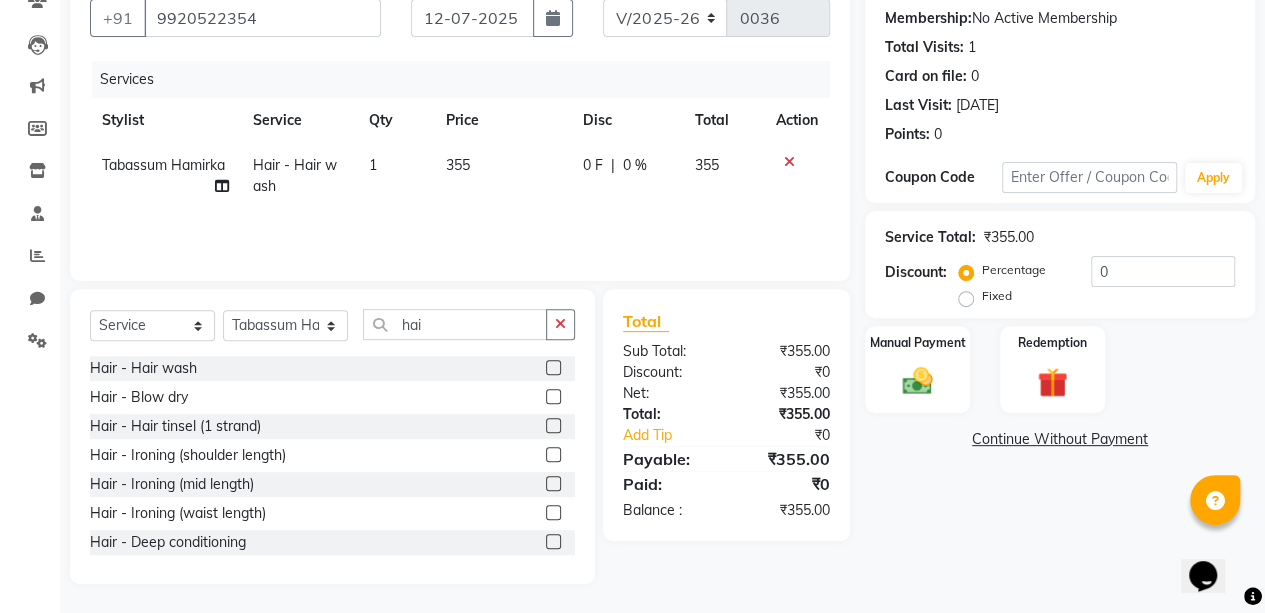 click 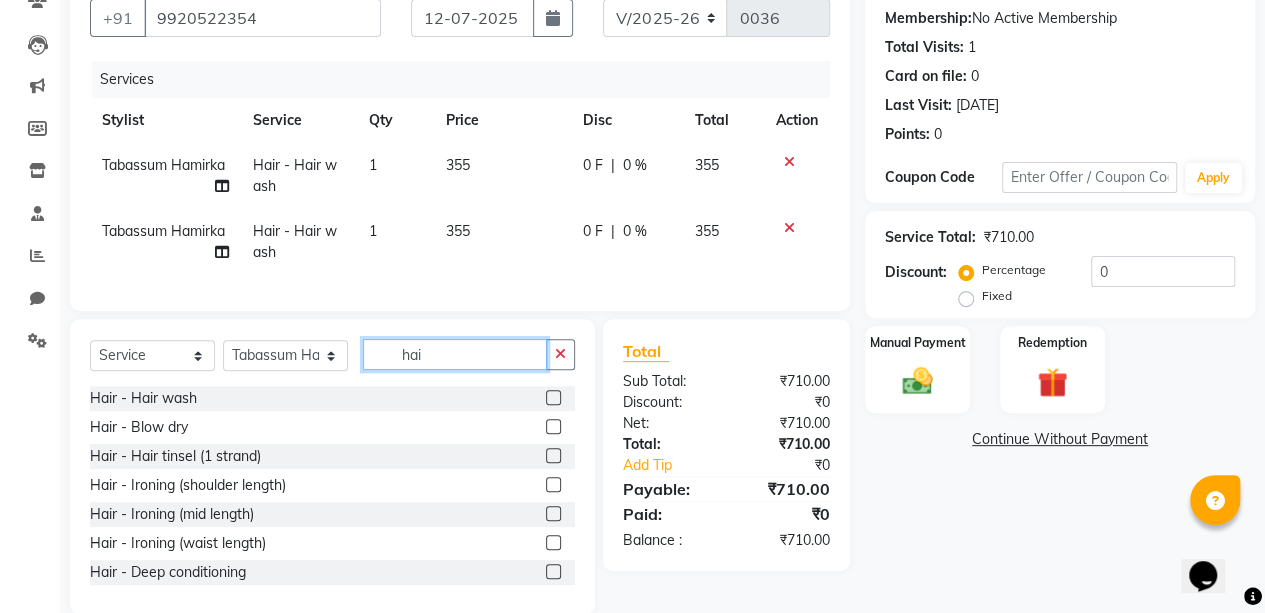click on "hai" 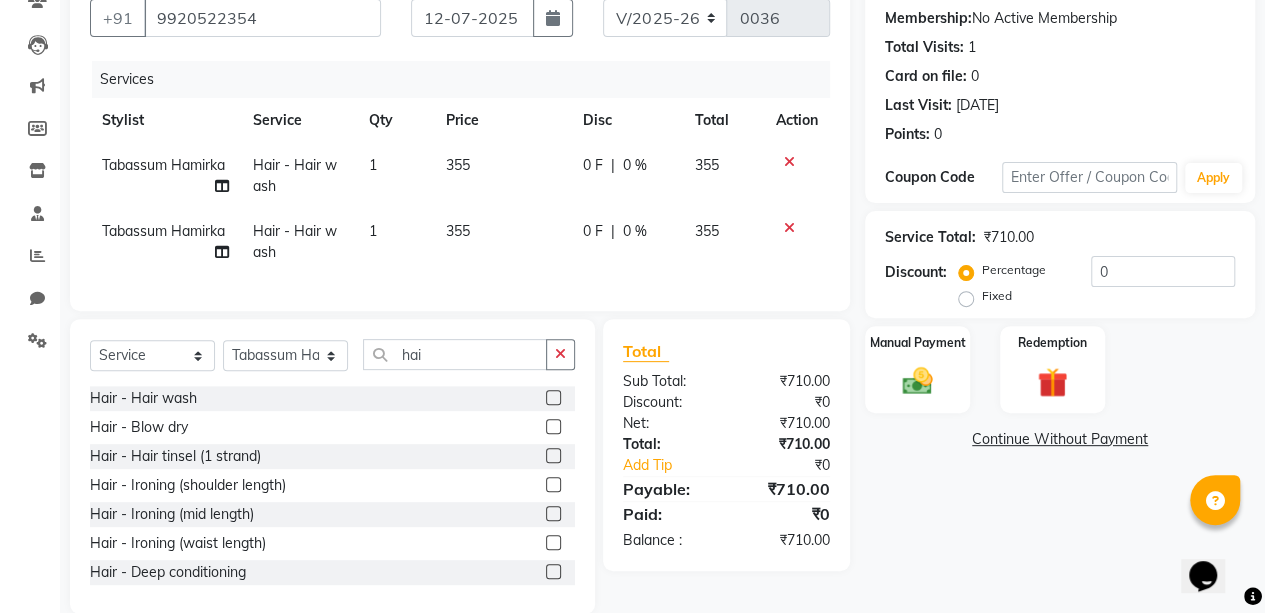 click 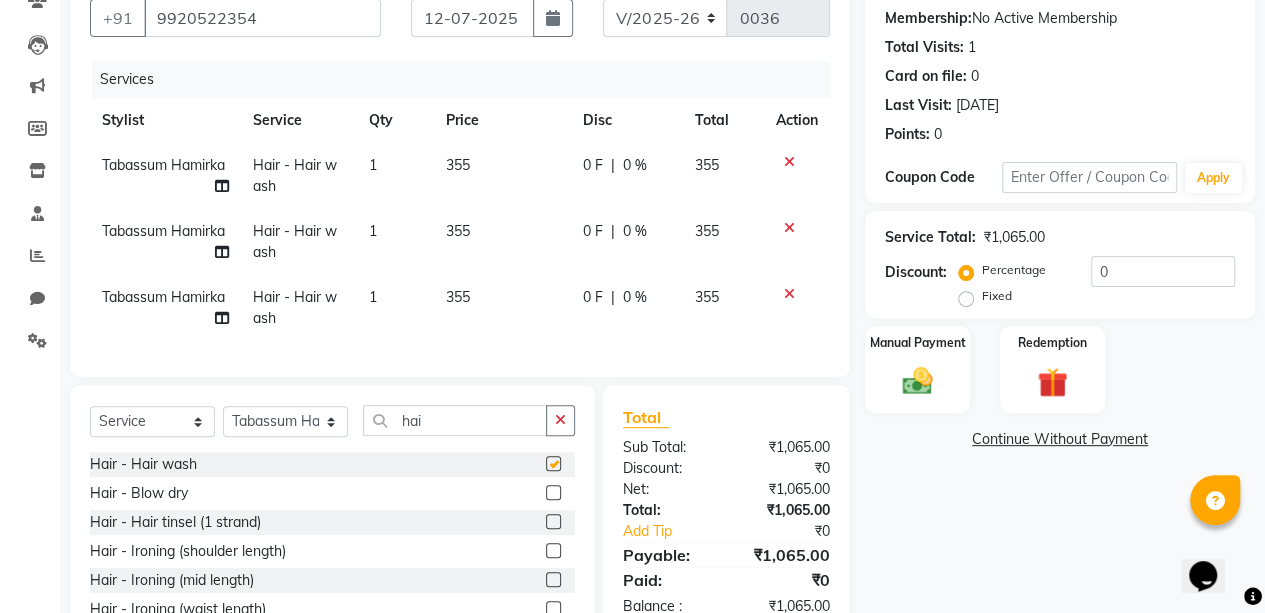 checkbox on "false" 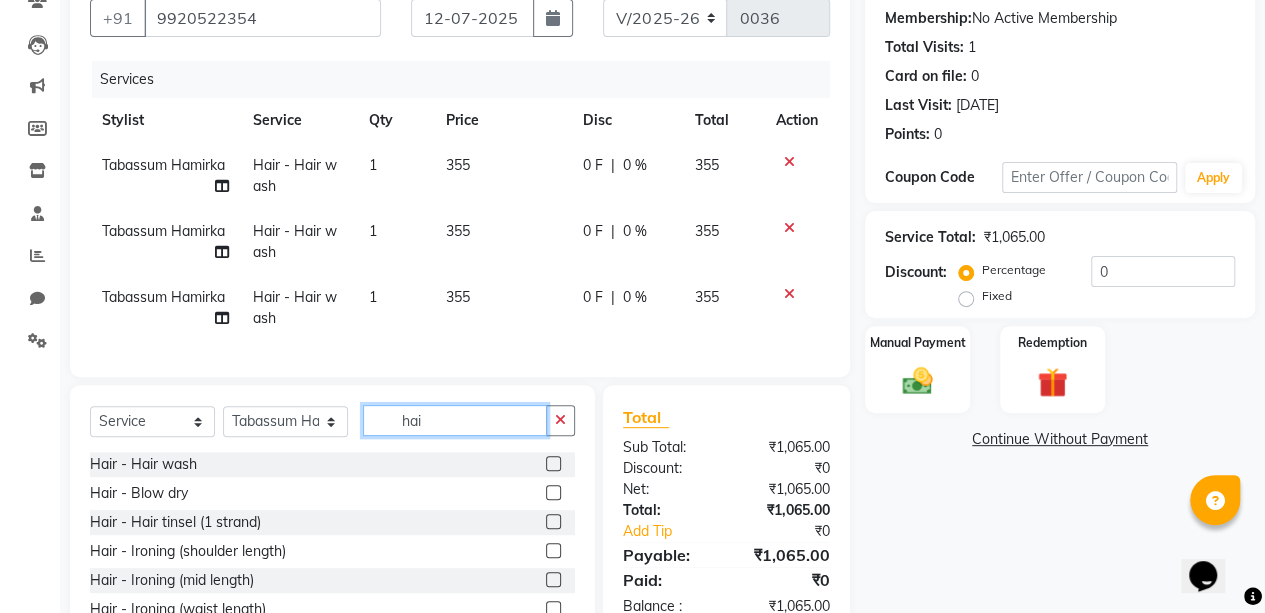 click on "hai" 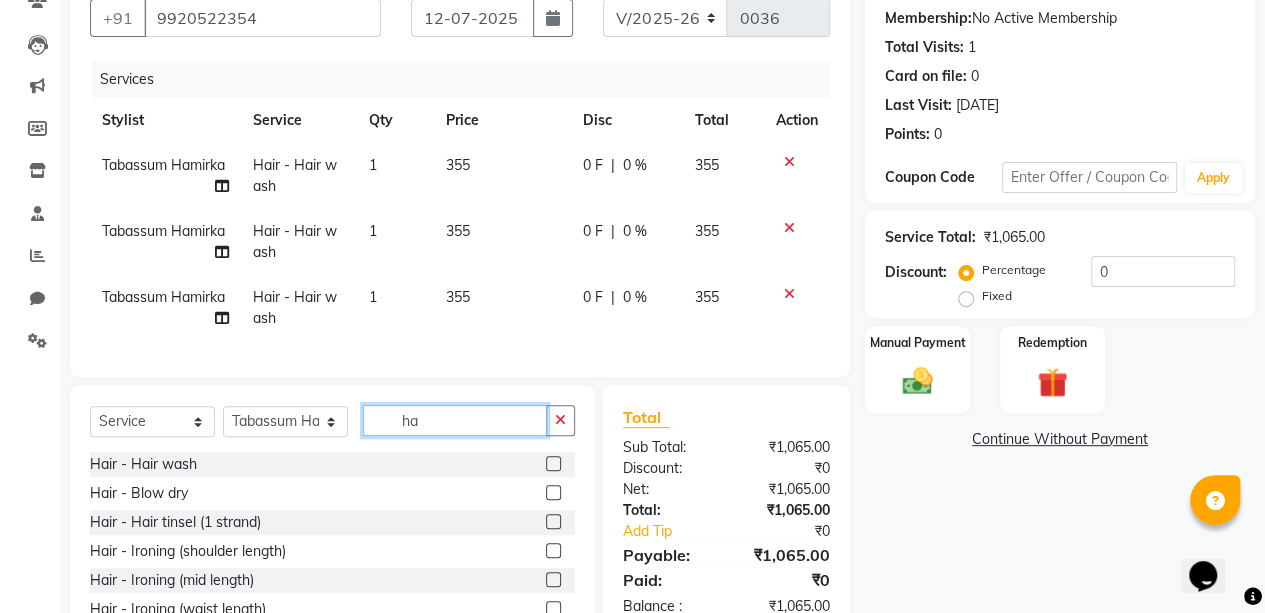 type on "h" 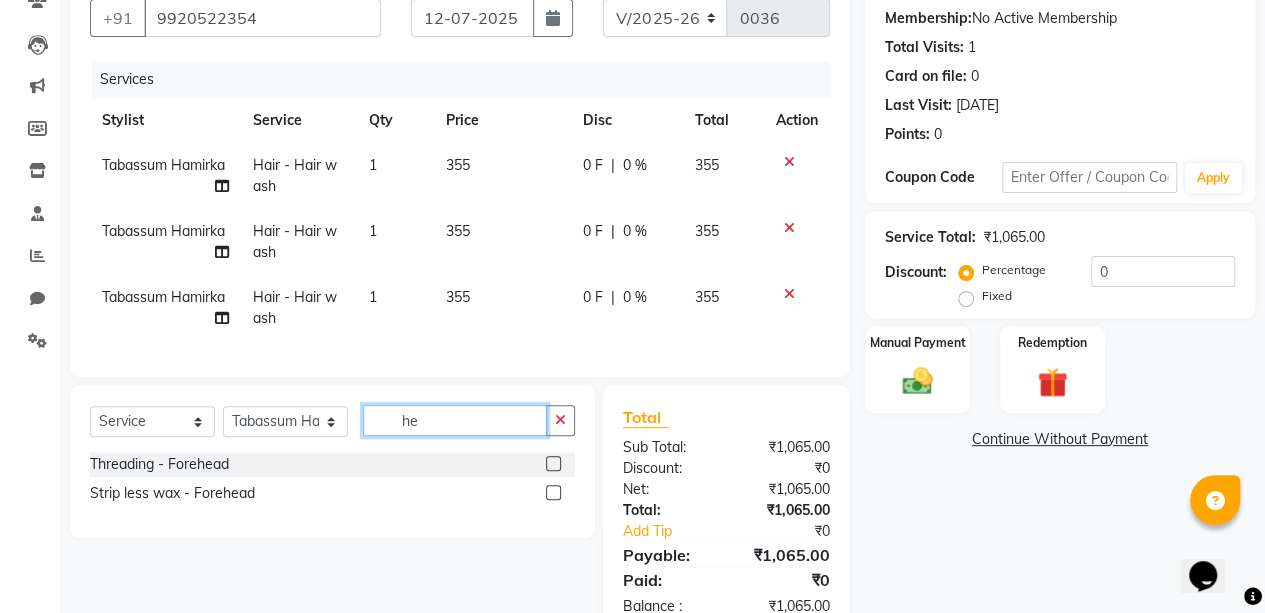 type on "h" 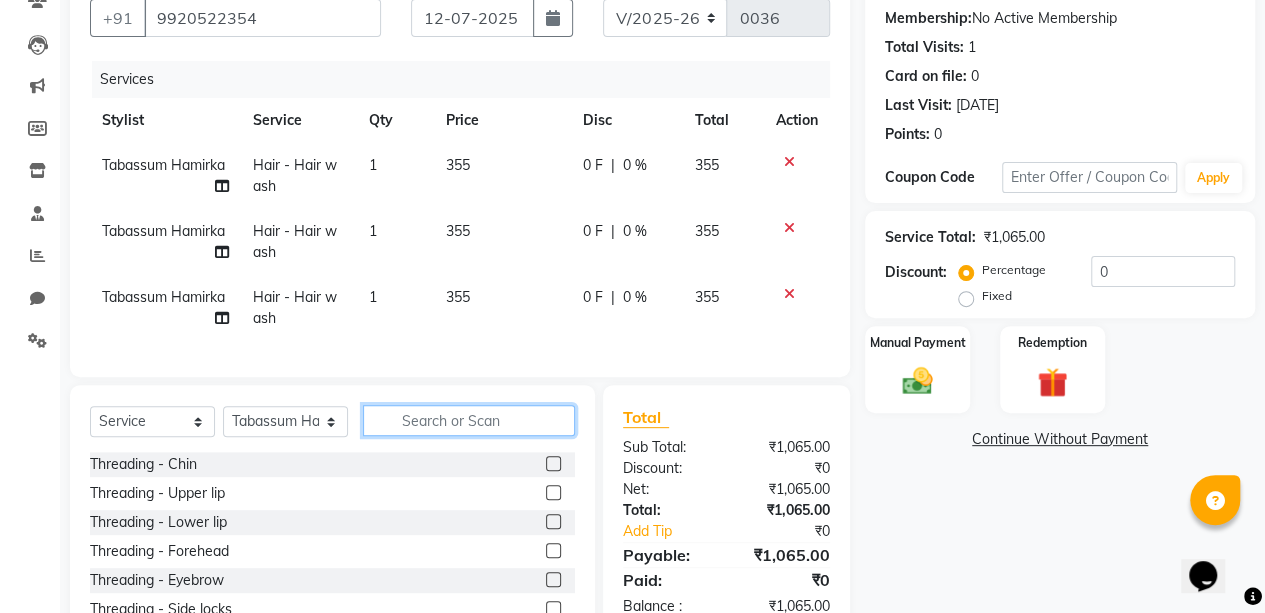 type on "h" 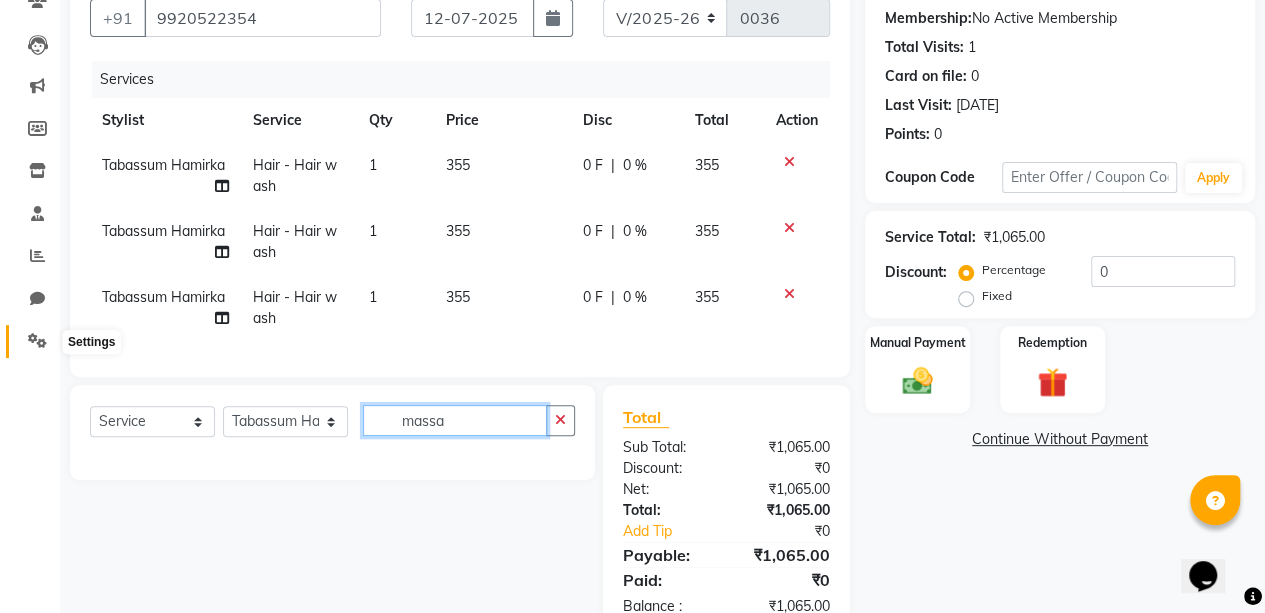 type on "massa" 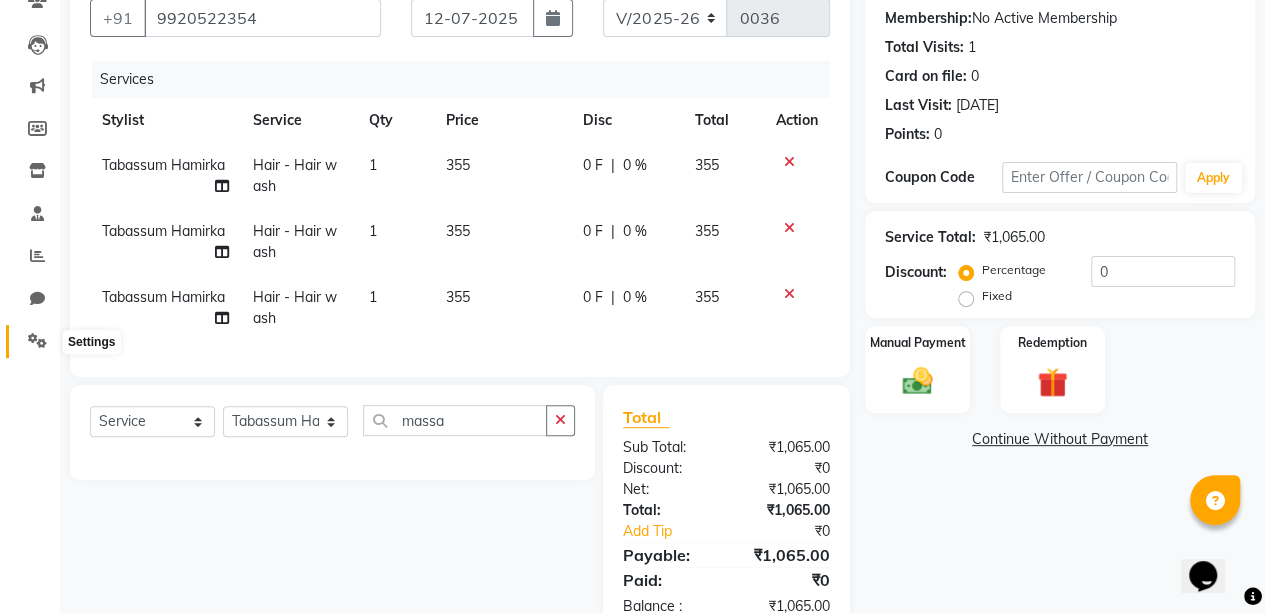 click 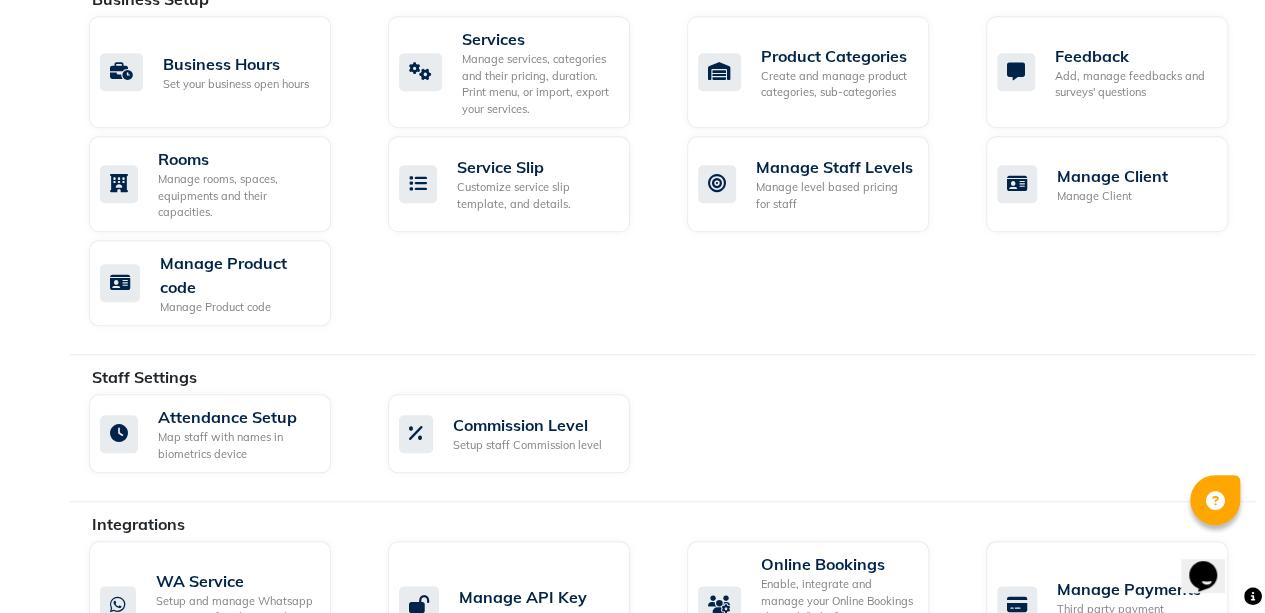 scroll, scrollTop: 1175, scrollLeft: 0, axis: vertical 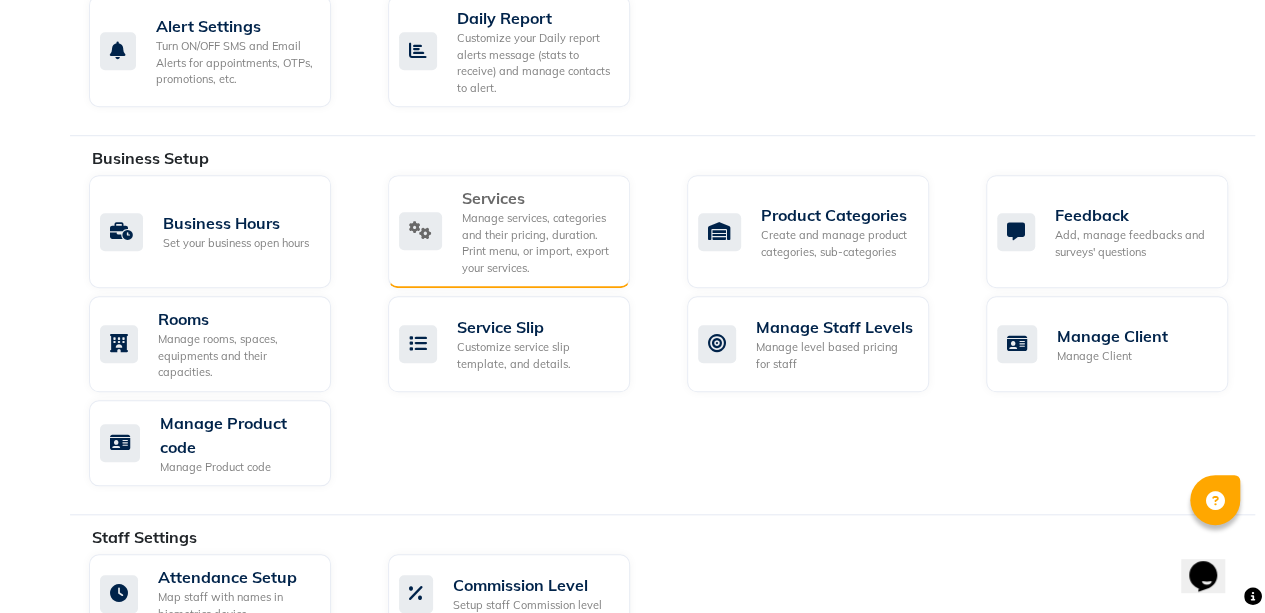 click on "Services  Manage services, categories and their pricing, duration. Print menu, or import, export your services." 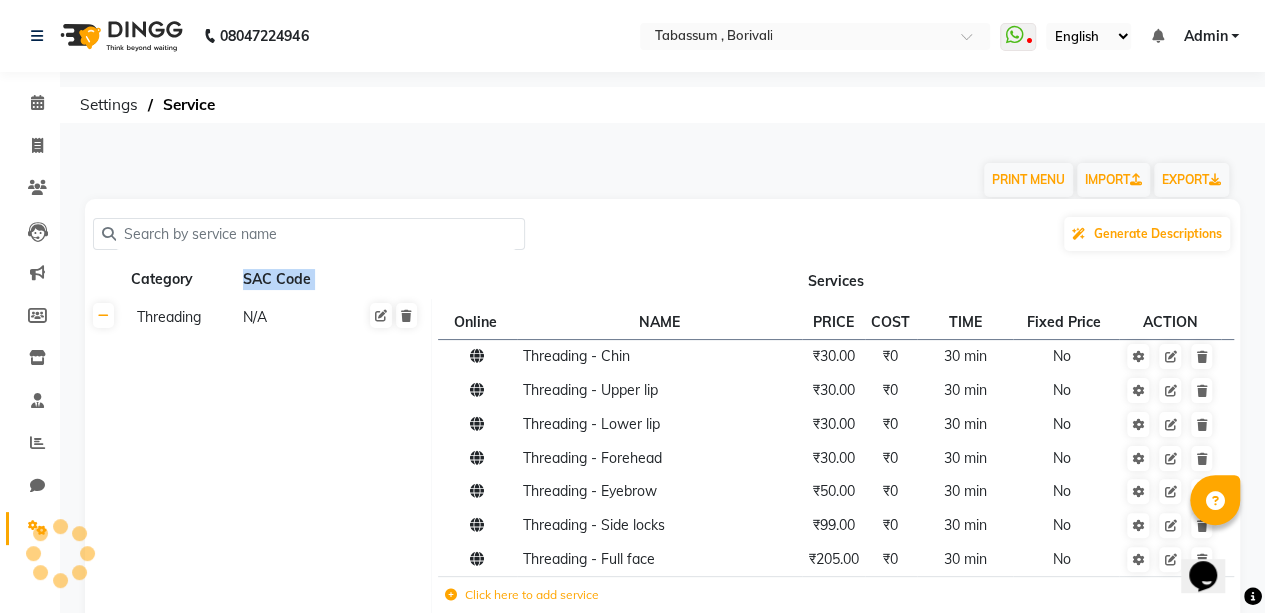 click on "Category SAC Code" 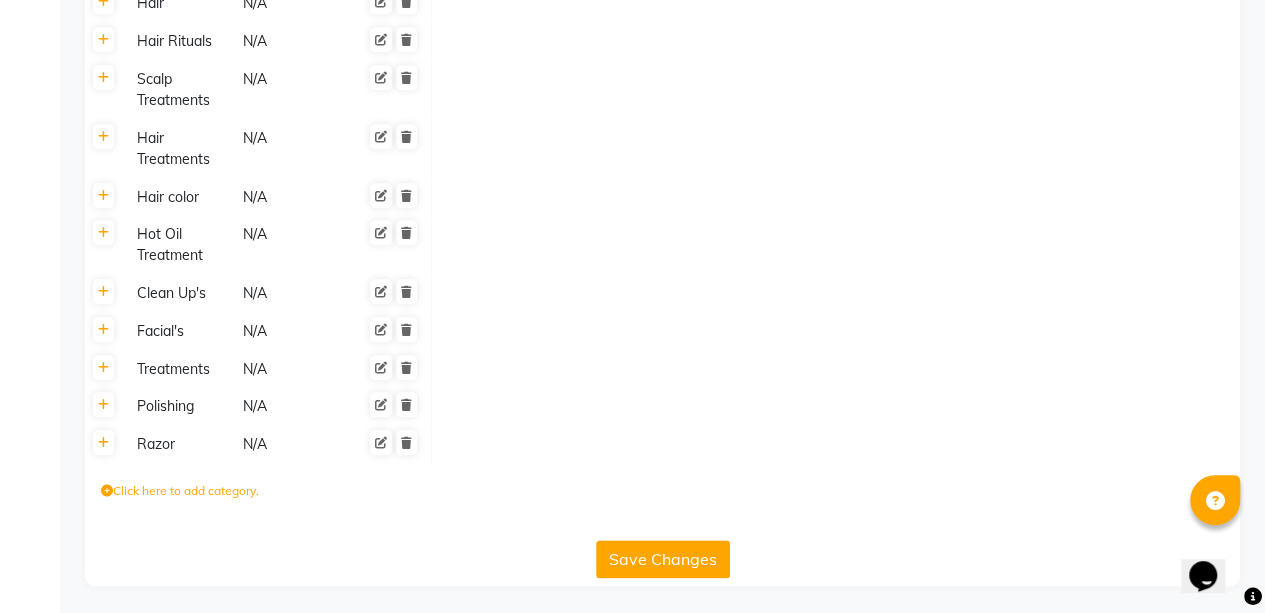 scroll, scrollTop: 926, scrollLeft: 0, axis: vertical 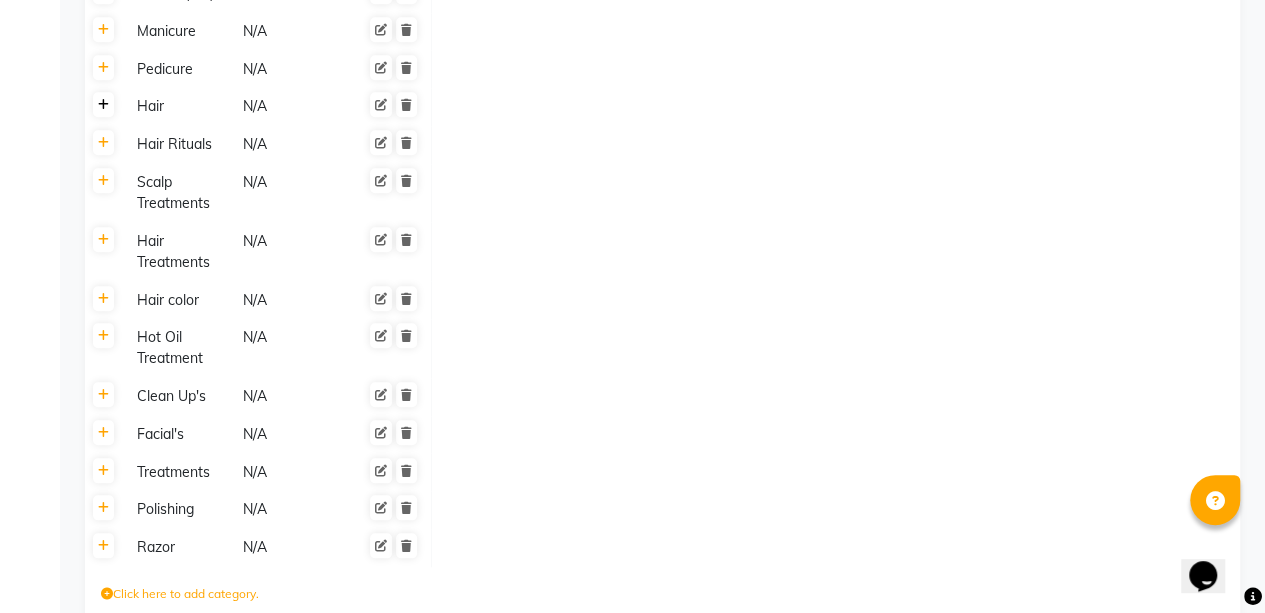 click 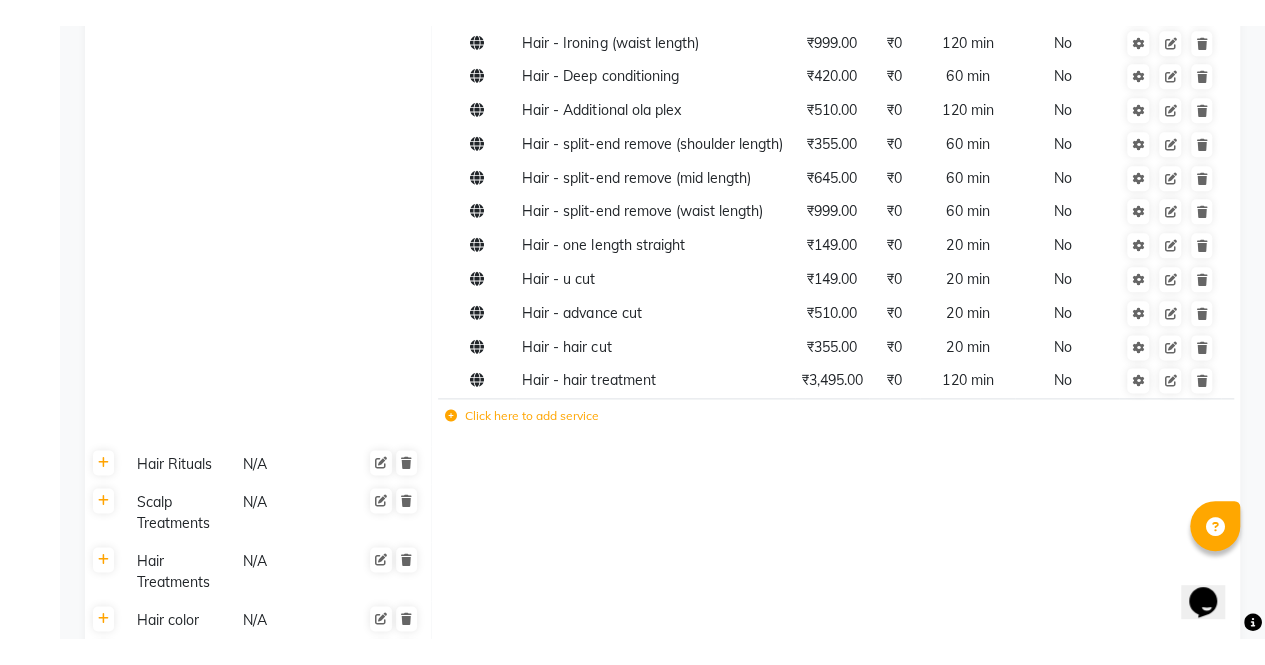 scroll, scrollTop: 1113, scrollLeft: 0, axis: vertical 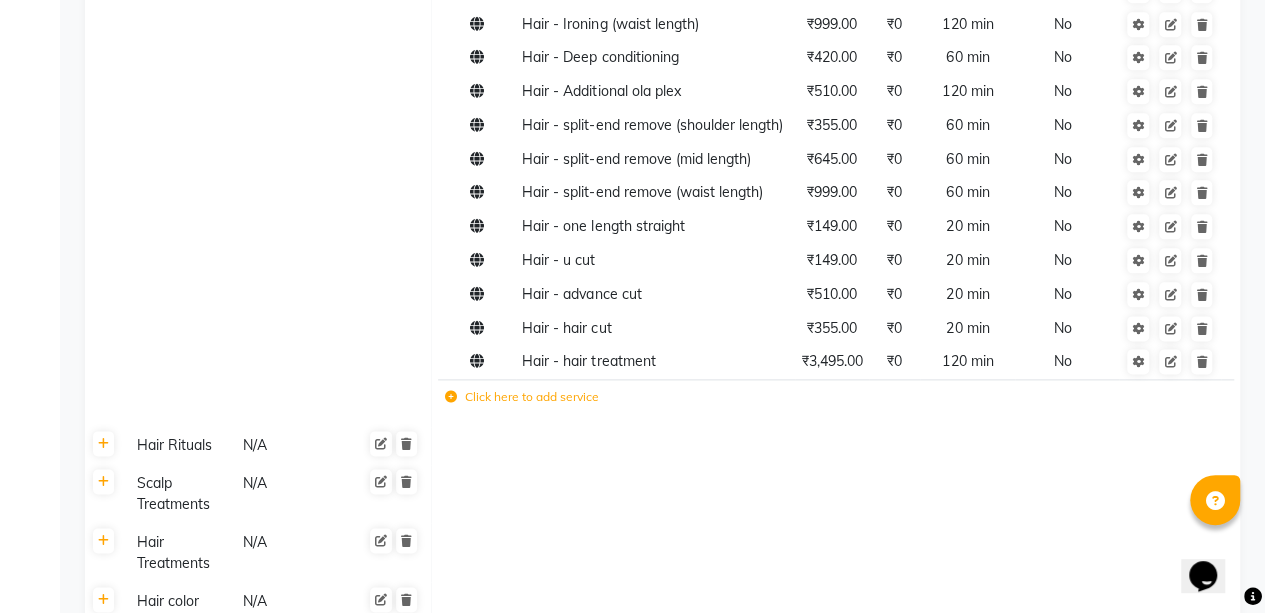 click on "Click here to add service" 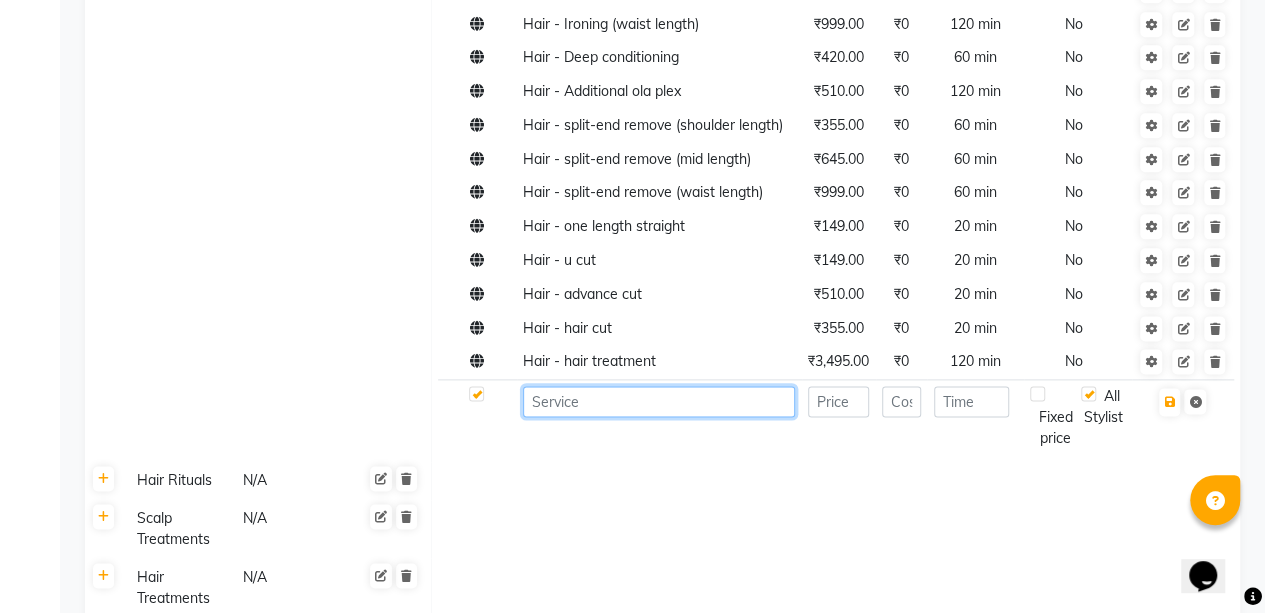 click 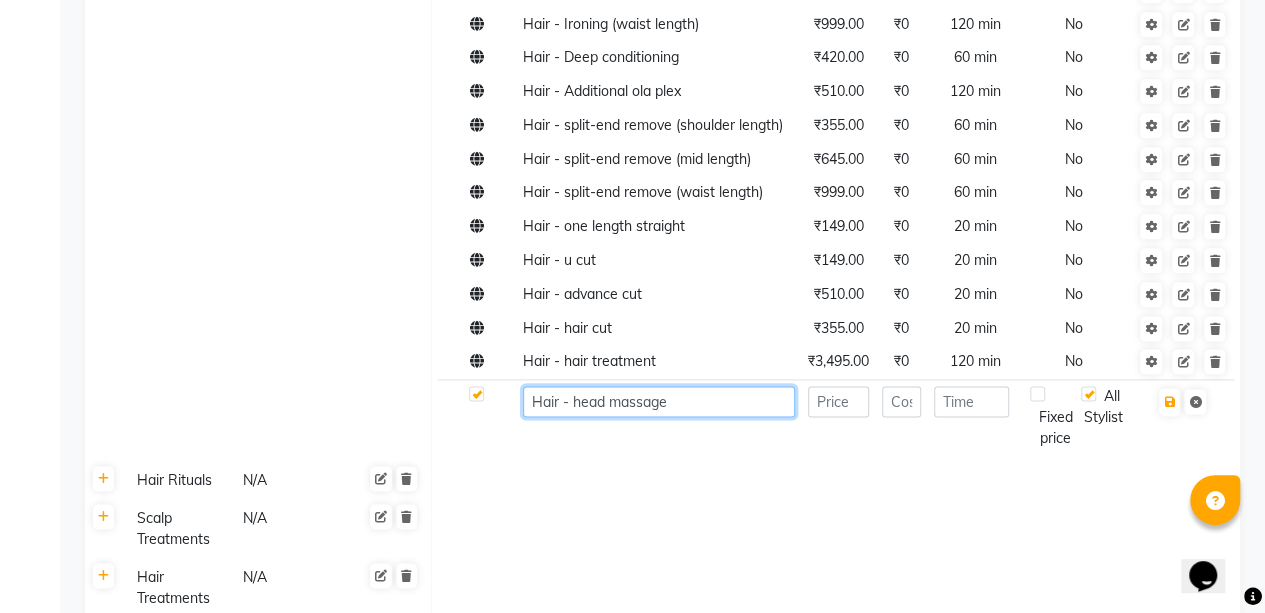 type on "Hair - head massage" 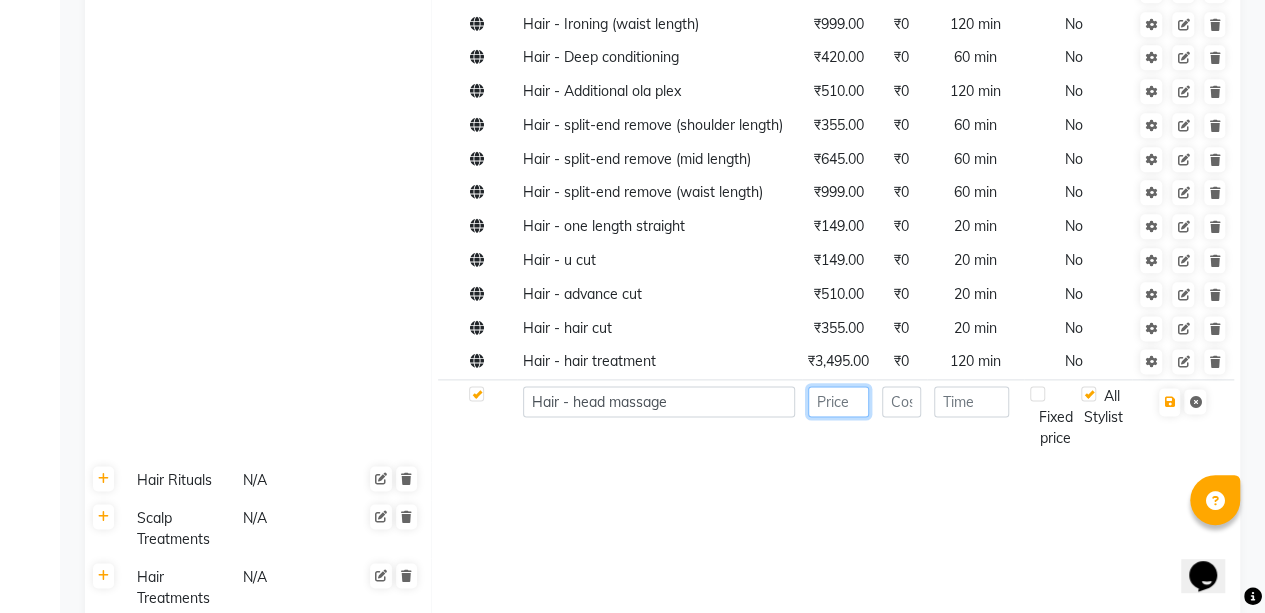 click 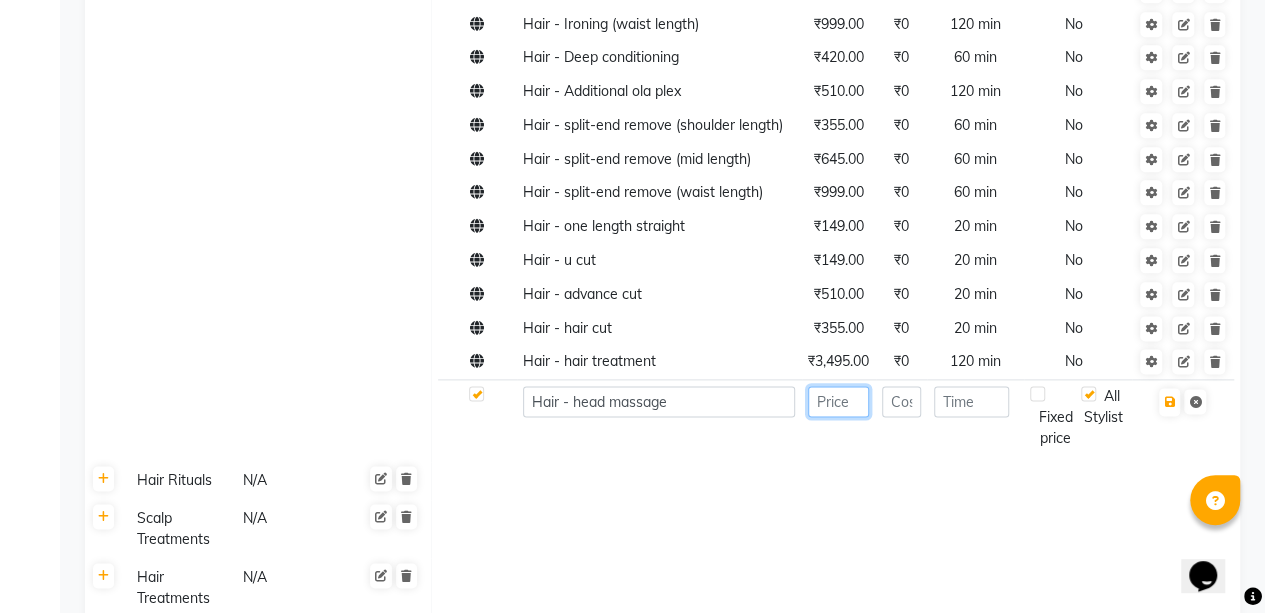 click 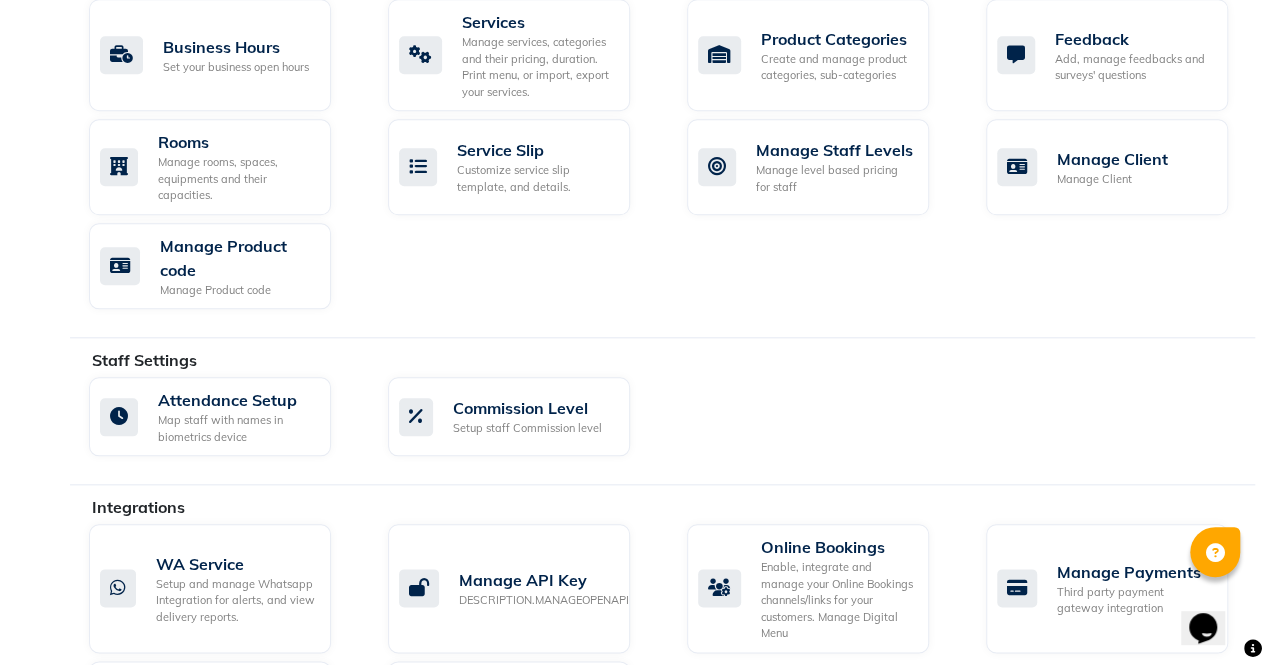 scroll, scrollTop: 684, scrollLeft: 0, axis: vertical 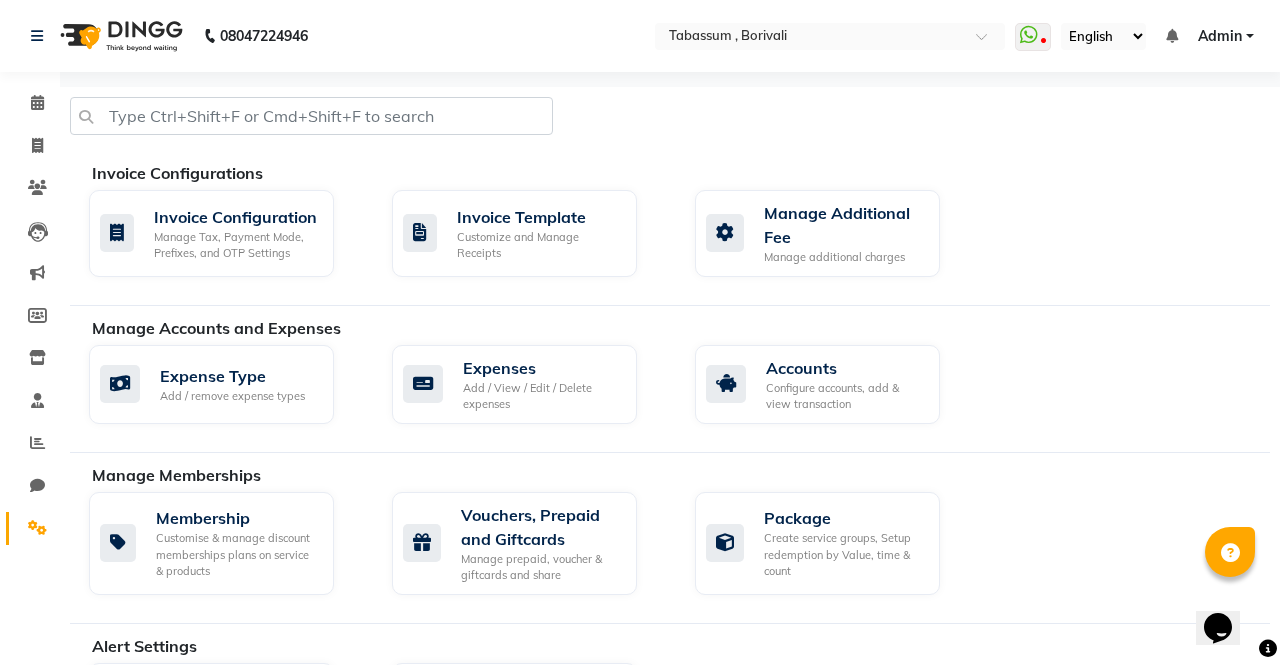 select on "7668" 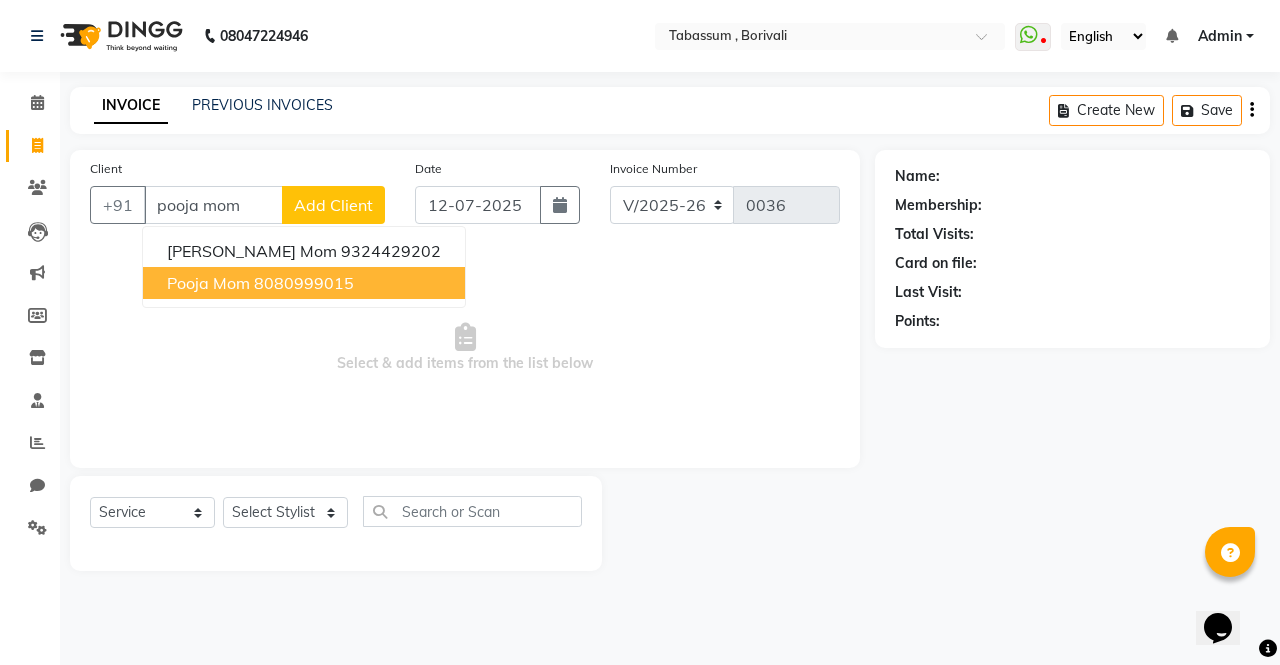 click on "8080999015" at bounding box center [304, 283] 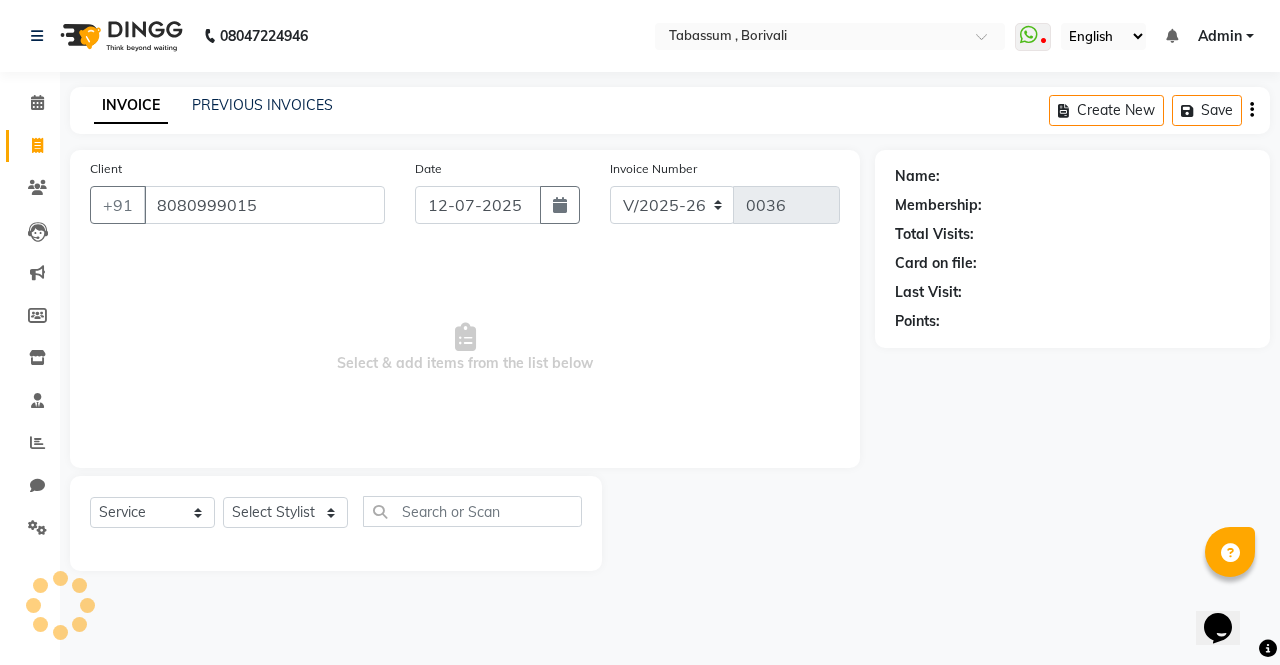 type on "8080999015" 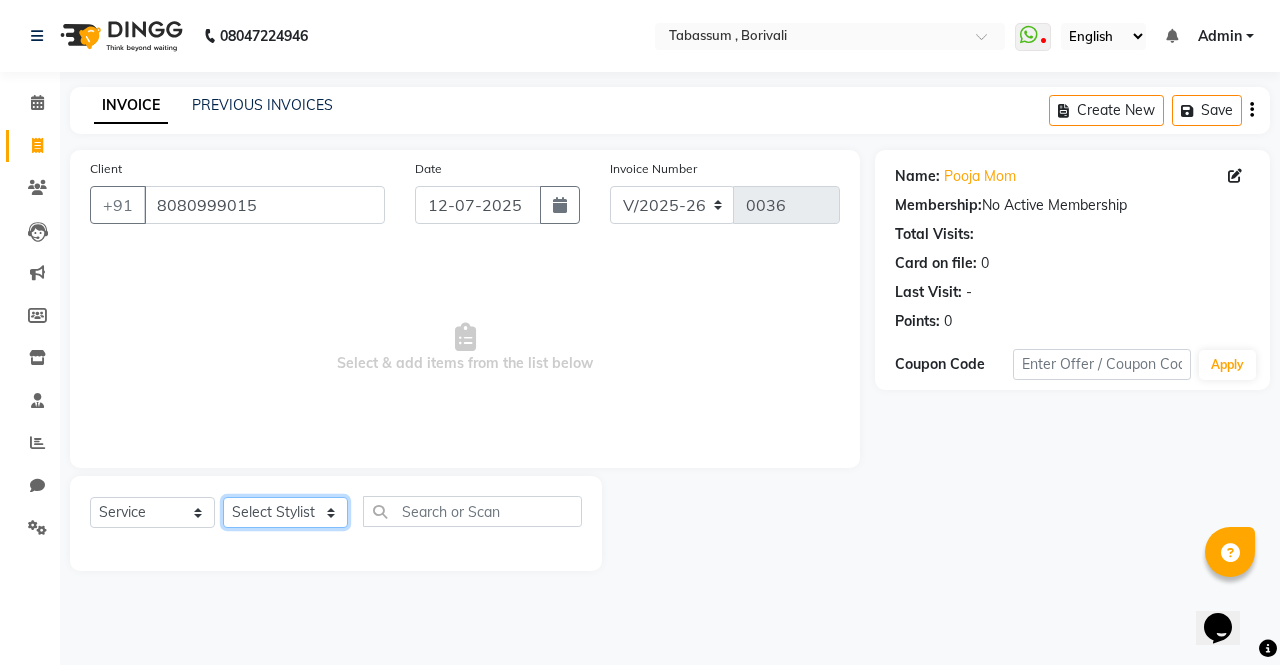 click on "Select Stylist [PERSON_NAME]  pooja [PERSON_NAME] [PERSON_NAME]  [PERSON_NAME]  [PERSON_NAME]  Tabassum Hamirka" 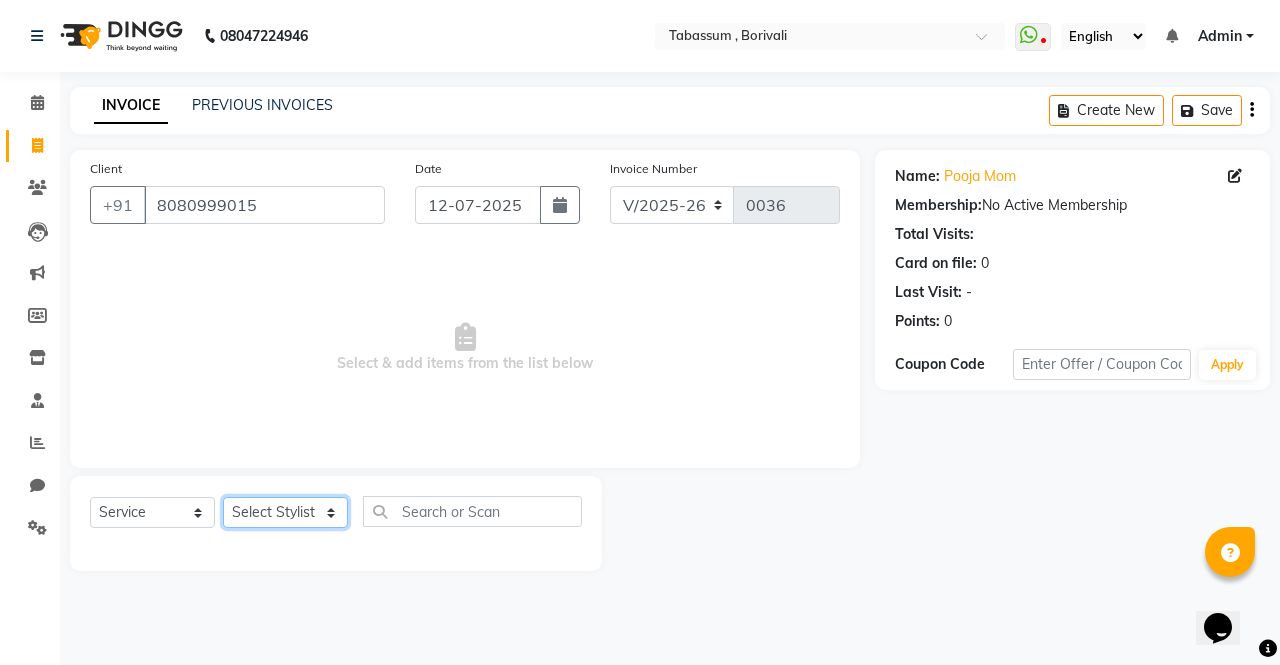 select on "71341" 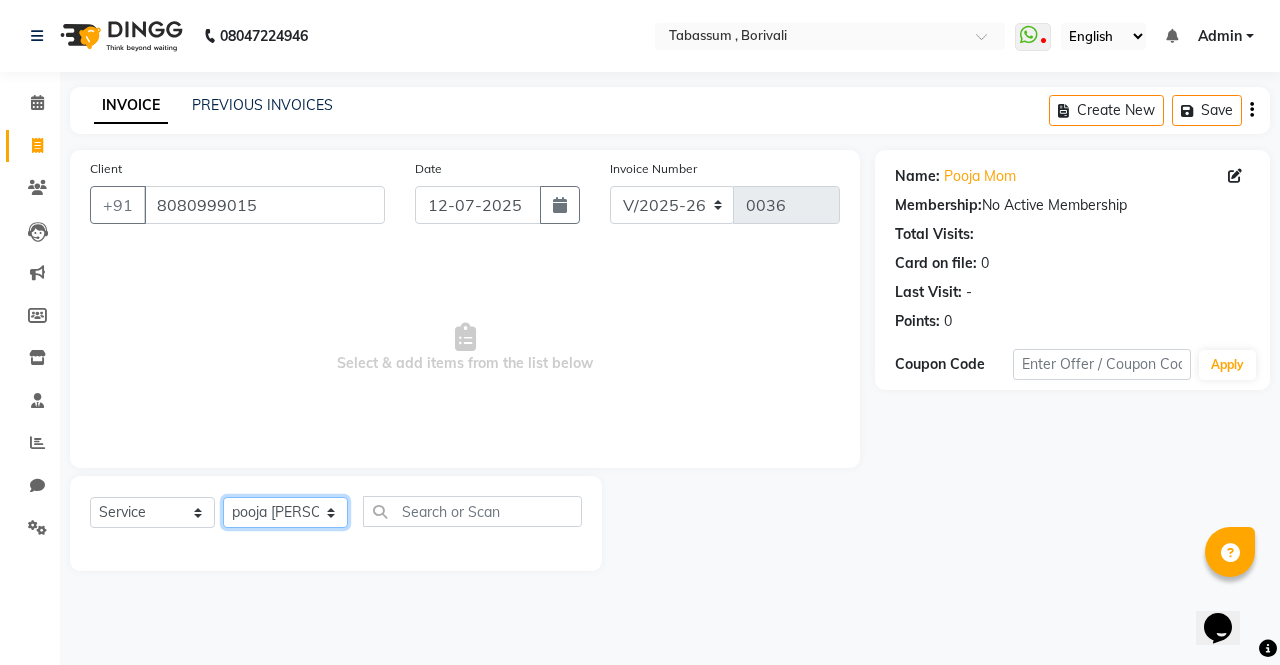 click on "Select Stylist [PERSON_NAME]  pooja [PERSON_NAME] [PERSON_NAME]  [PERSON_NAME]  [PERSON_NAME]  Tabassum Hamirka" 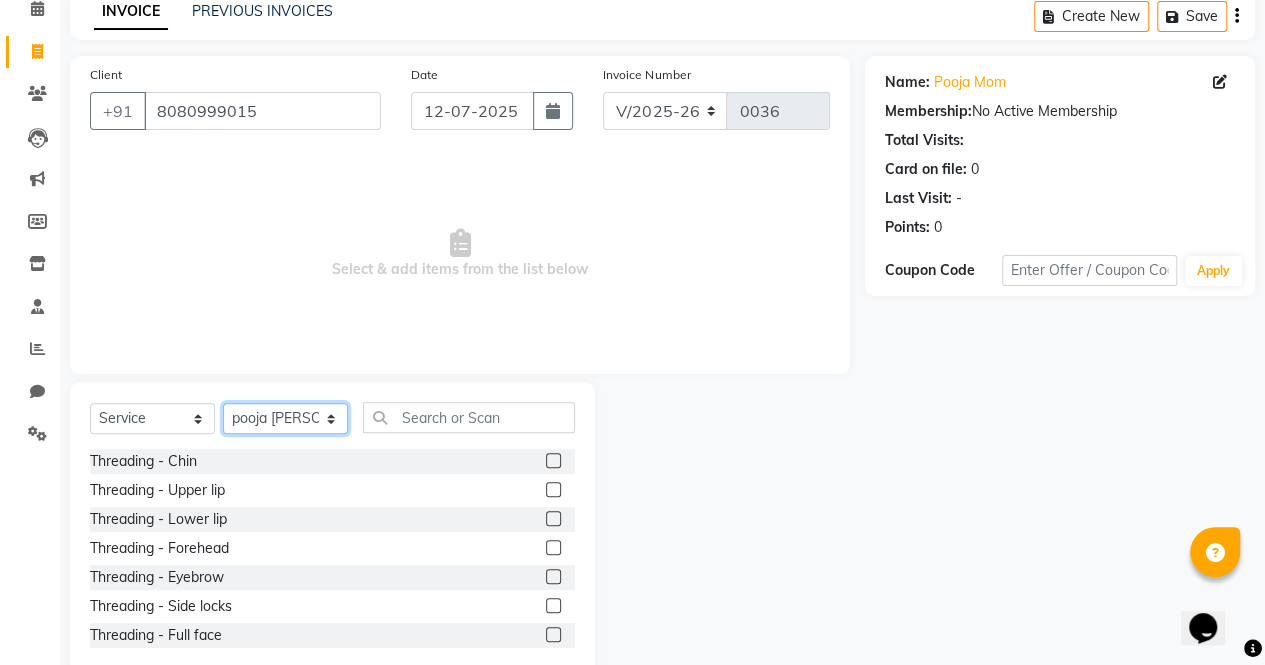 scroll, scrollTop: 135, scrollLeft: 0, axis: vertical 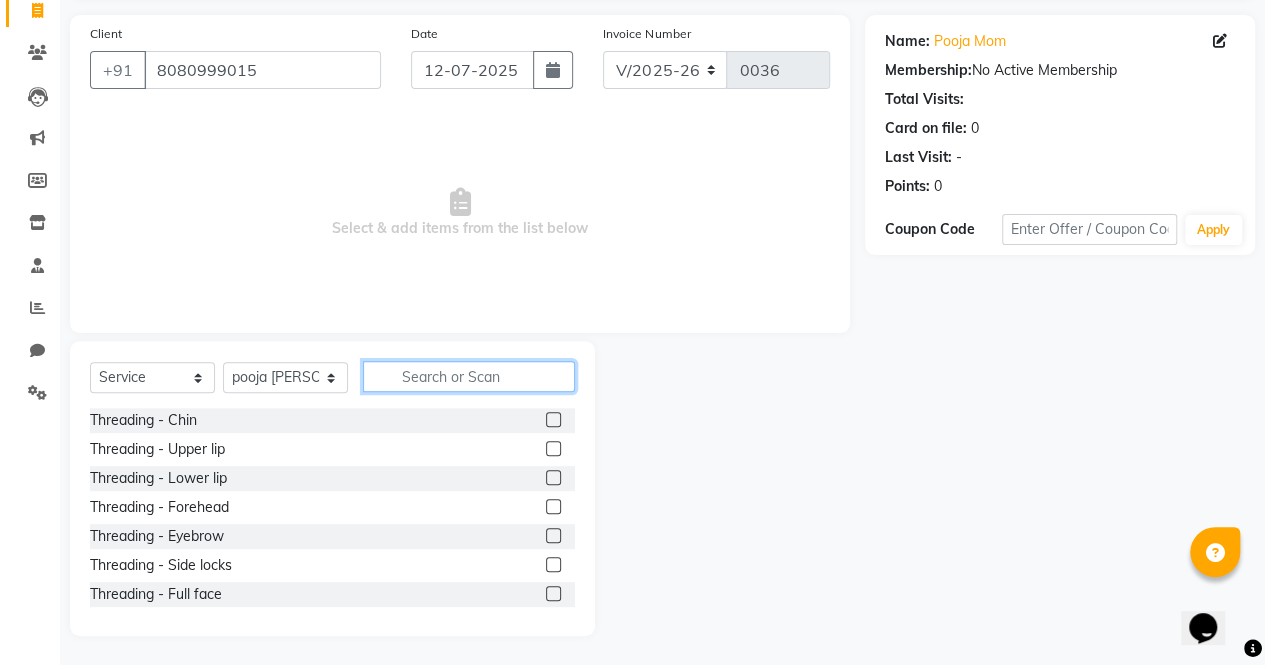 click 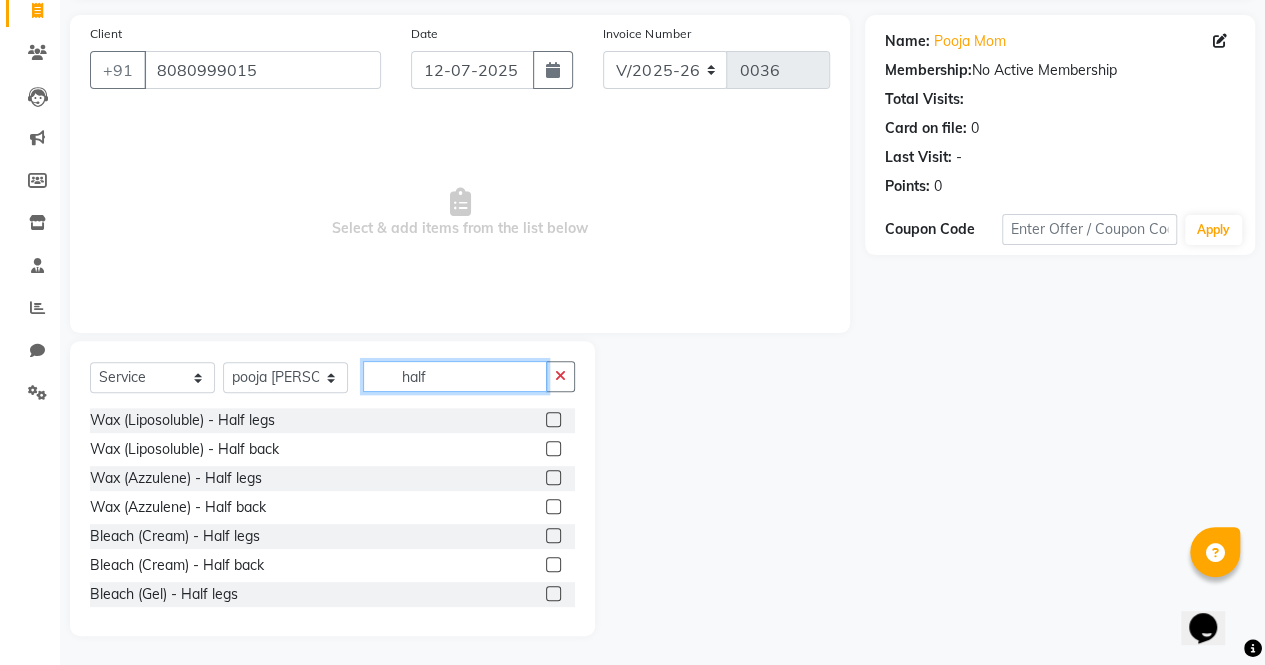 type on "half" 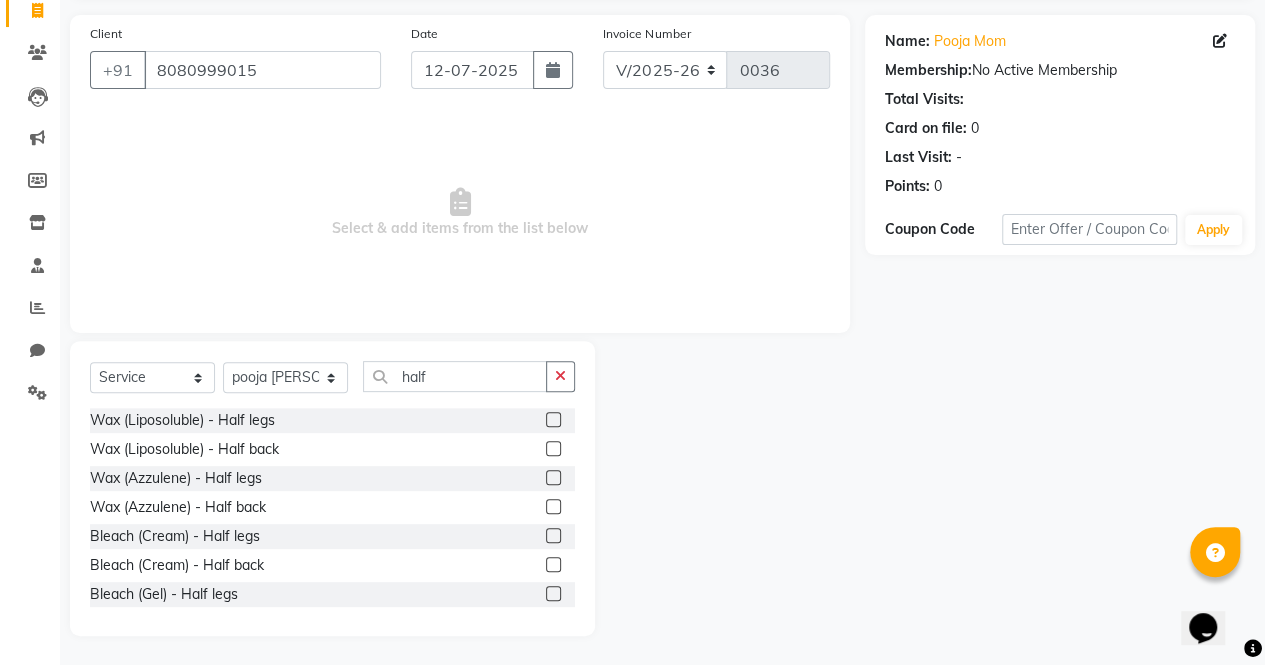 click 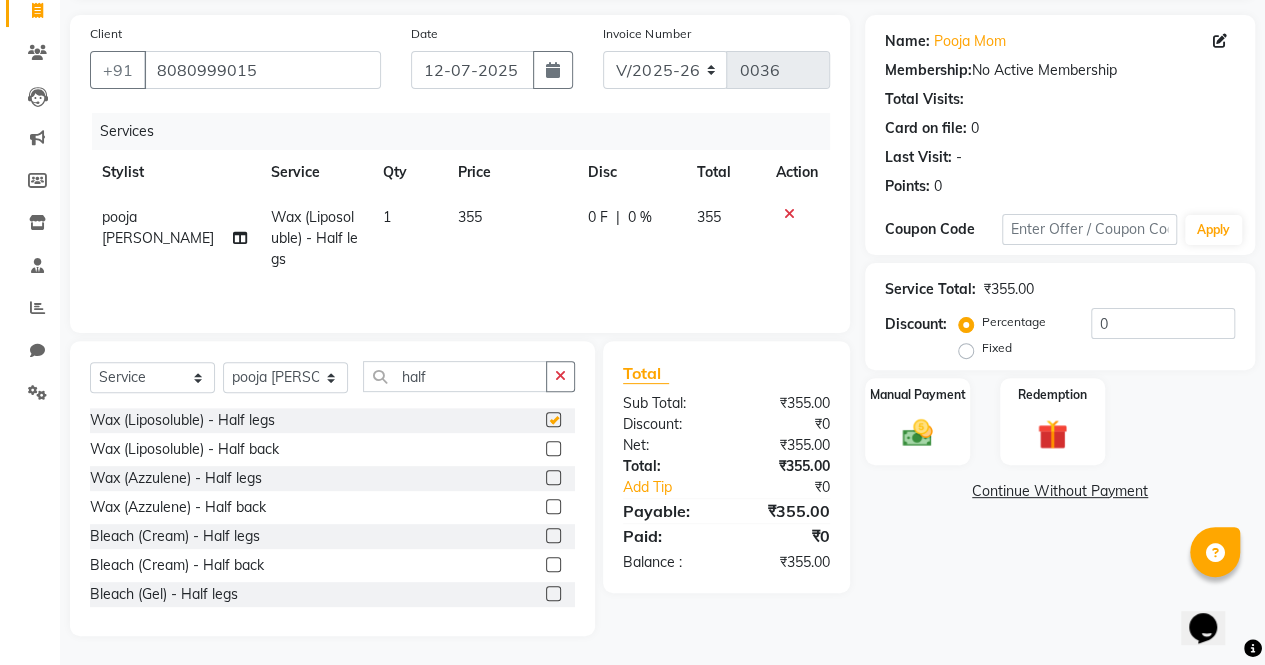 checkbox on "false" 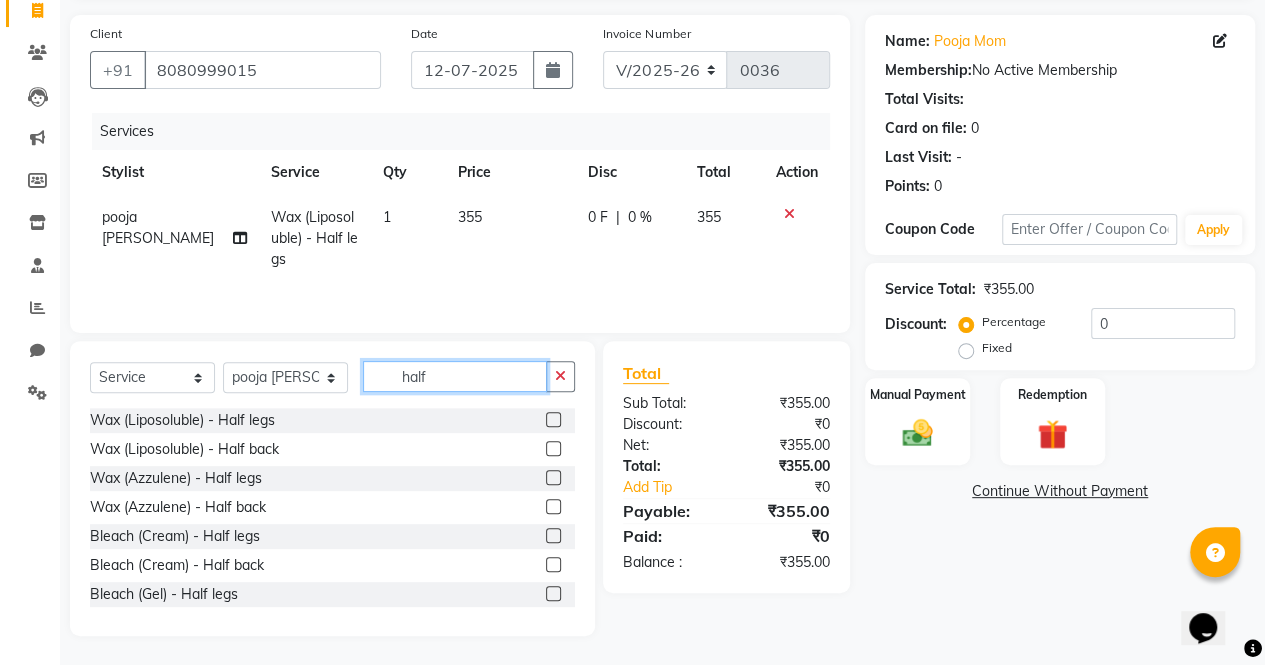 click on "half" 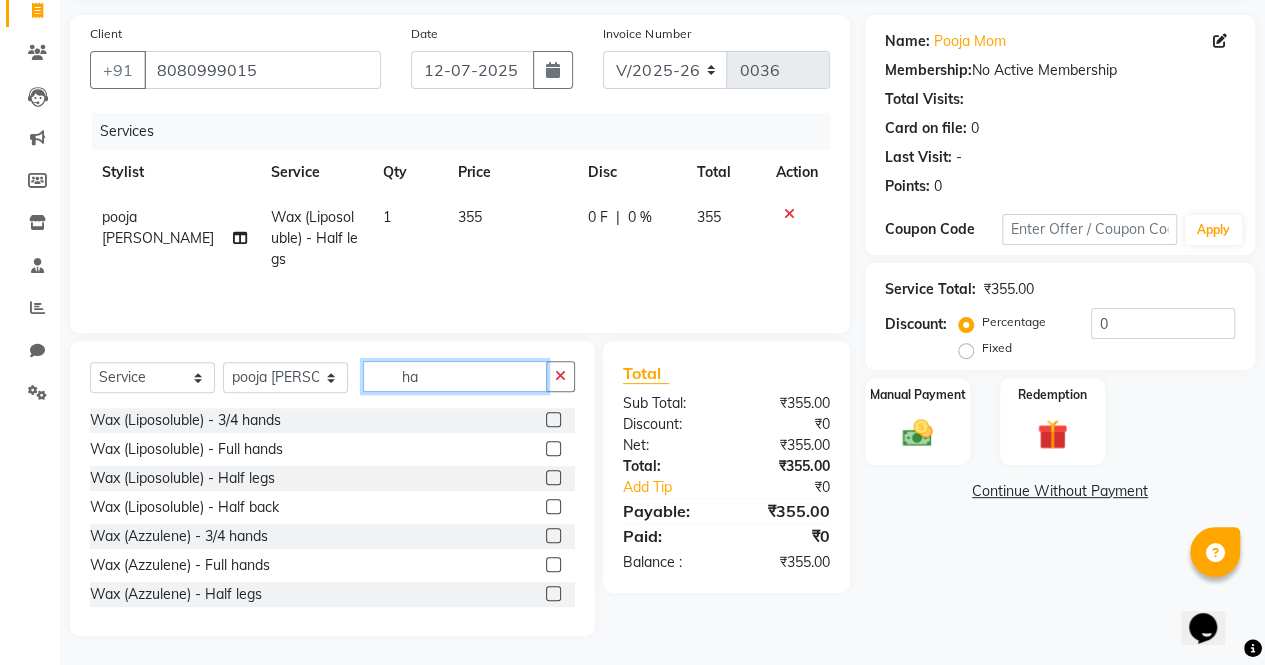 type on "h" 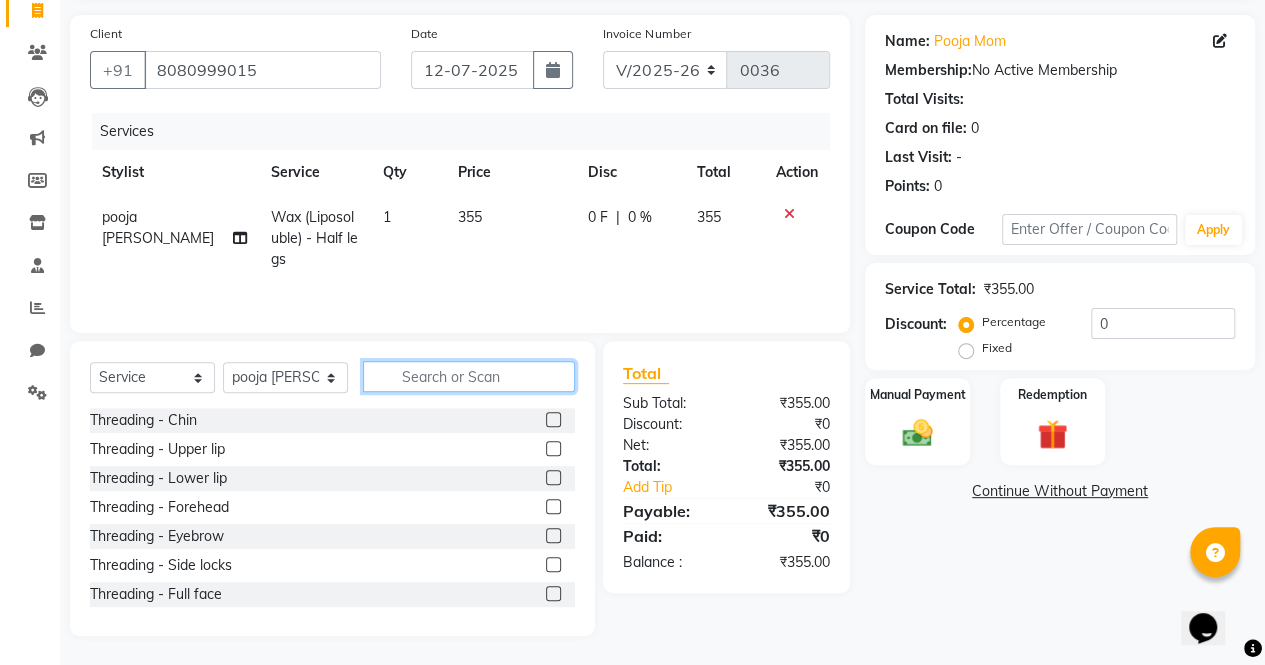 click 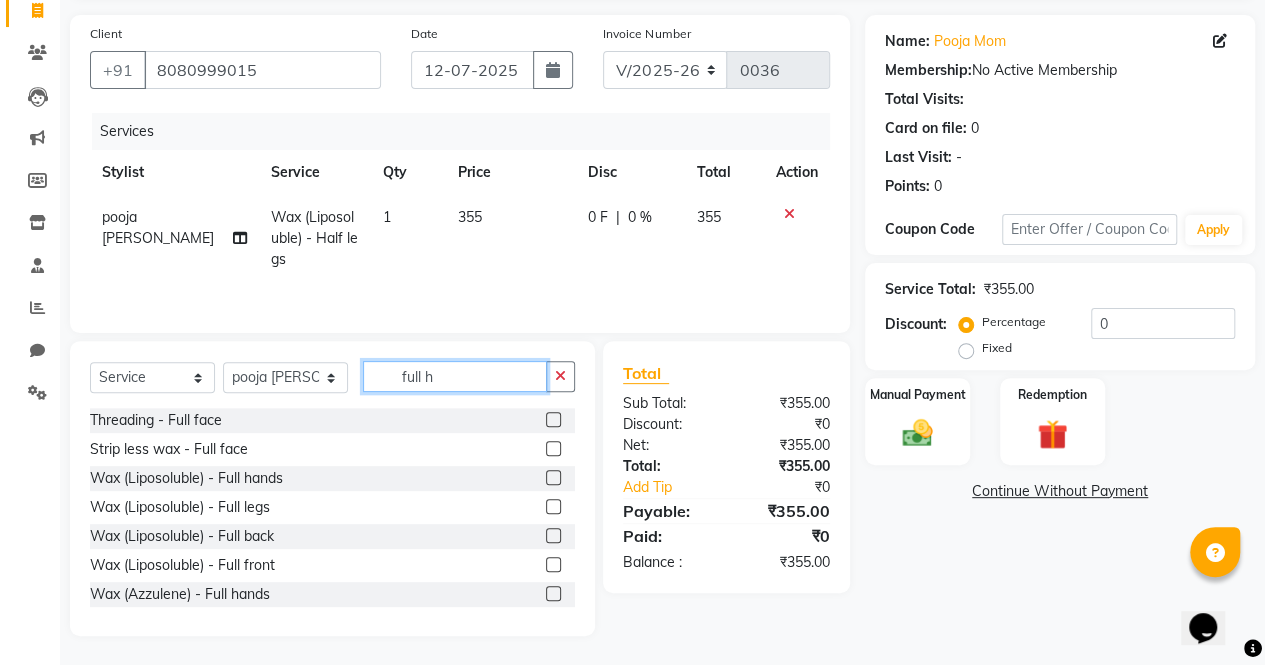 scroll, scrollTop: 92, scrollLeft: 0, axis: vertical 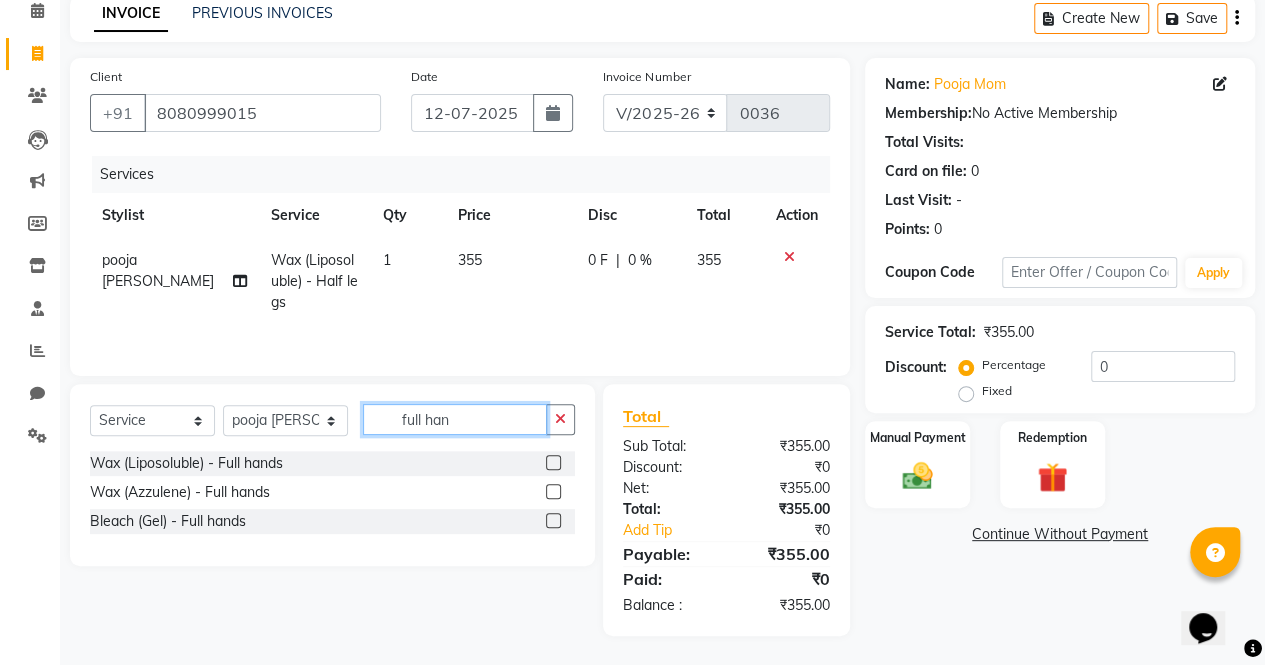 type on "full han" 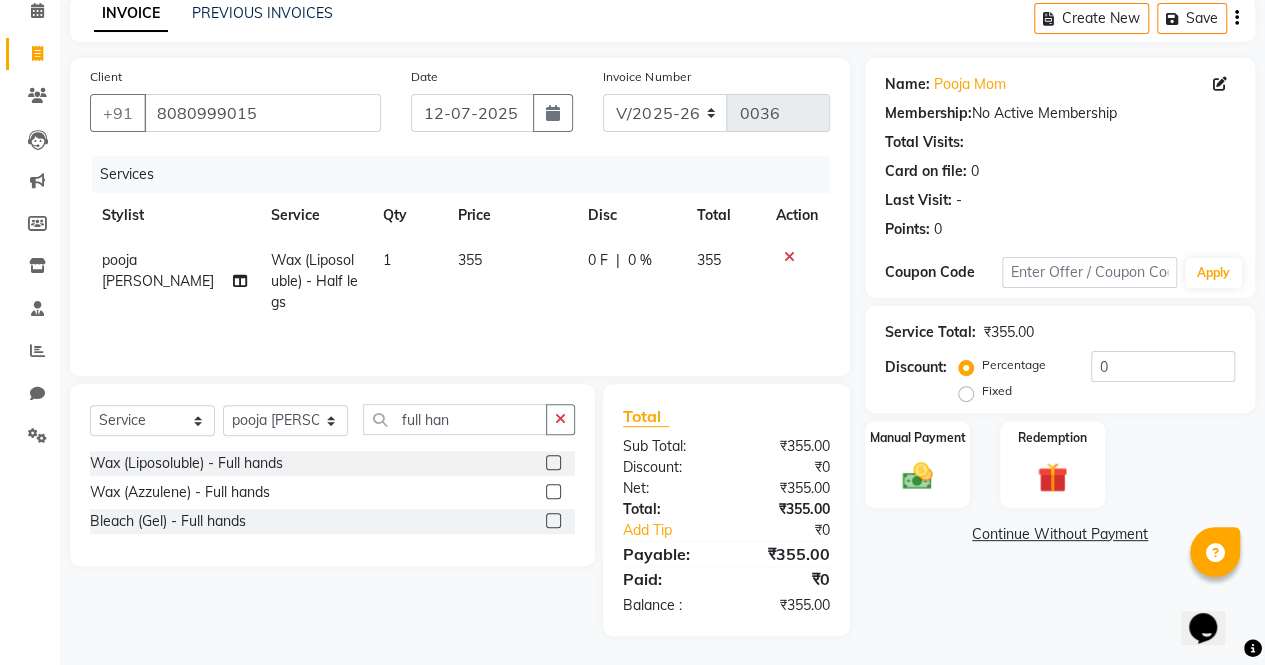 click 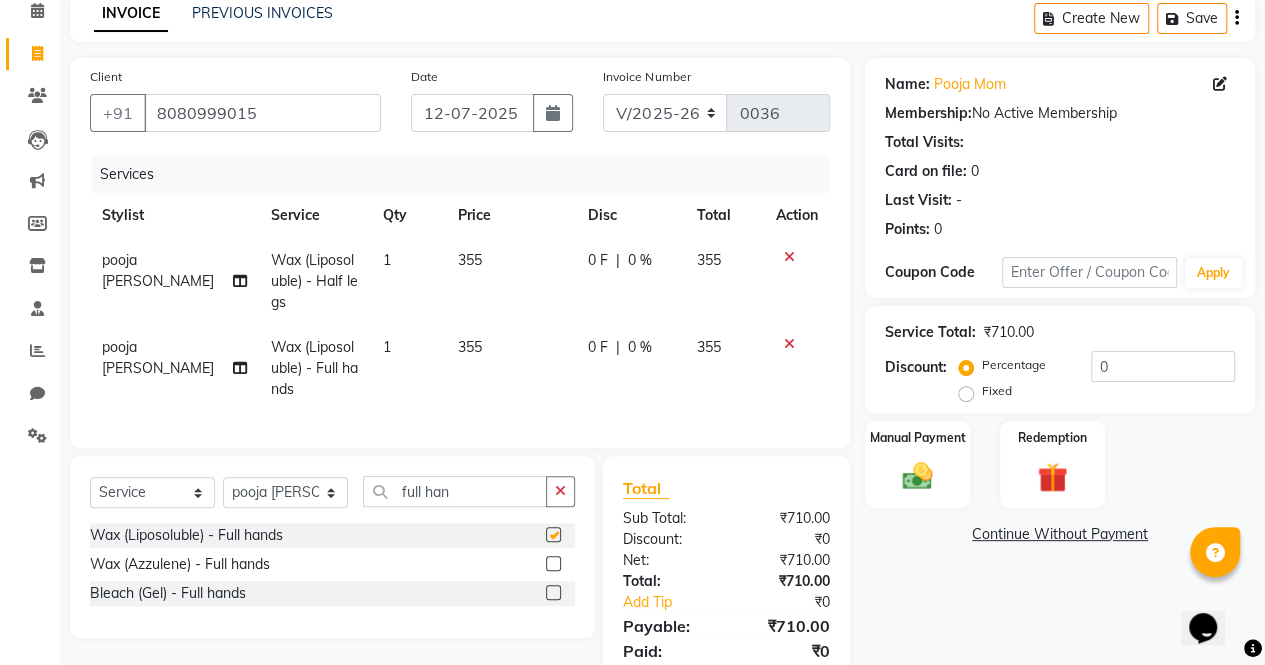 checkbox on "false" 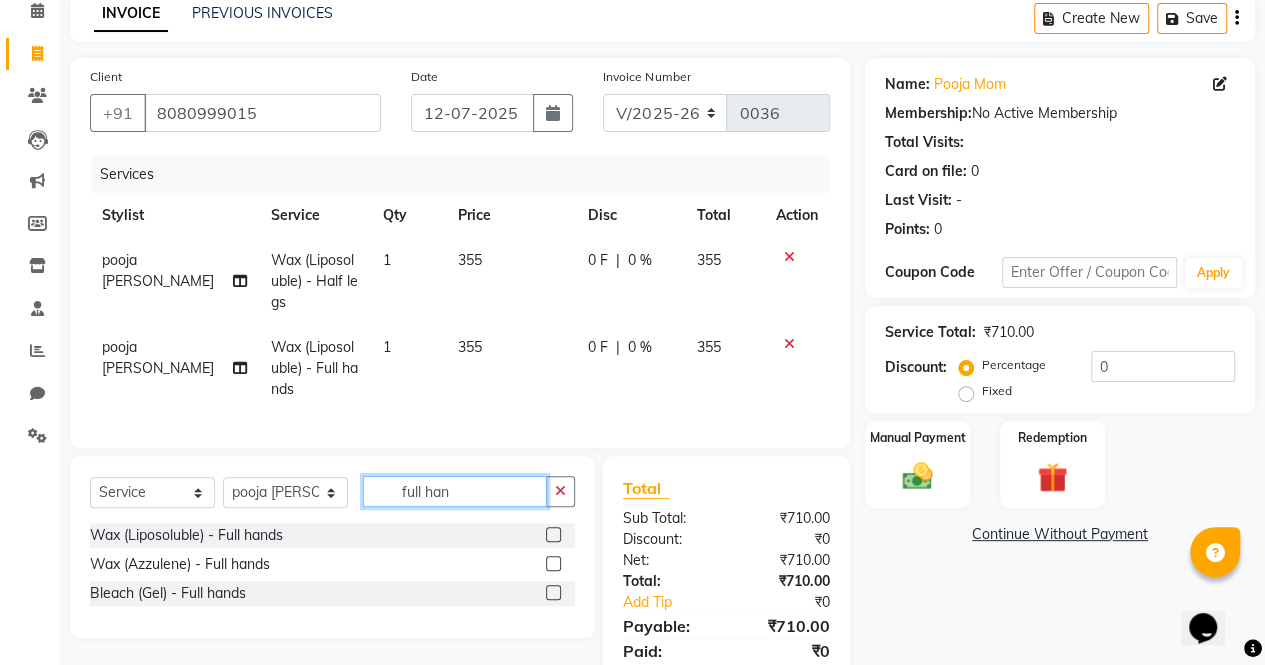 click on "full han" 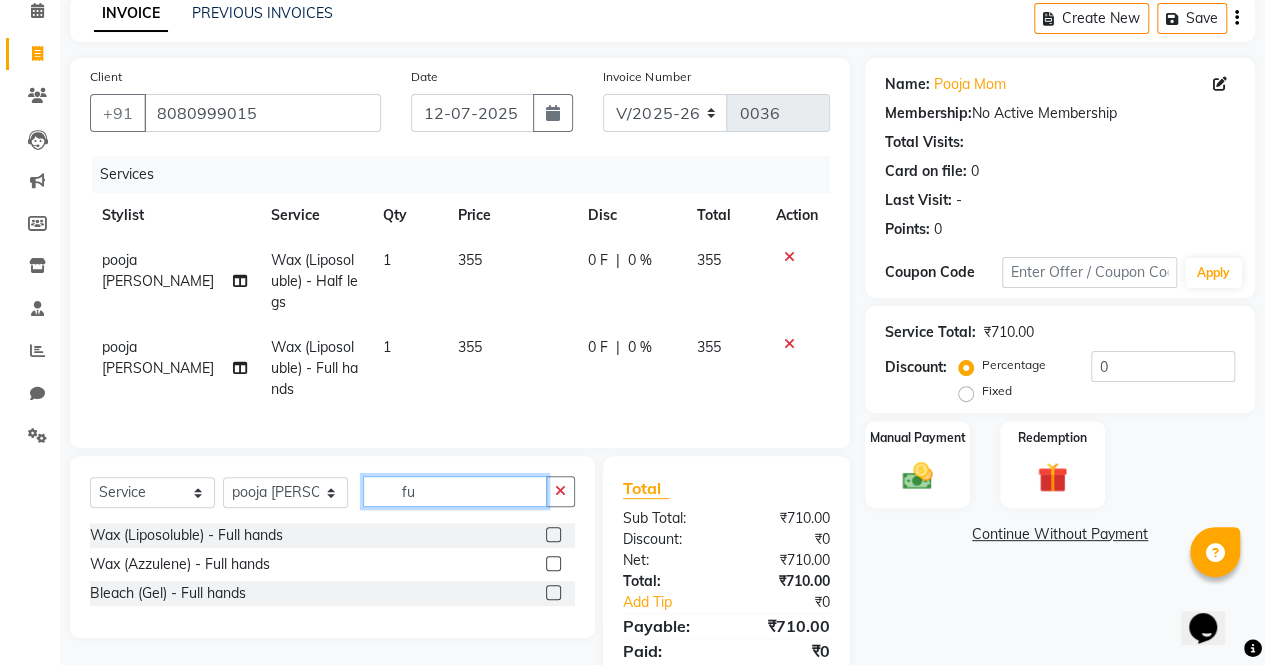 type on "f" 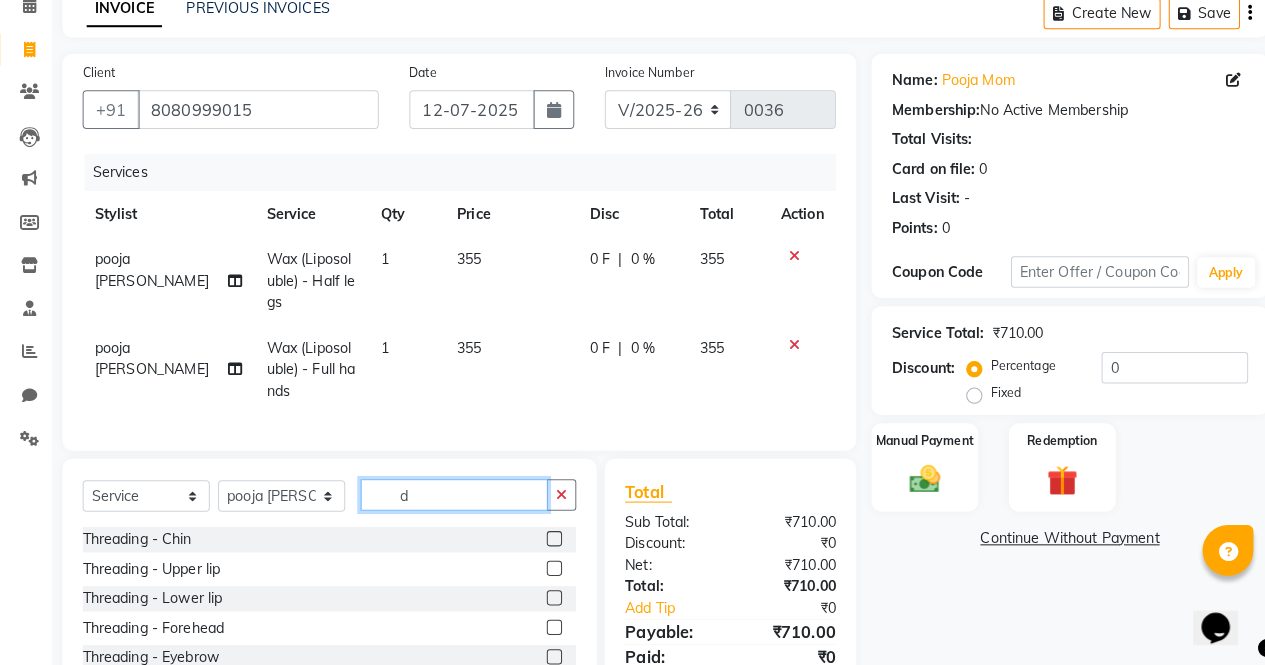 scroll, scrollTop: 88, scrollLeft: 0, axis: vertical 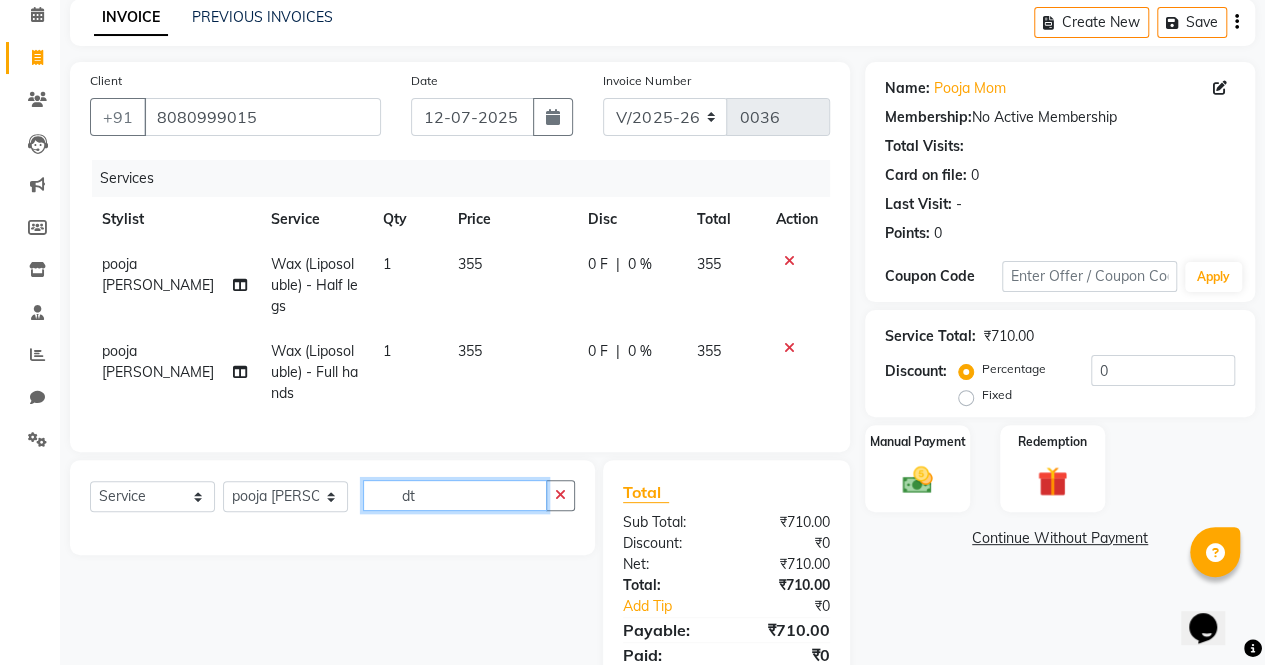 type on "d" 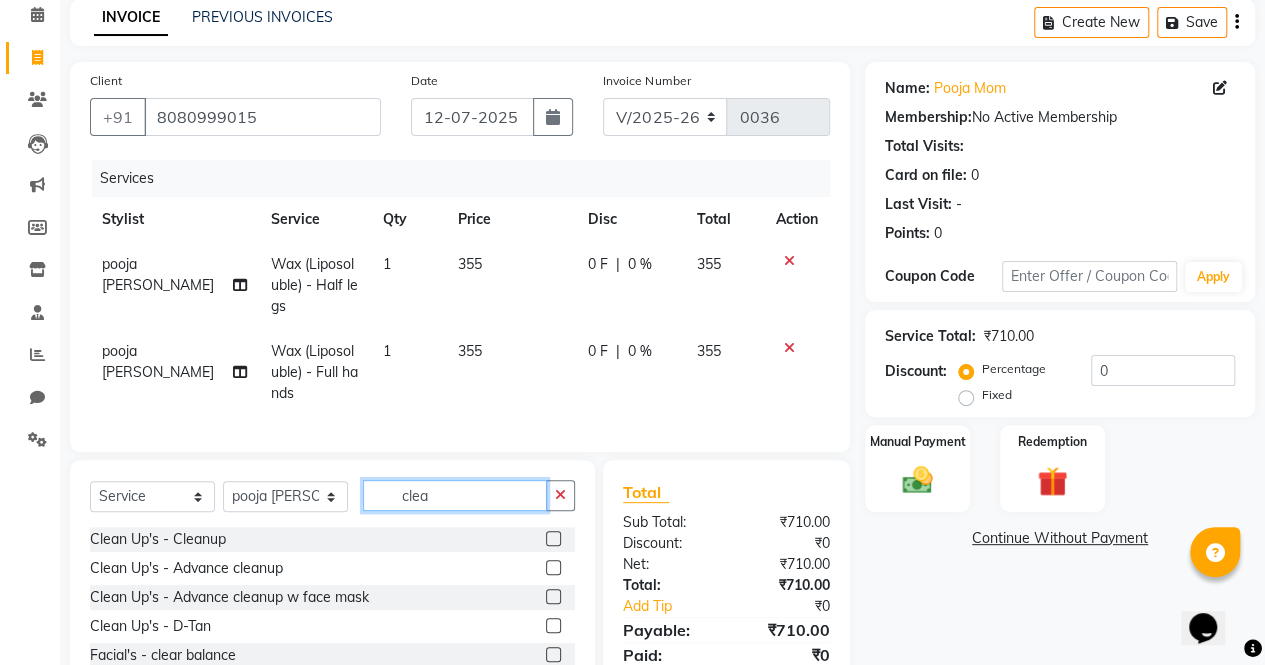 type on "clea" 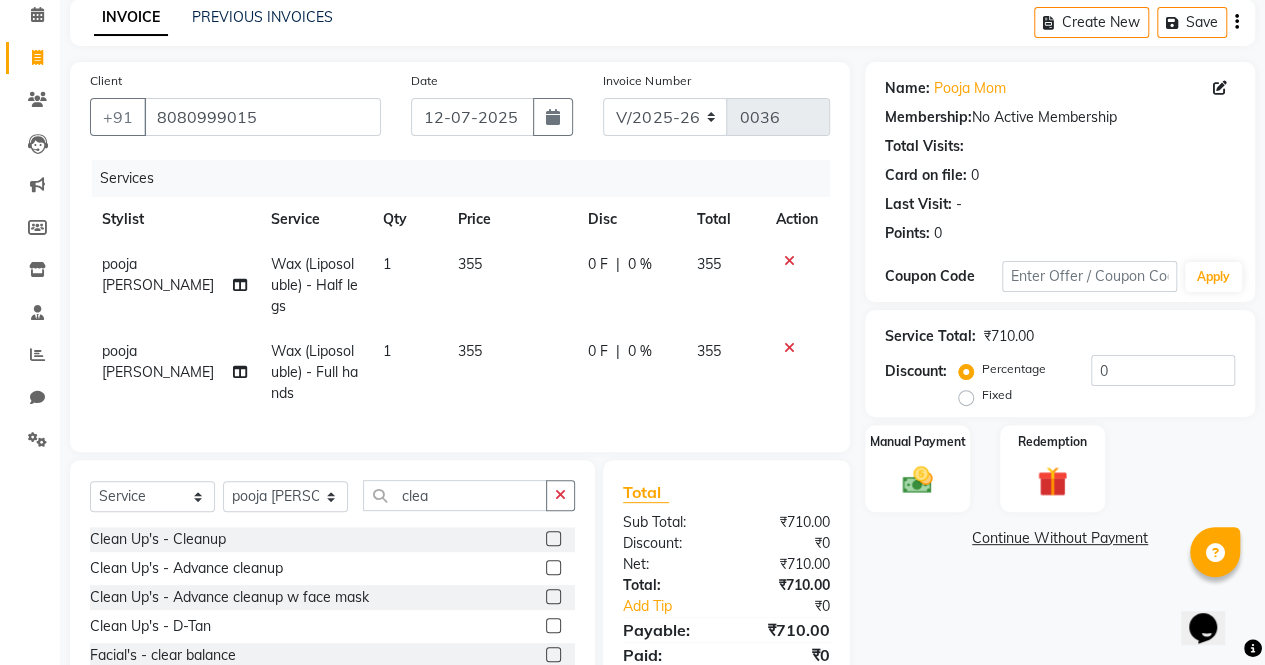 click 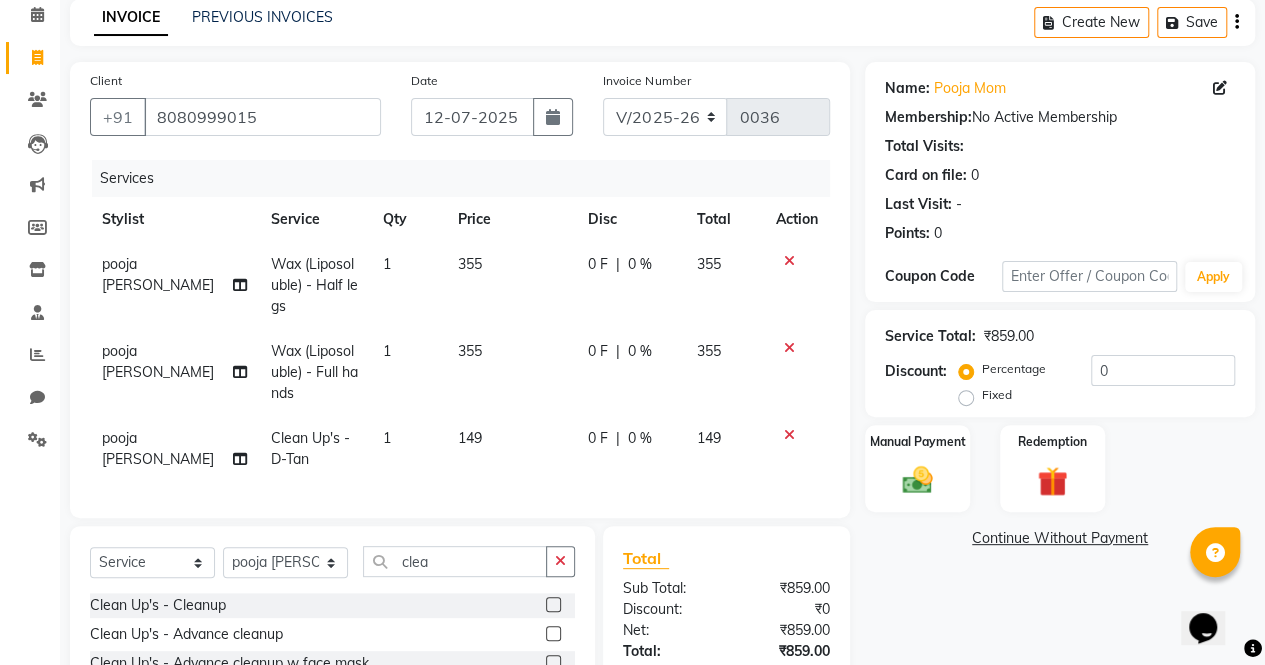 checkbox on "false" 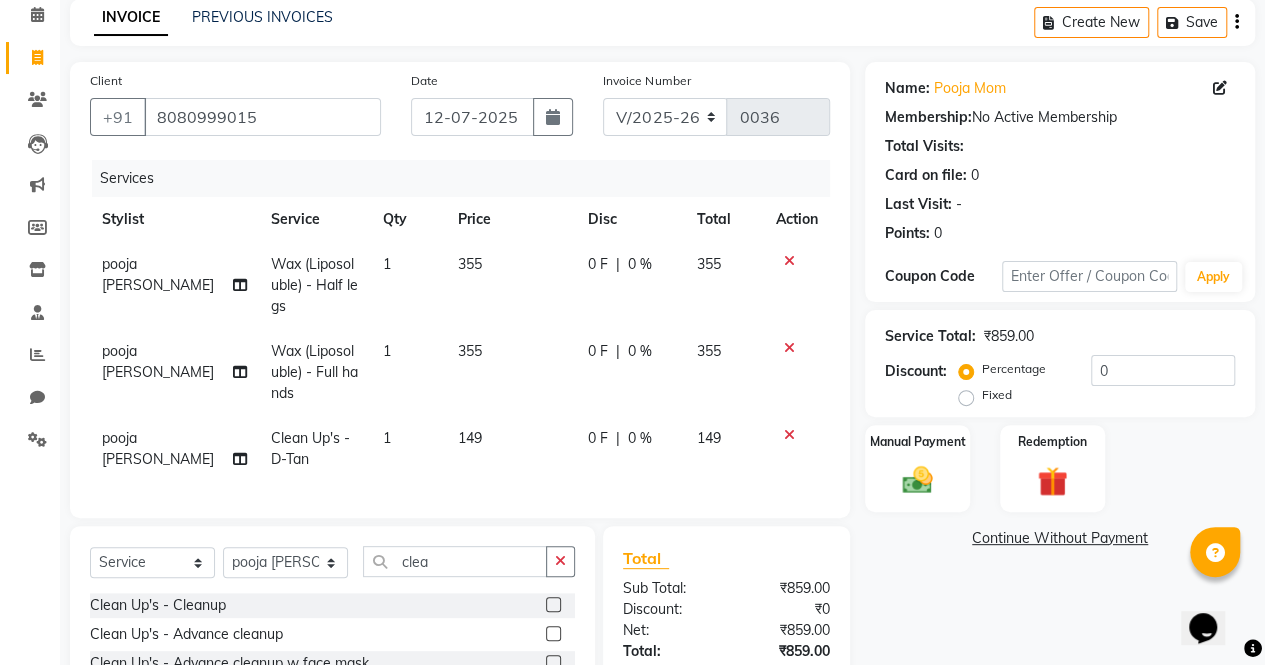 scroll, scrollTop: 262, scrollLeft: 0, axis: vertical 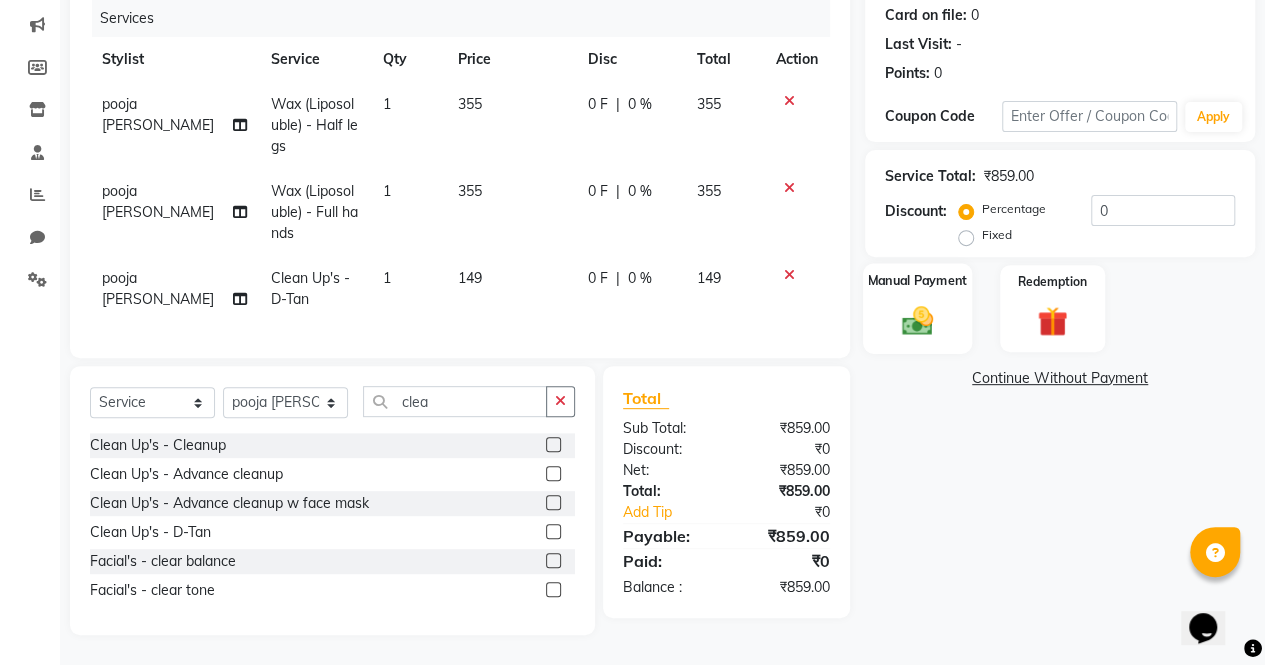 click 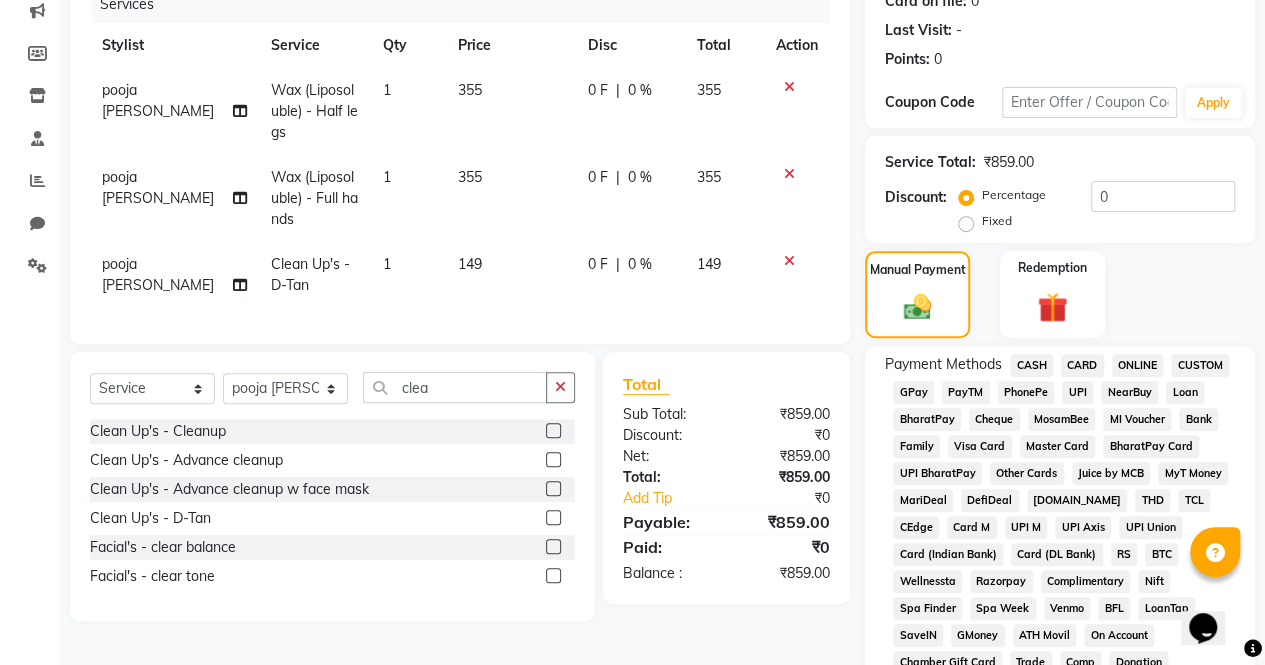 click on "CASH" 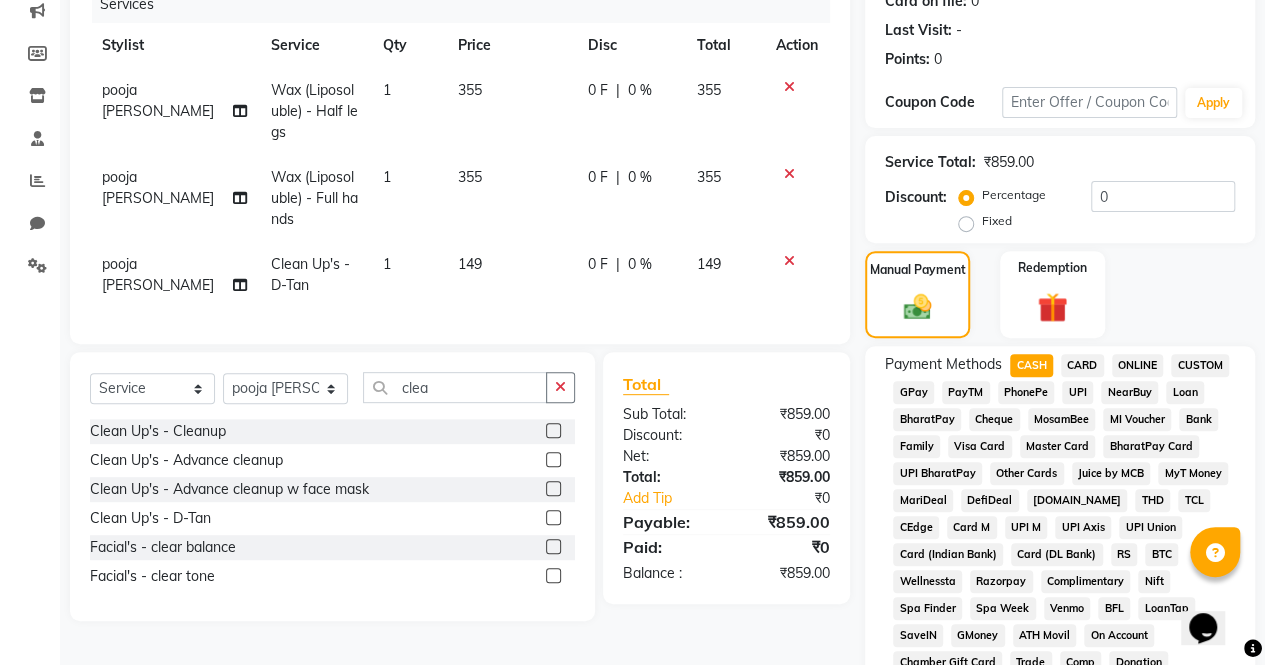 click on "CASH" 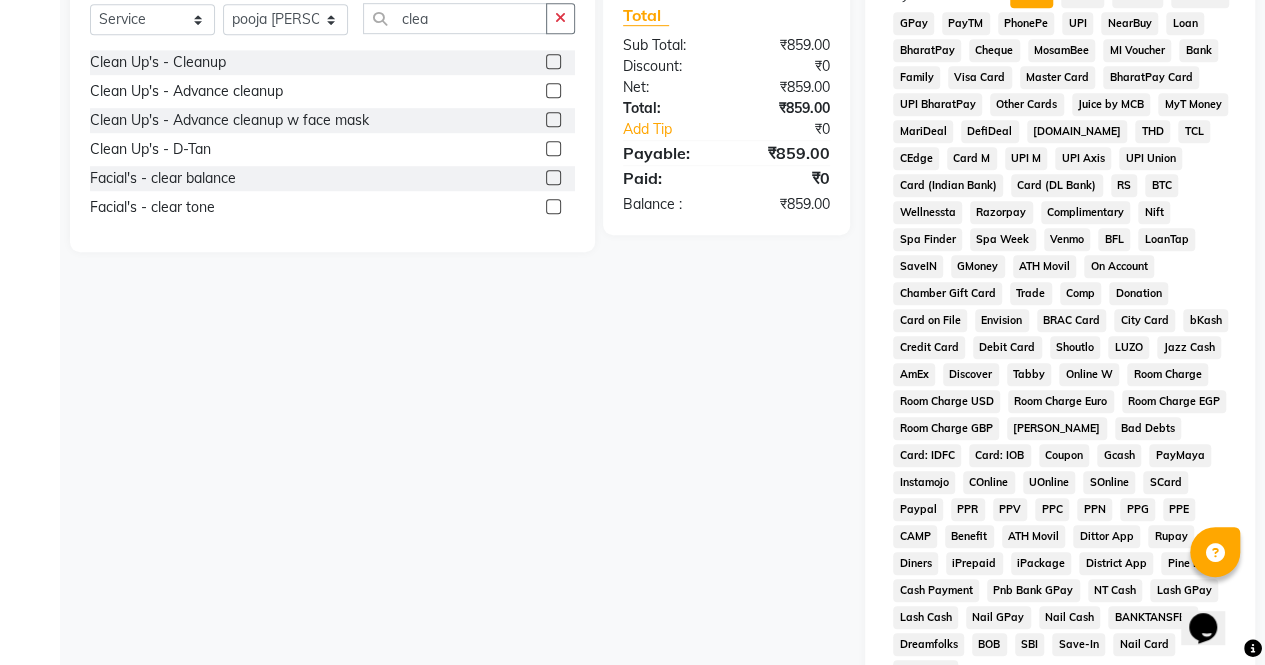 scroll, scrollTop: 827, scrollLeft: 0, axis: vertical 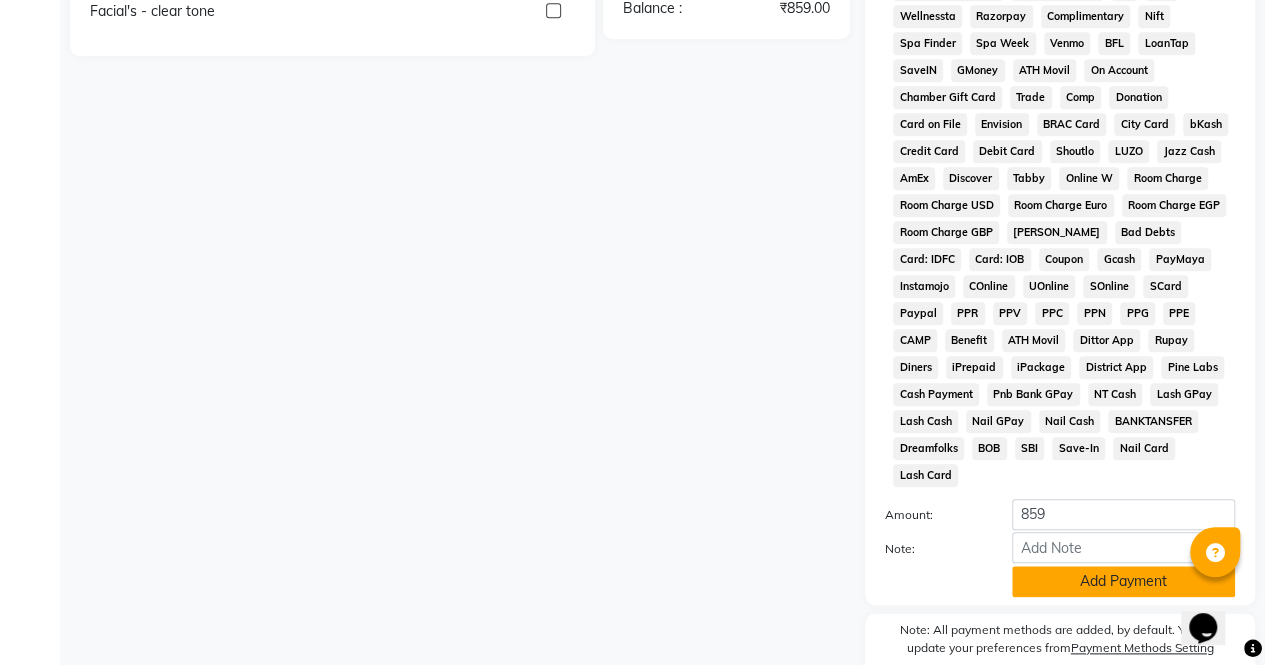 click on "Add Payment" 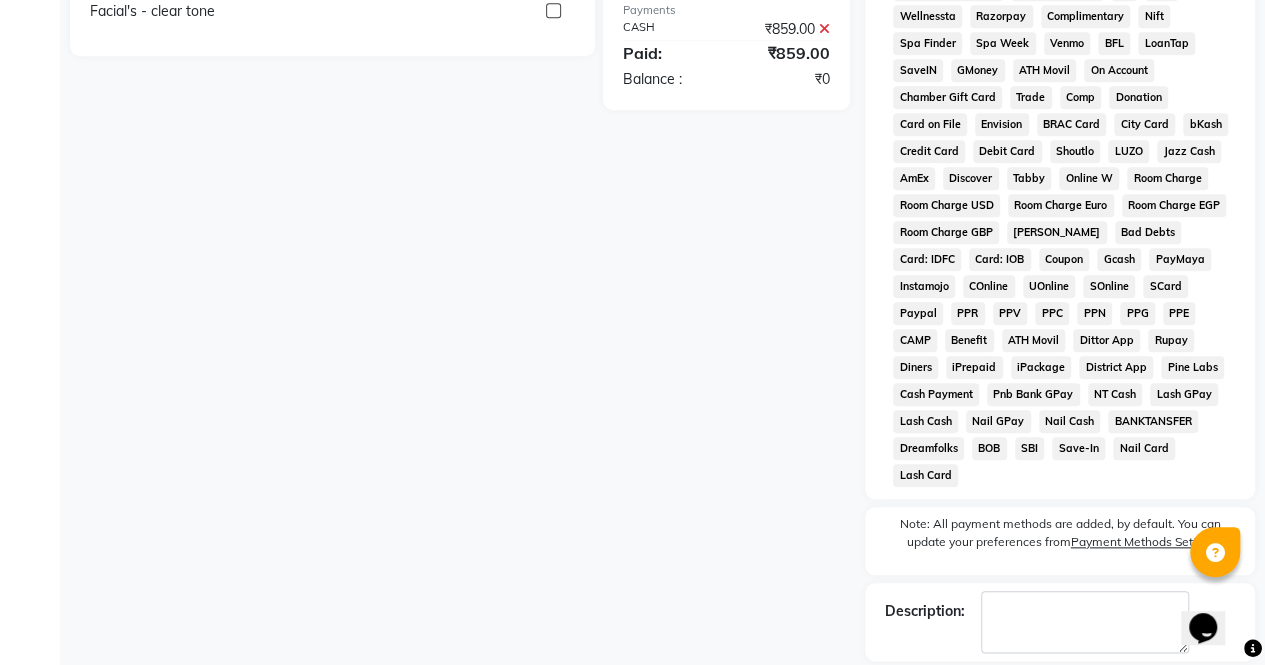 scroll, scrollTop: 898, scrollLeft: 0, axis: vertical 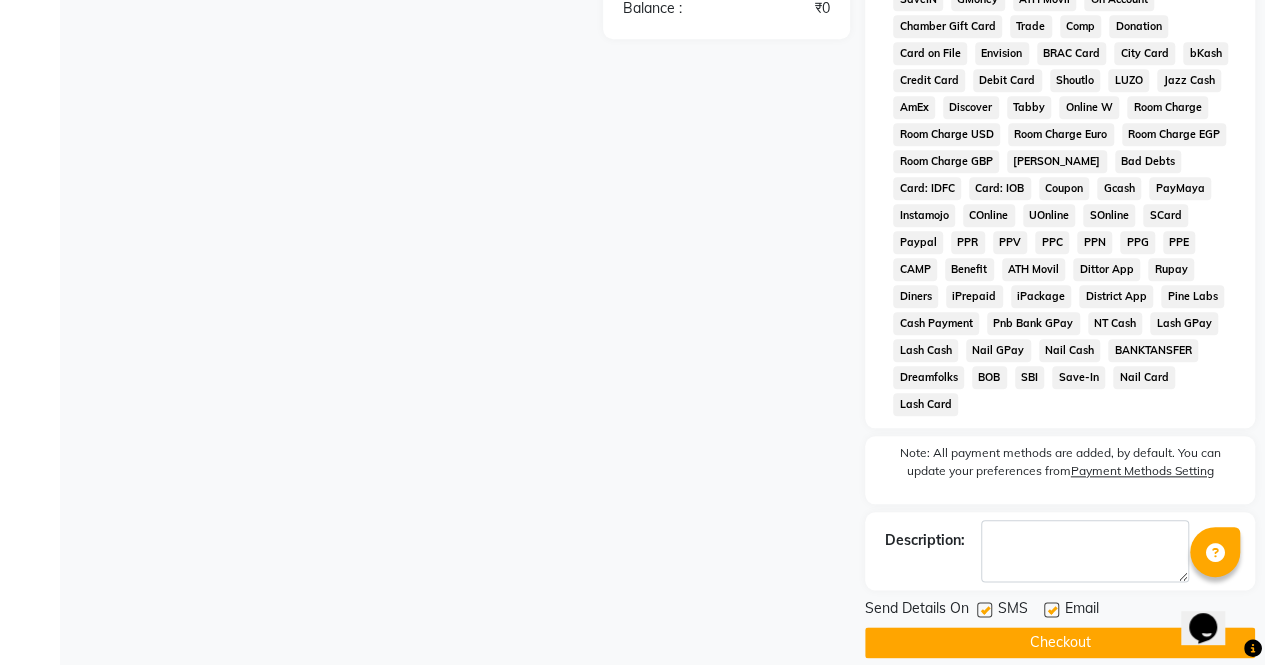 click 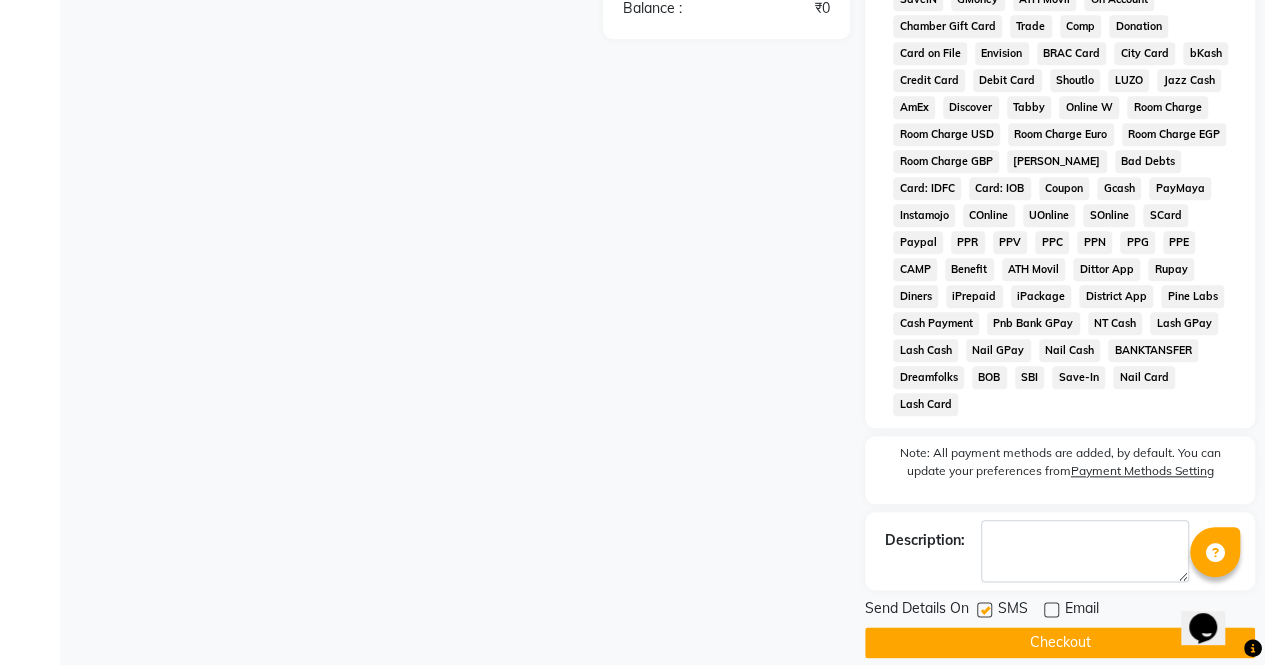 click 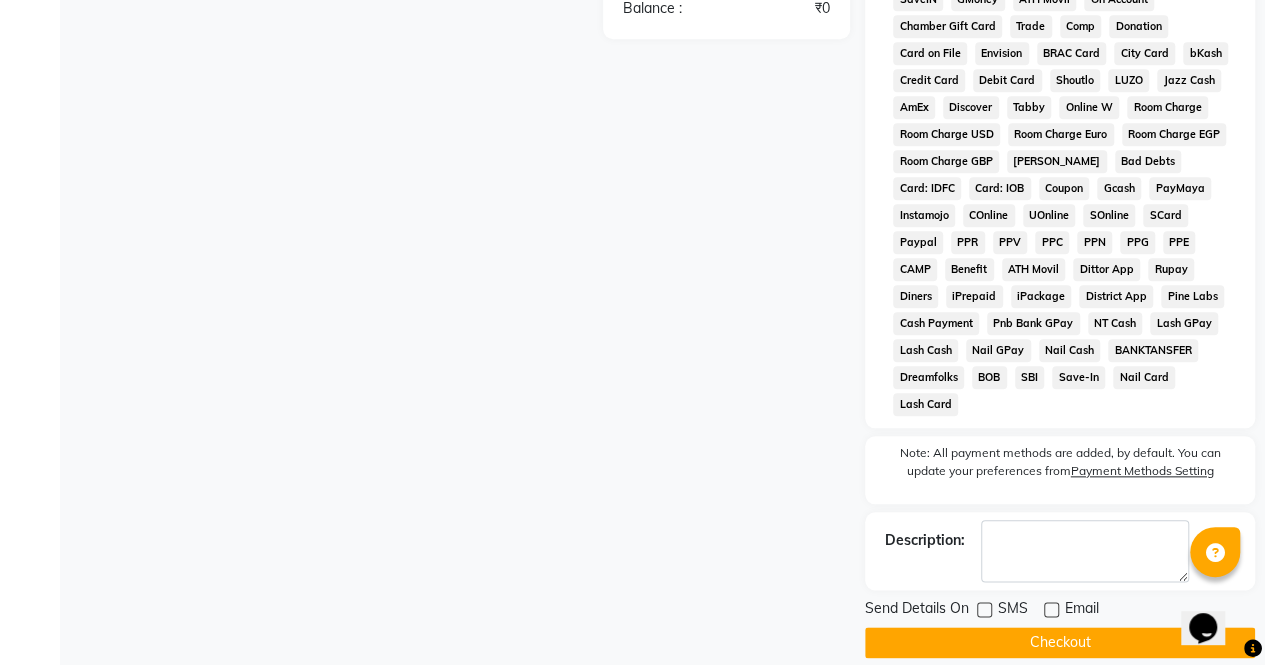 click on "Checkout" 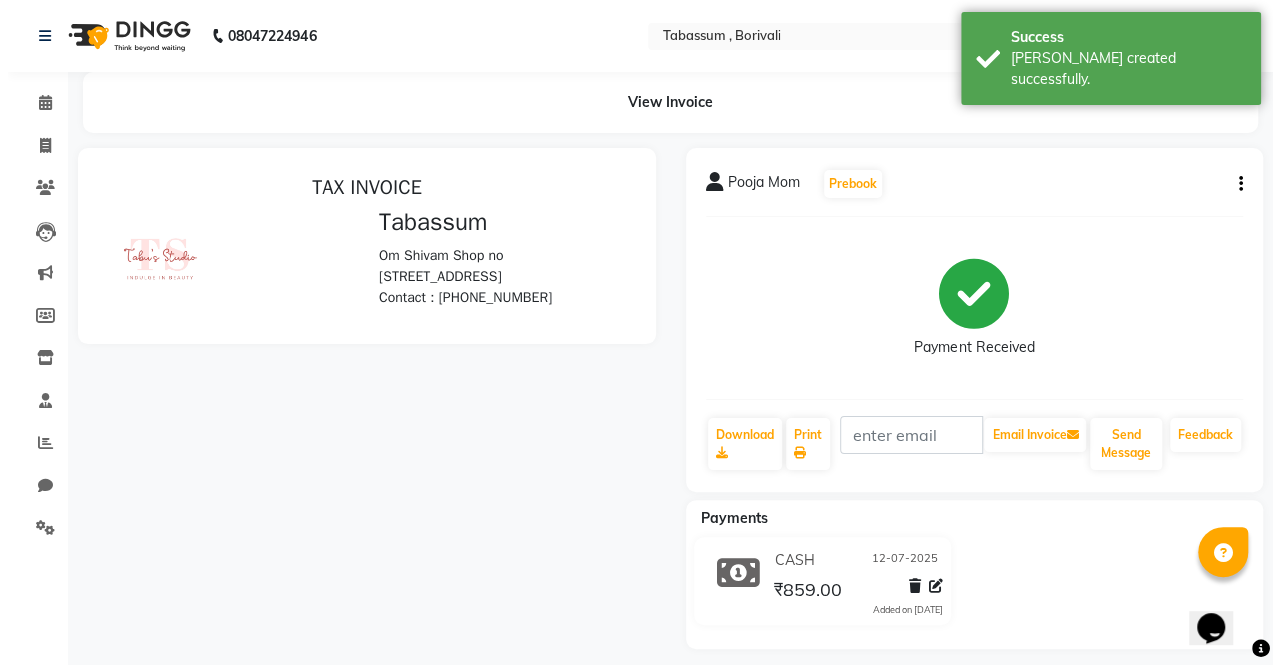 scroll, scrollTop: 0, scrollLeft: 0, axis: both 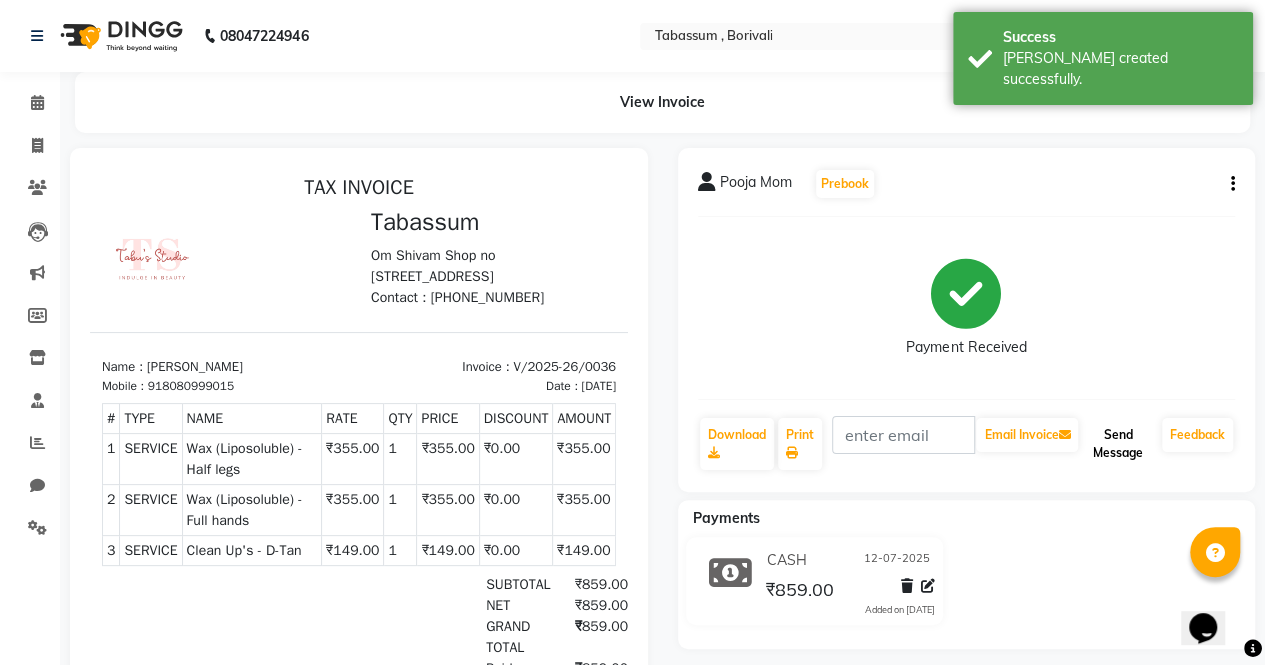 click on "Send Message" 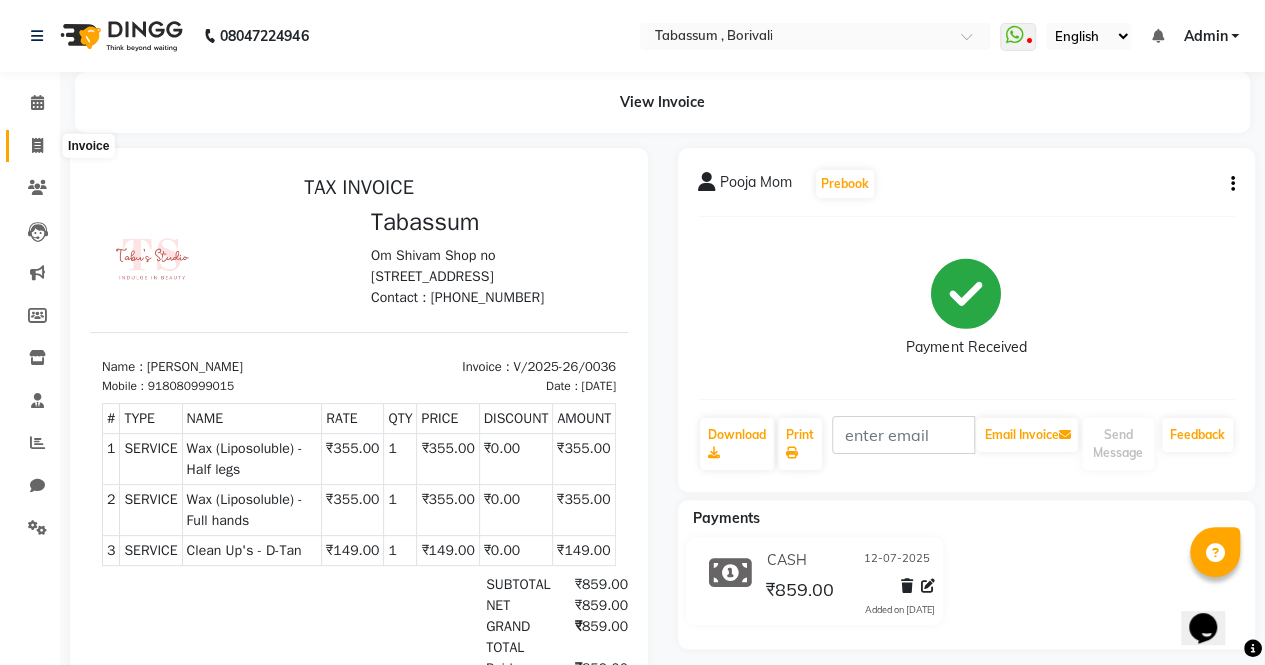 click 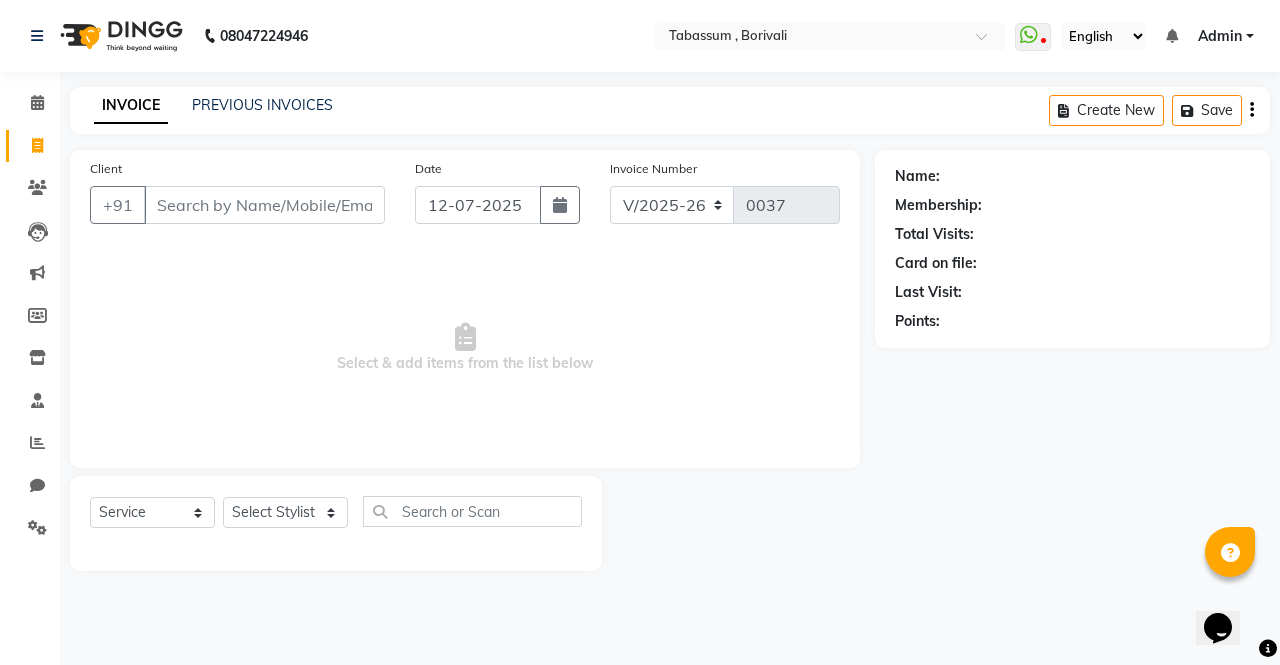 click on "Client" at bounding box center [264, 205] 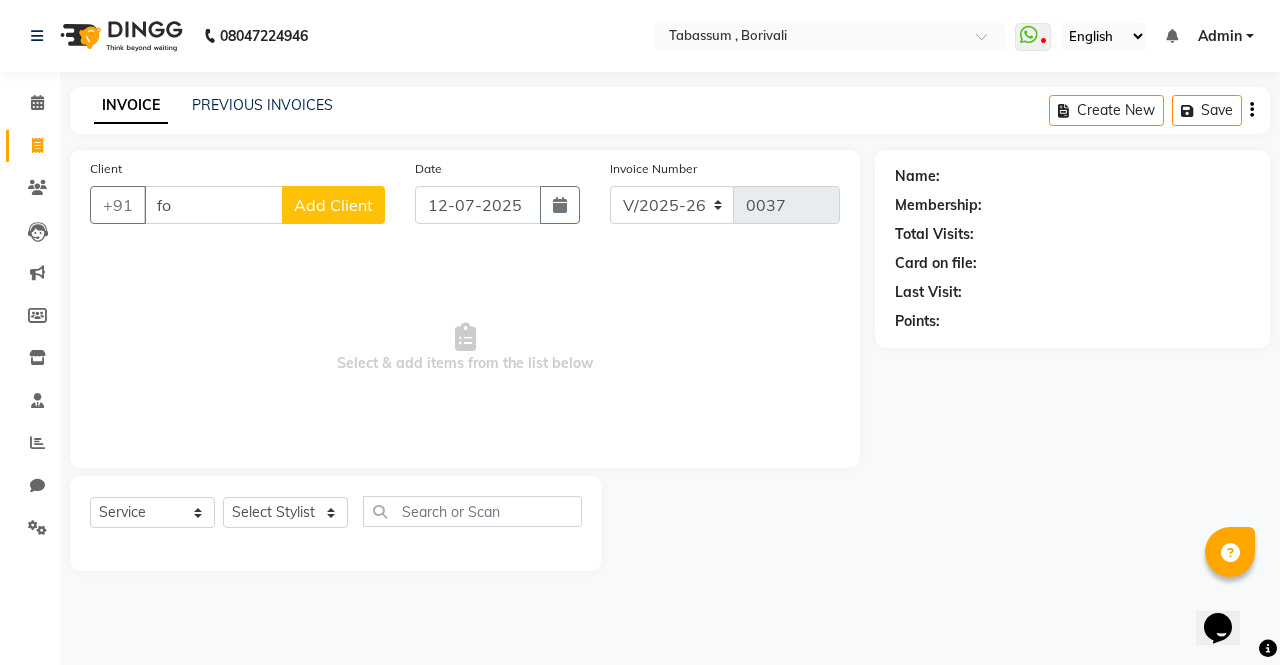 type on "f" 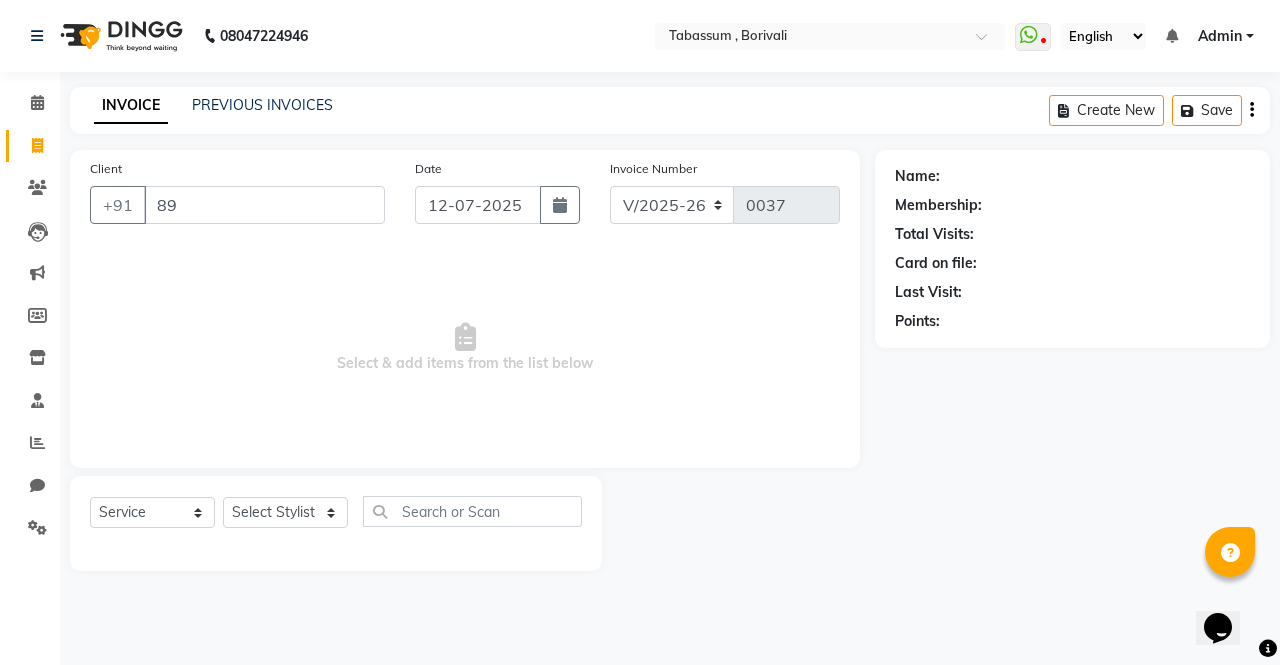 type on "8" 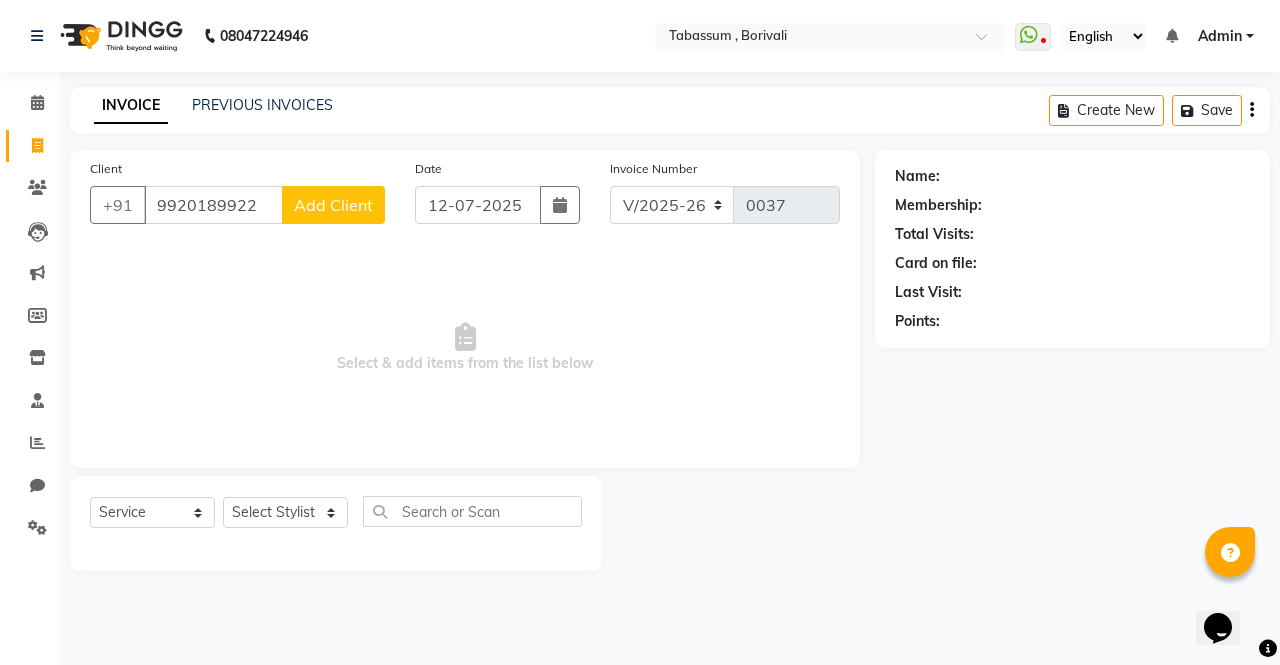 type on "9920189922" 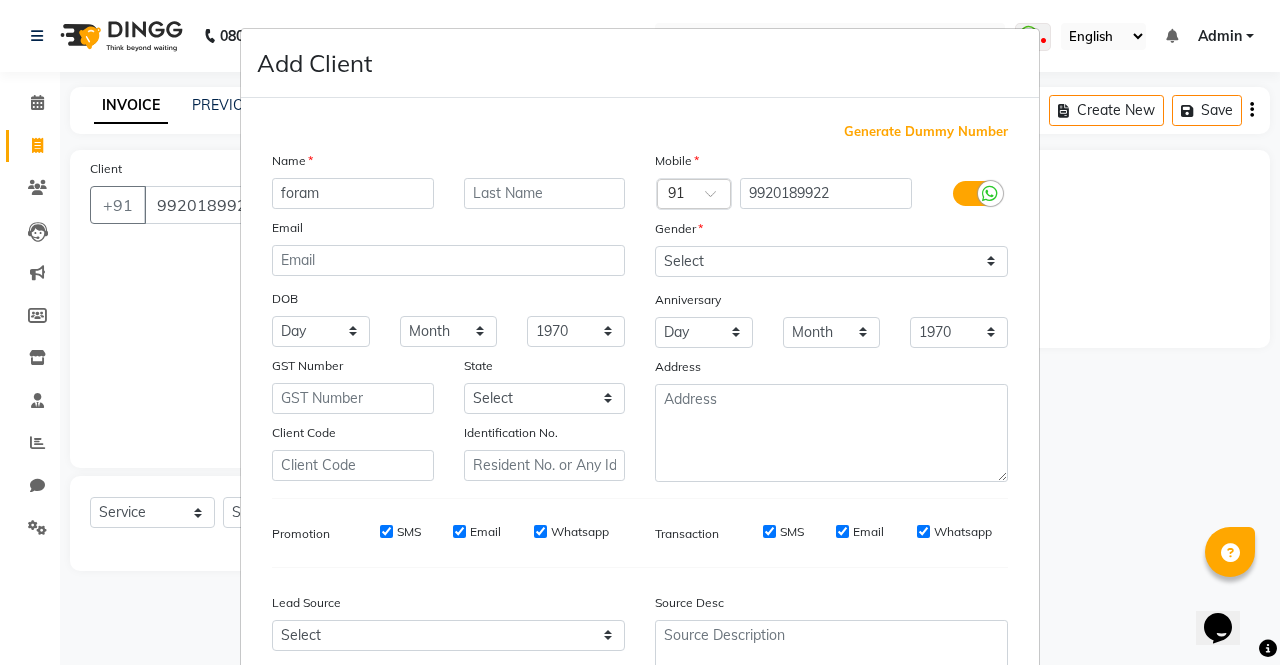 type on "foram" 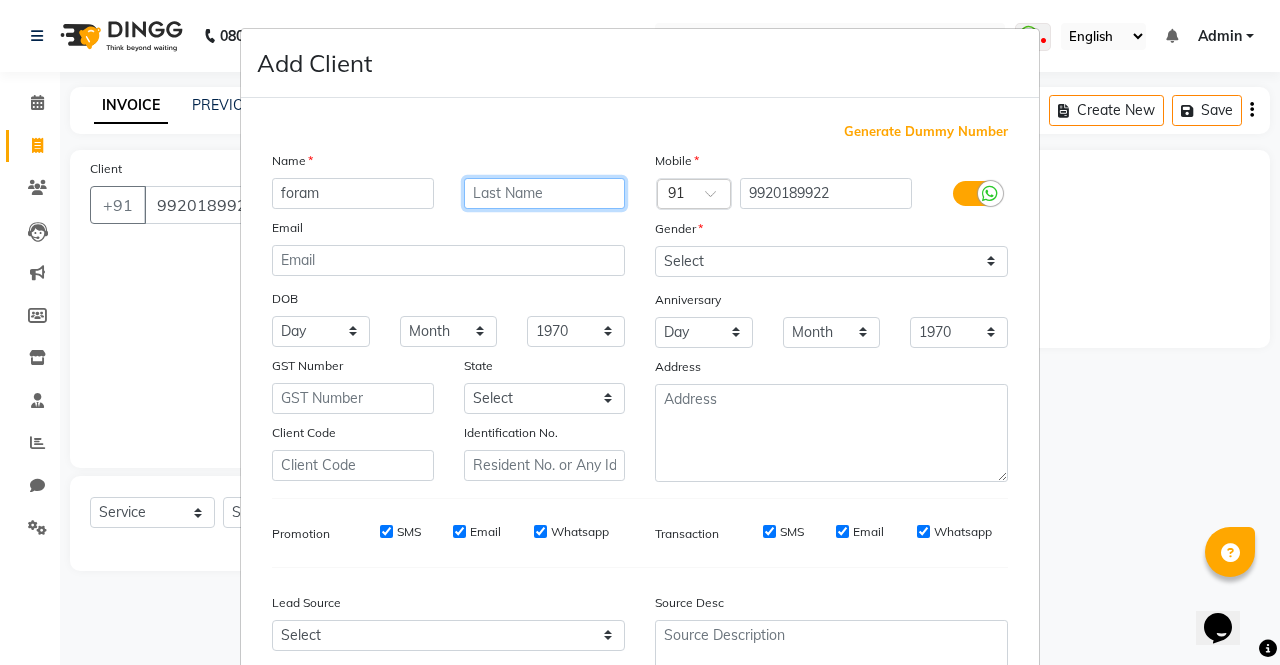 click at bounding box center (545, 193) 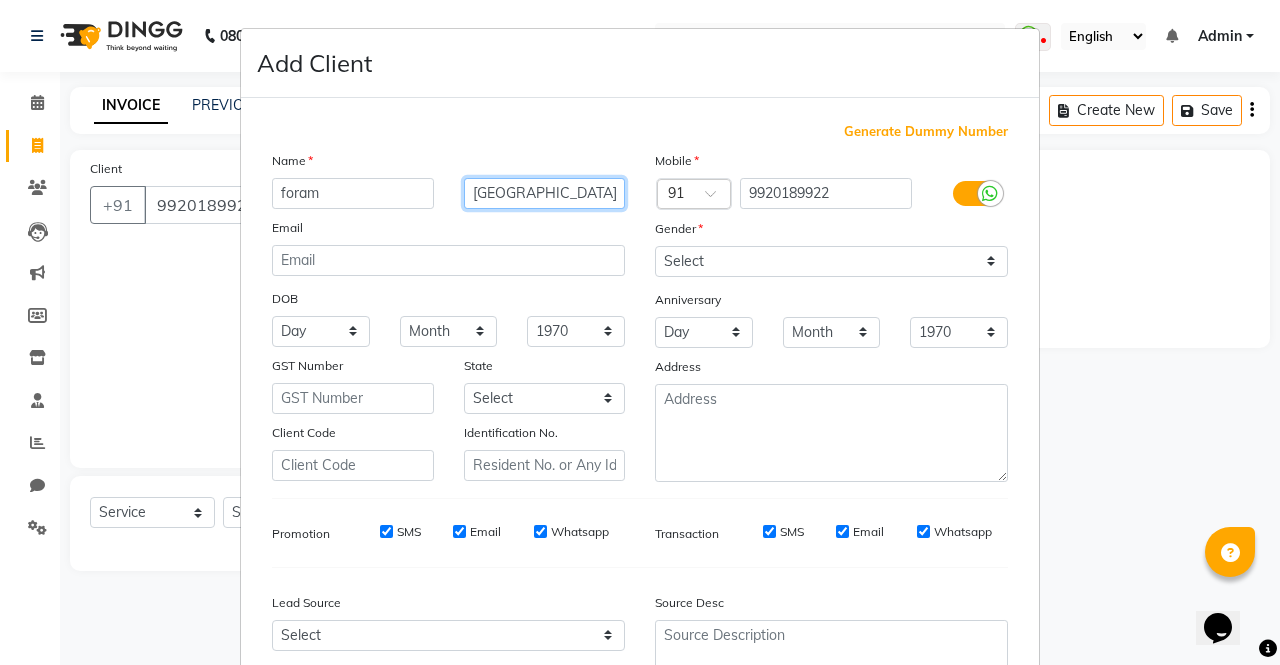 type on "[GEOGRAPHIC_DATA]" 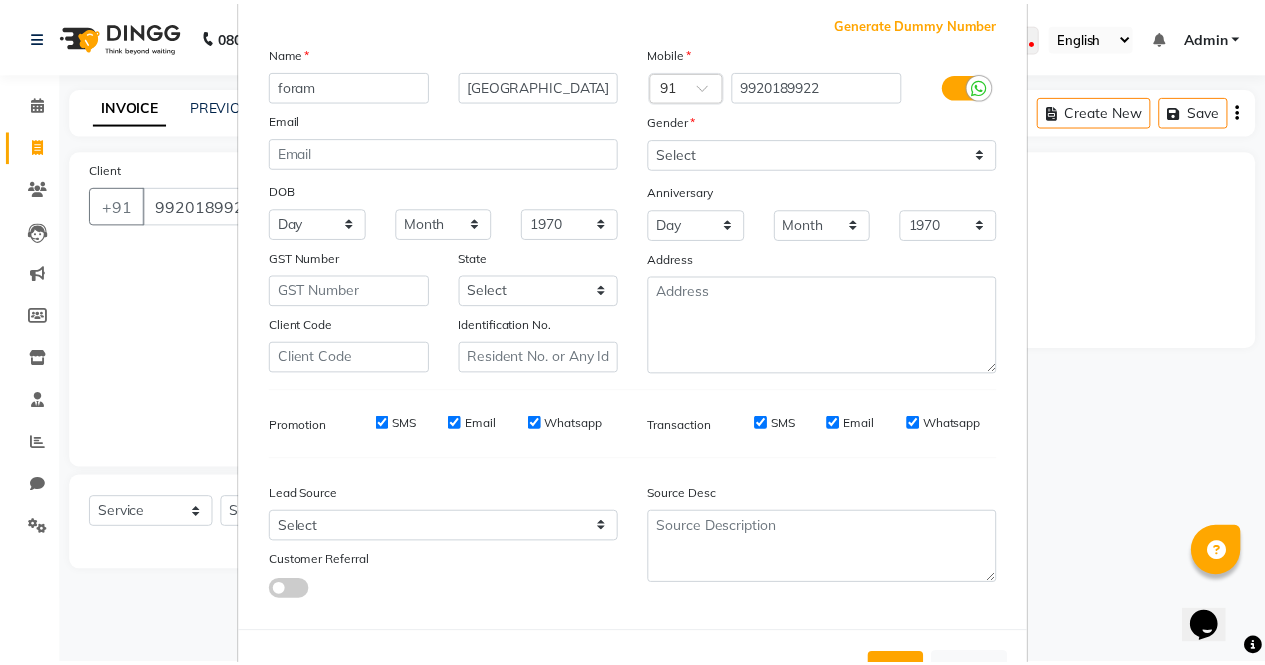 scroll, scrollTop: 136, scrollLeft: 0, axis: vertical 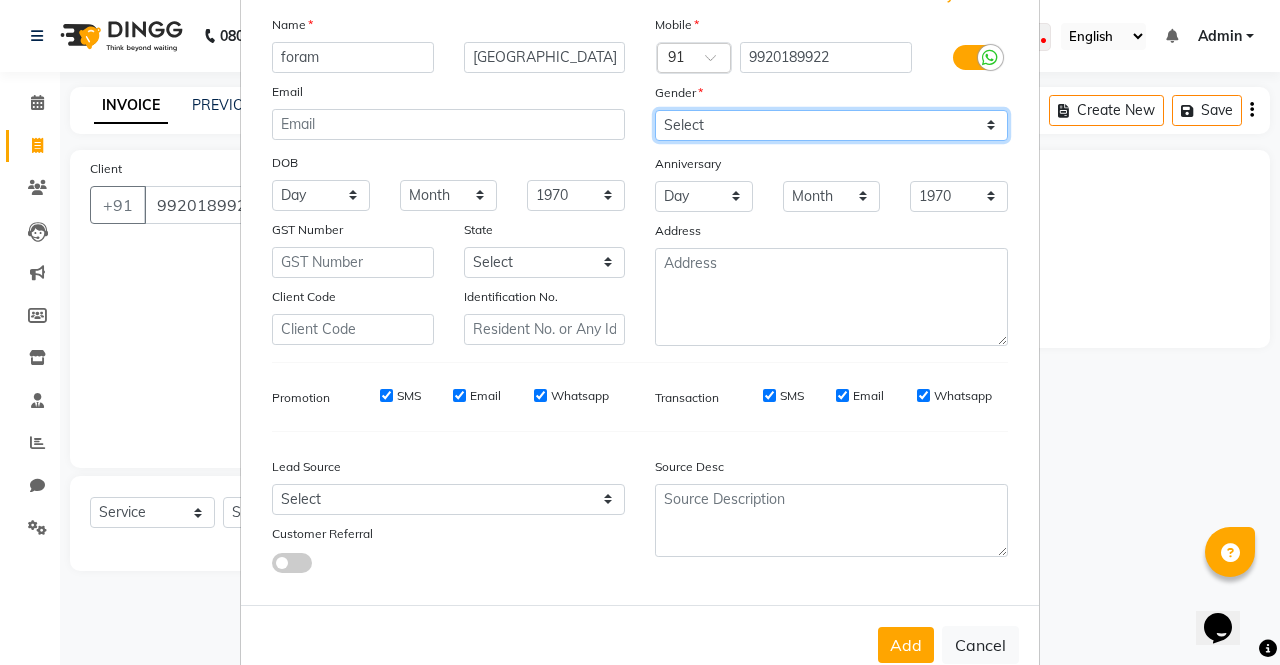 click on "Select [DEMOGRAPHIC_DATA] [DEMOGRAPHIC_DATA] Other Prefer Not To Say" at bounding box center [831, 125] 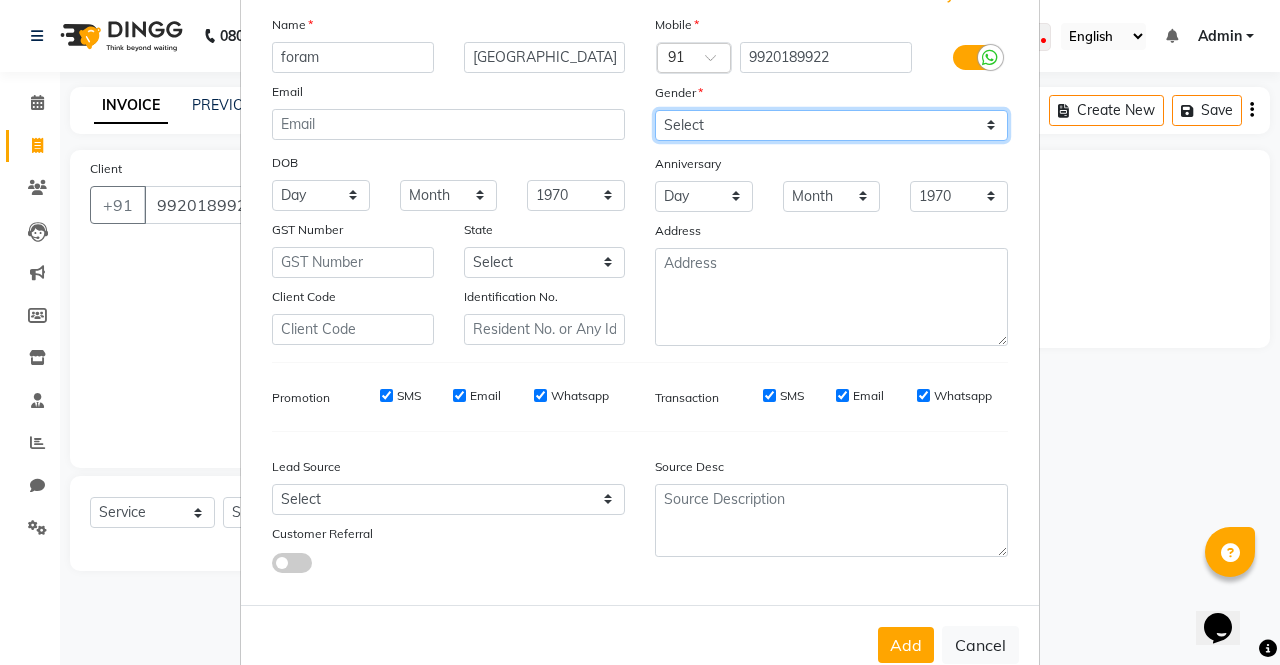 select on "[DEMOGRAPHIC_DATA]" 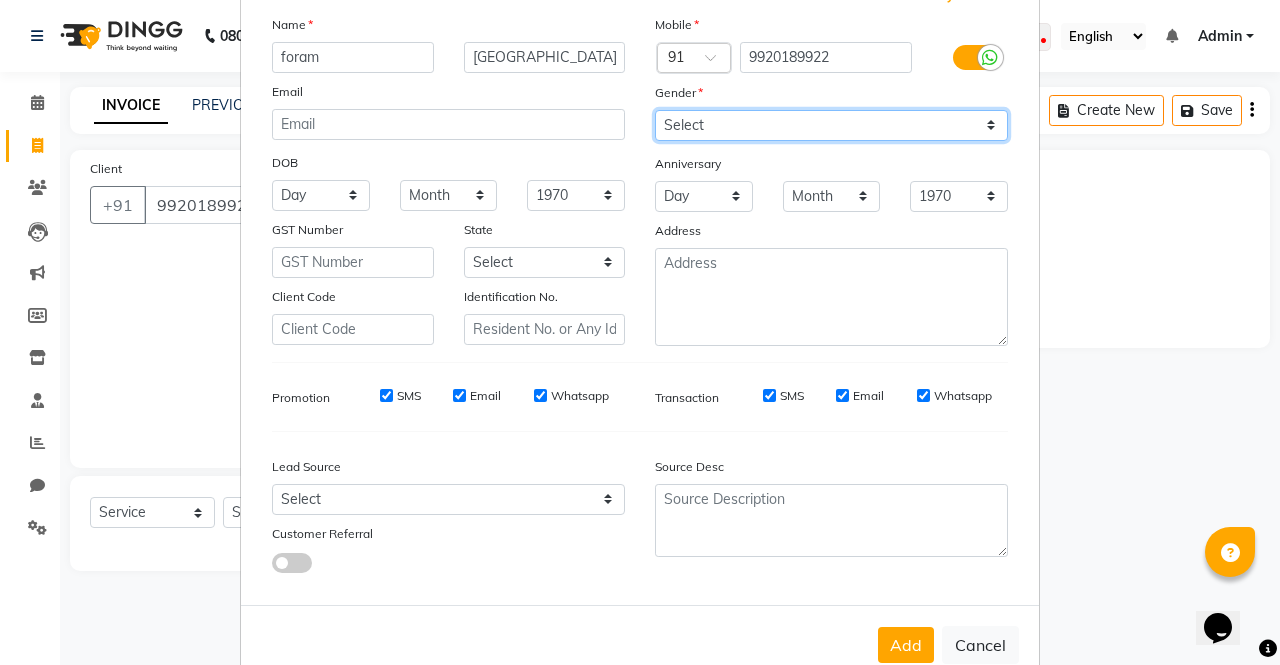 click on "Select [DEMOGRAPHIC_DATA] [DEMOGRAPHIC_DATA] Other Prefer Not To Say" at bounding box center [831, 125] 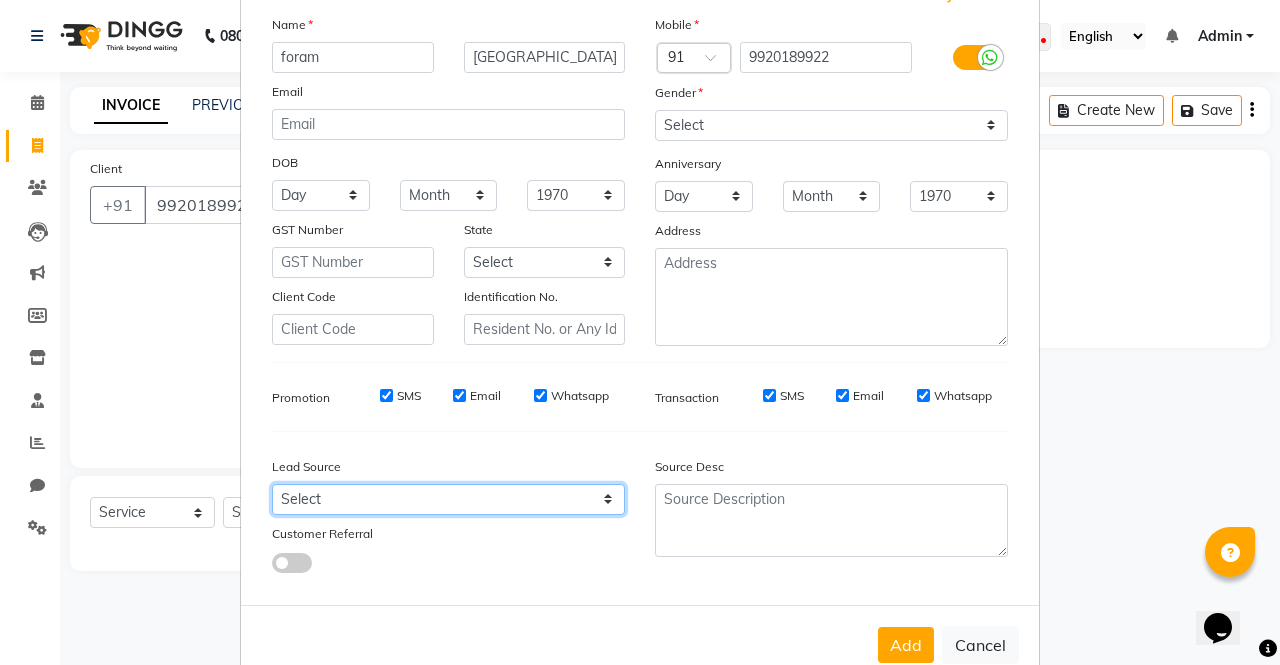 click on "Select Walk-in Referral Internet Friend Word of Mouth Advertisement Facebook JustDial Google Other" at bounding box center (448, 499) 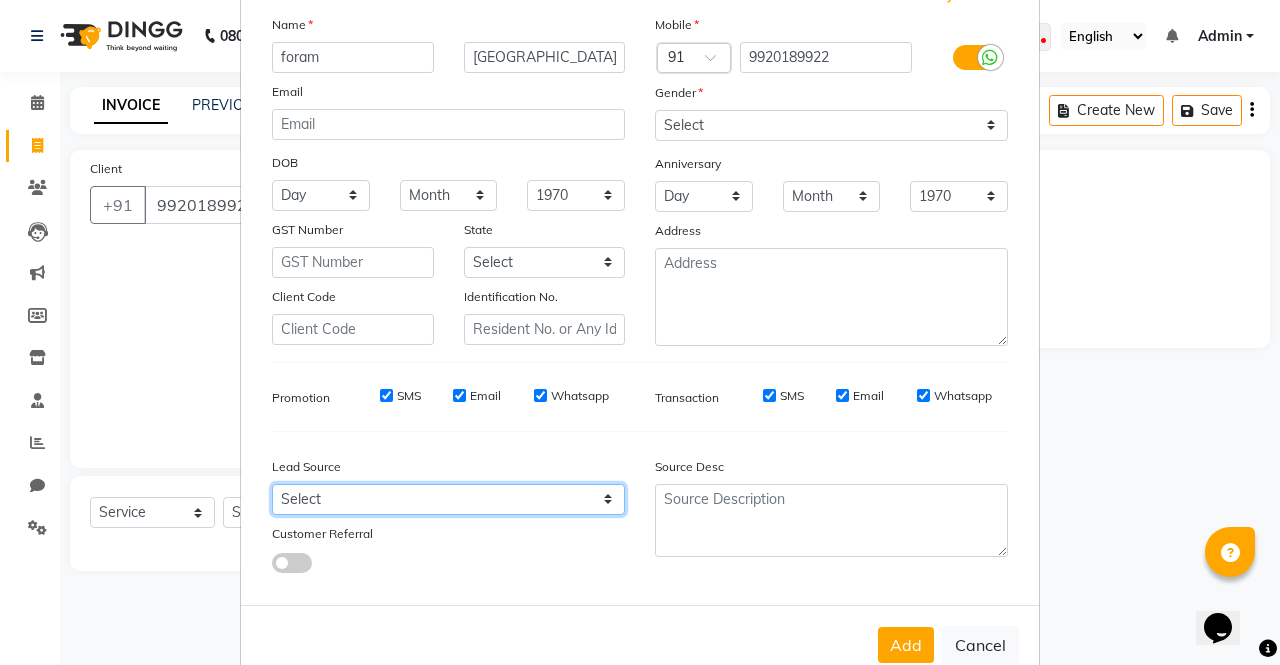 select on "51790" 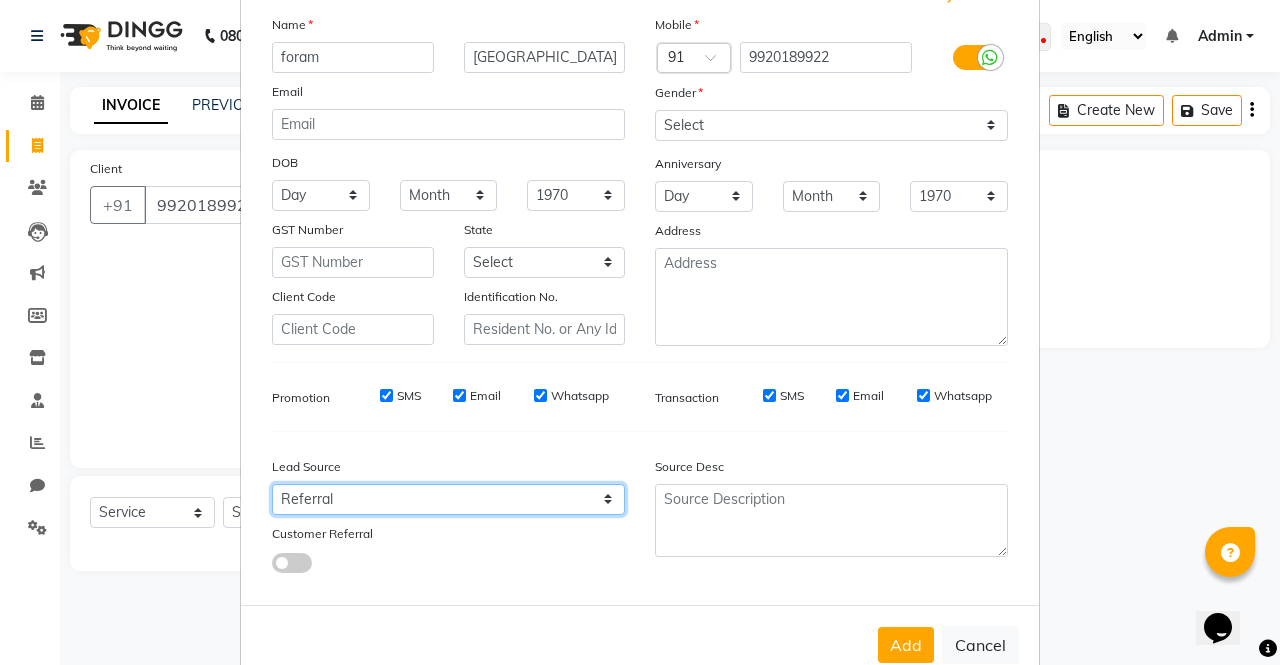 click on "Select Walk-in Referral Internet Friend Word of Mouth Advertisement Facebook JustDial Google Other" at bounding box center (448, 499) 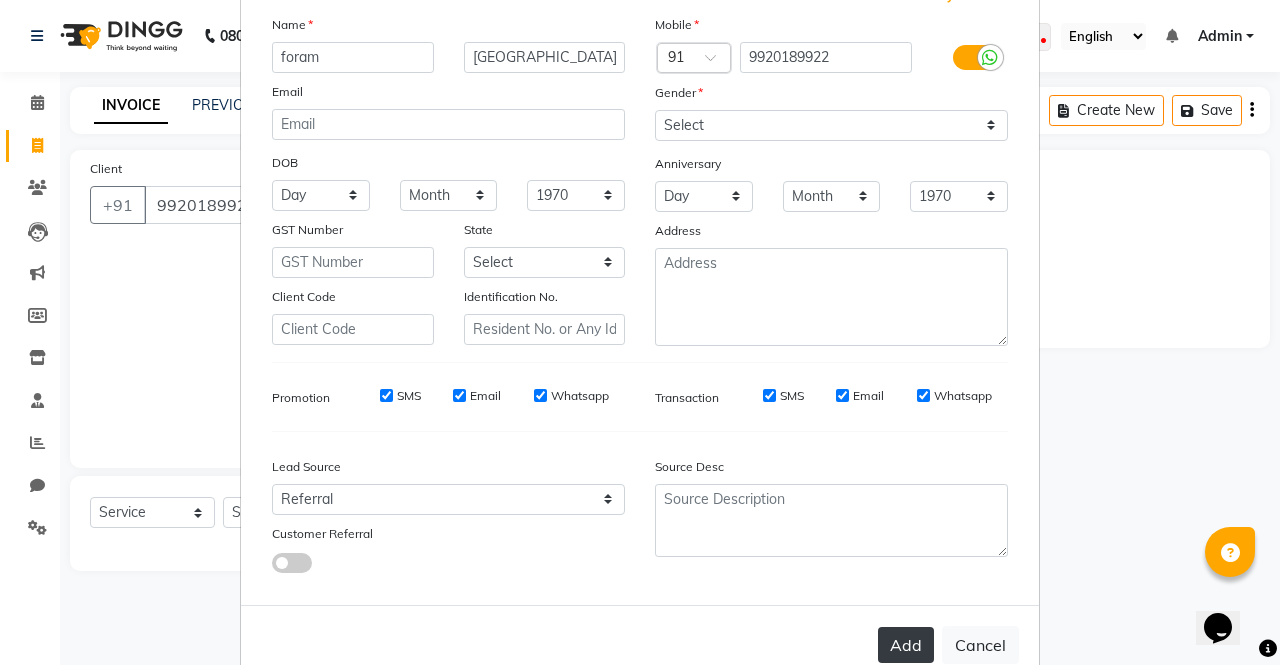 click on "Add" at bounding box center [906, 645] 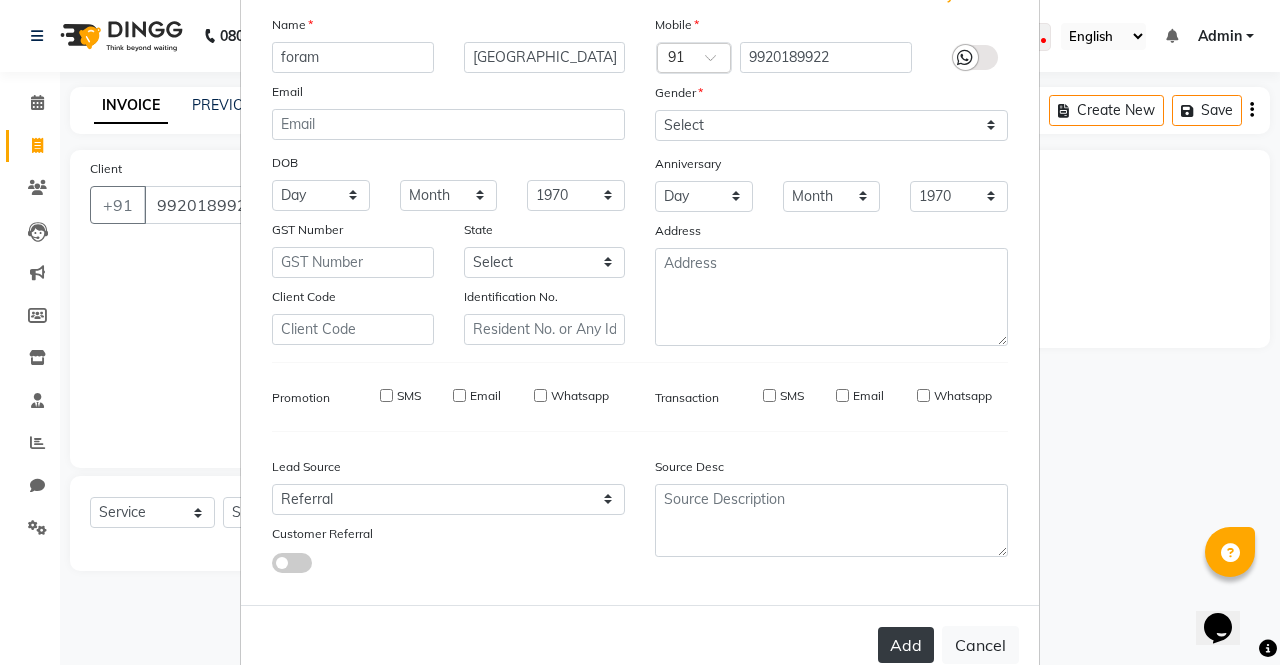 type 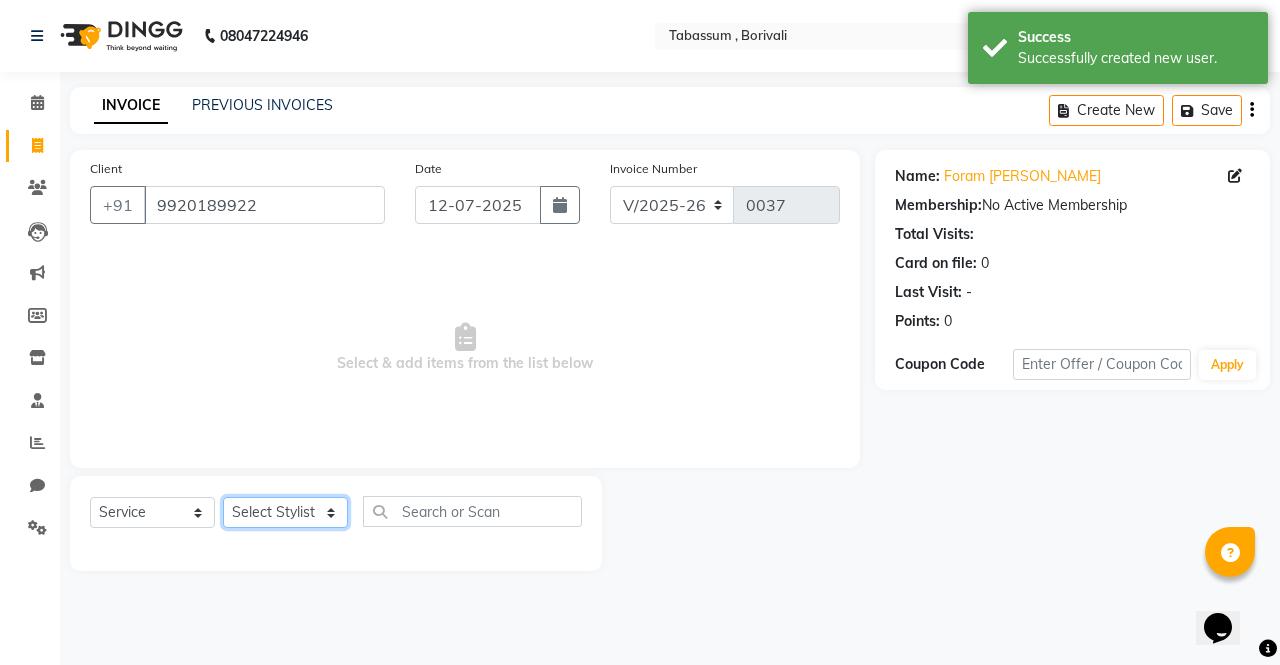 click on "Select Stylist [PERSON_NAME]  pooja [PERSON_NAME] [PERSON_NAME]  [PERSON_NAME]  [PERSON_NAME]  Tabassum Hamirka" 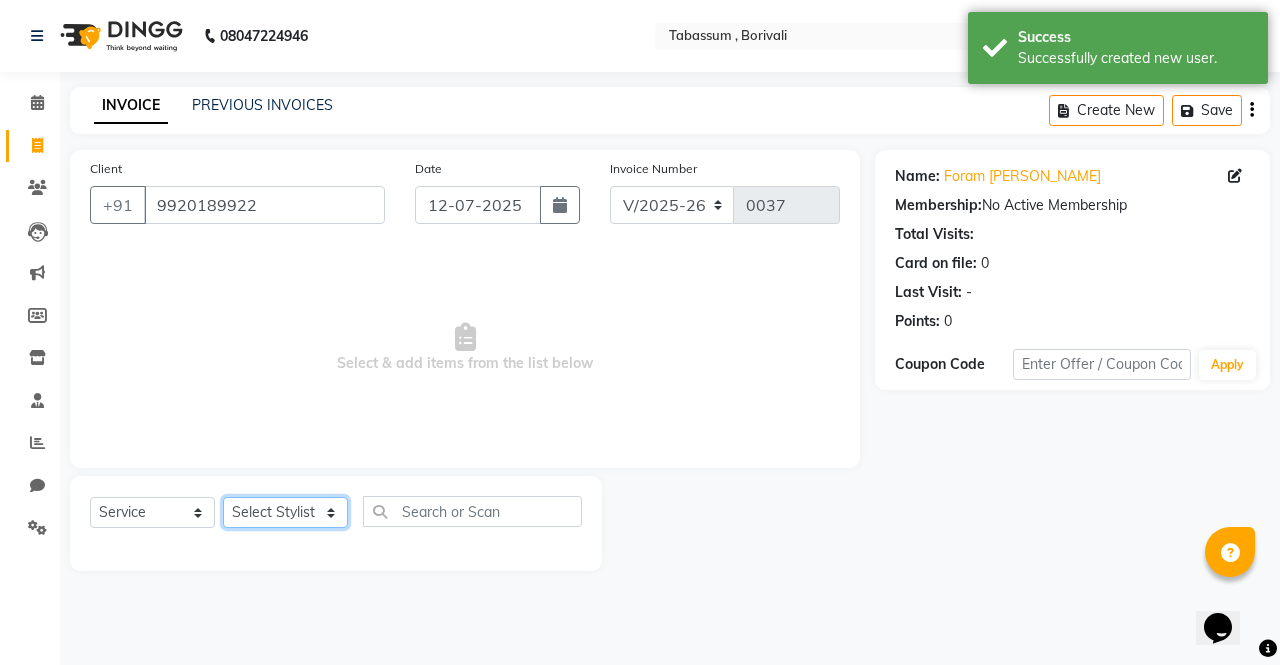 select on "67907" 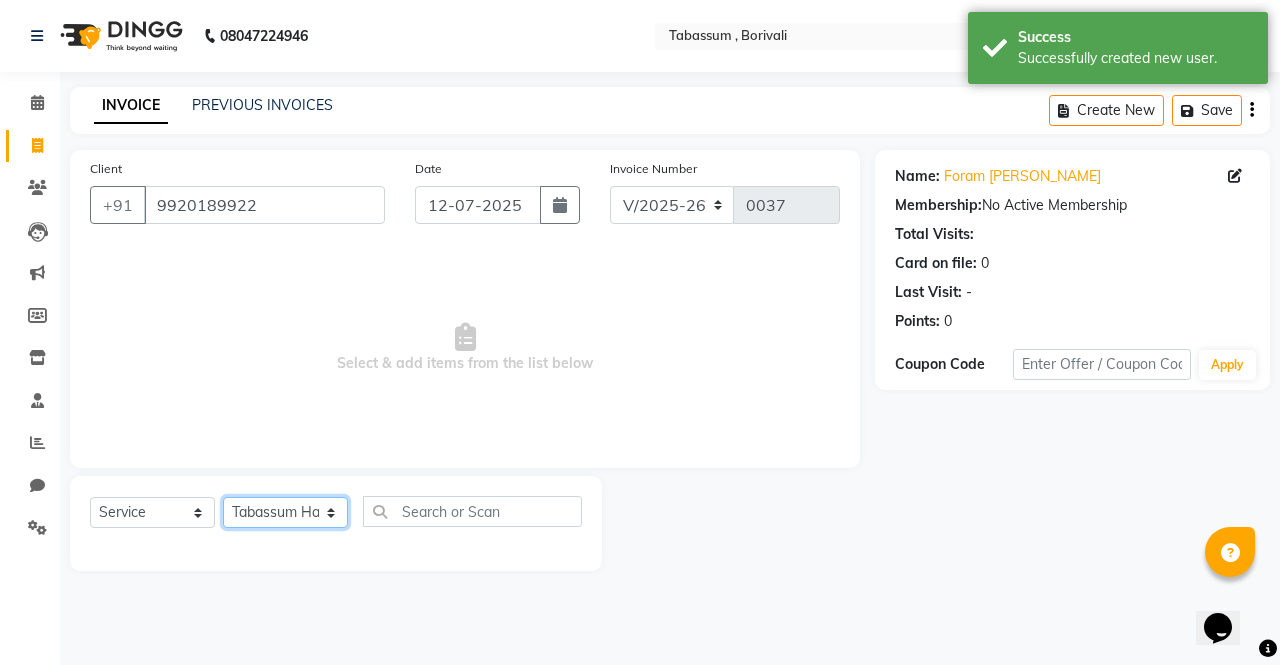 click on "Select Stylist [PERSON_NAME]  pooja [PERSON_NAME] [PERSON_NAME]  [PERSON_NAME]  [PERSON_NAME]  Tabassum Hamirka" 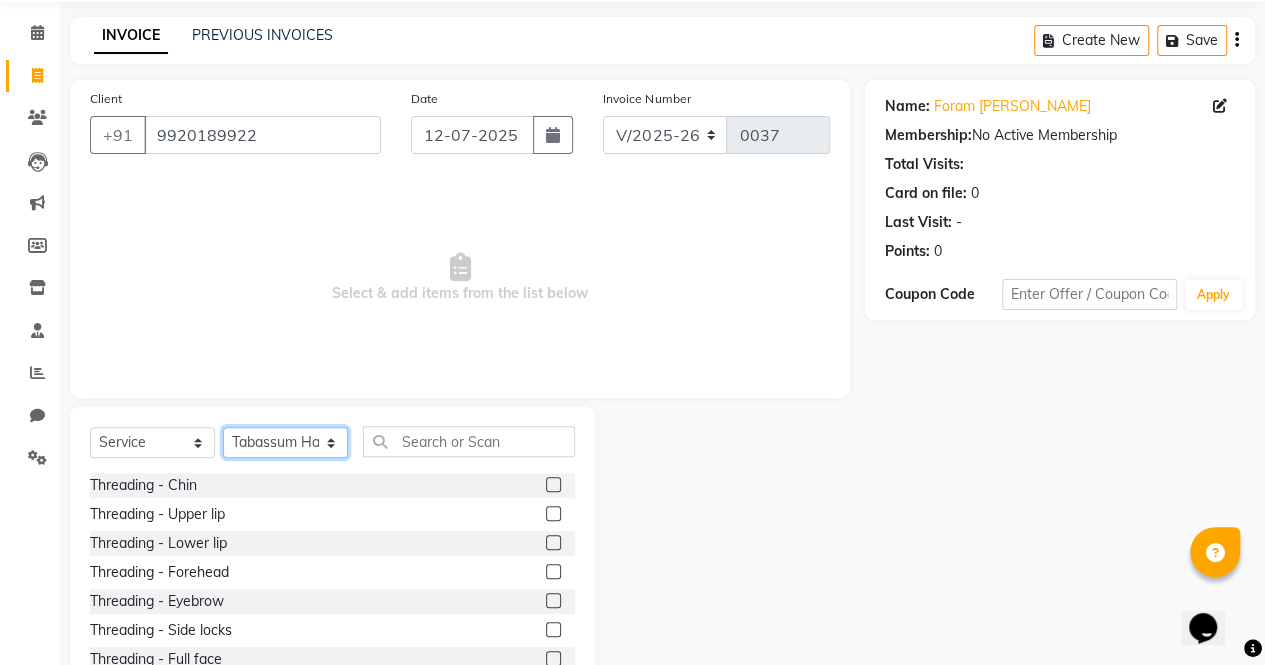 scroll, scrollTop: 76, scrollLeft: 0, axis: vertical 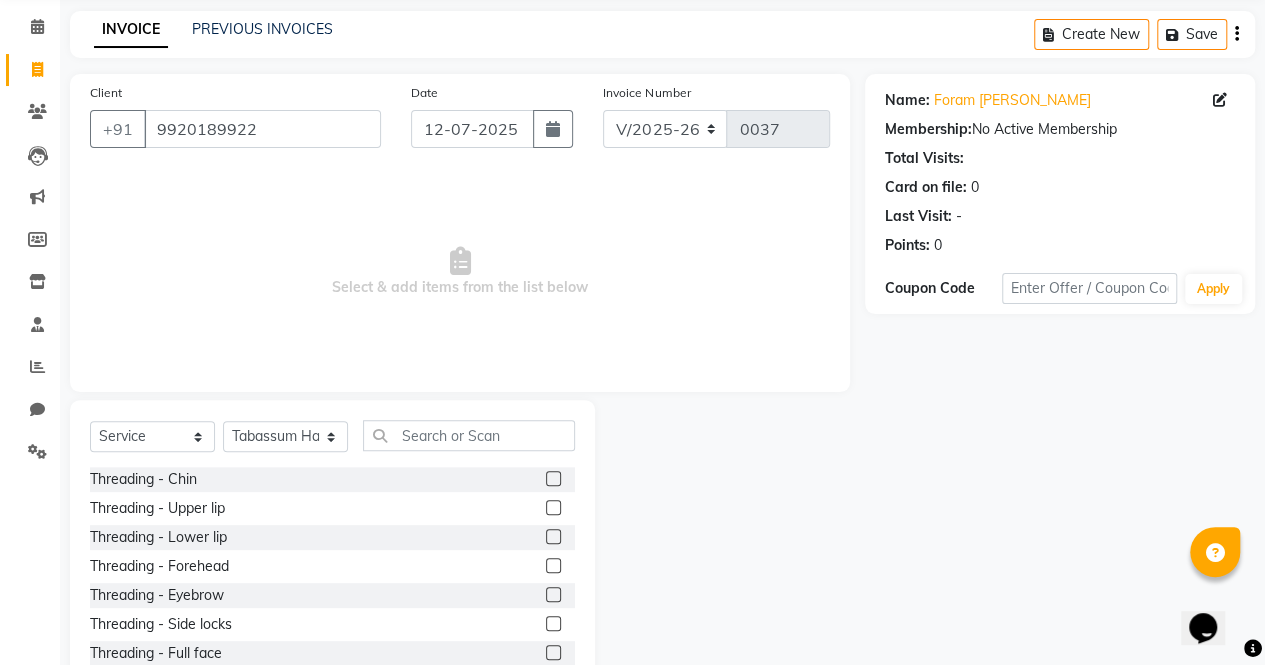 click 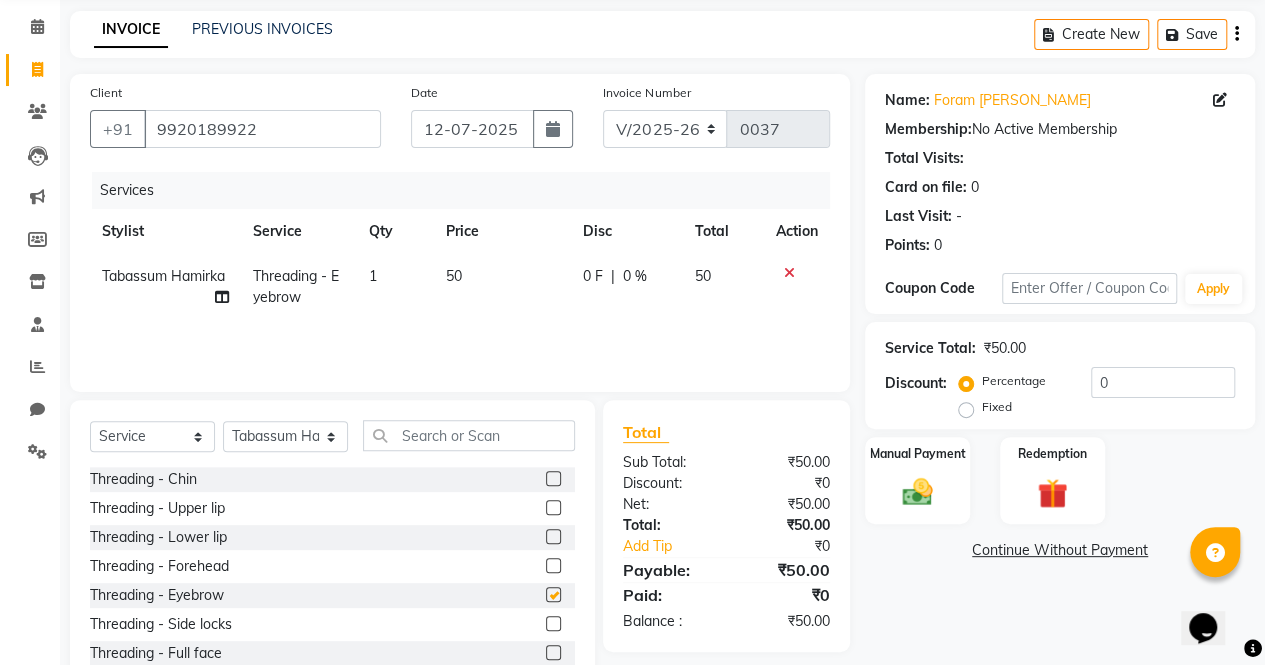 checkbox on "false" 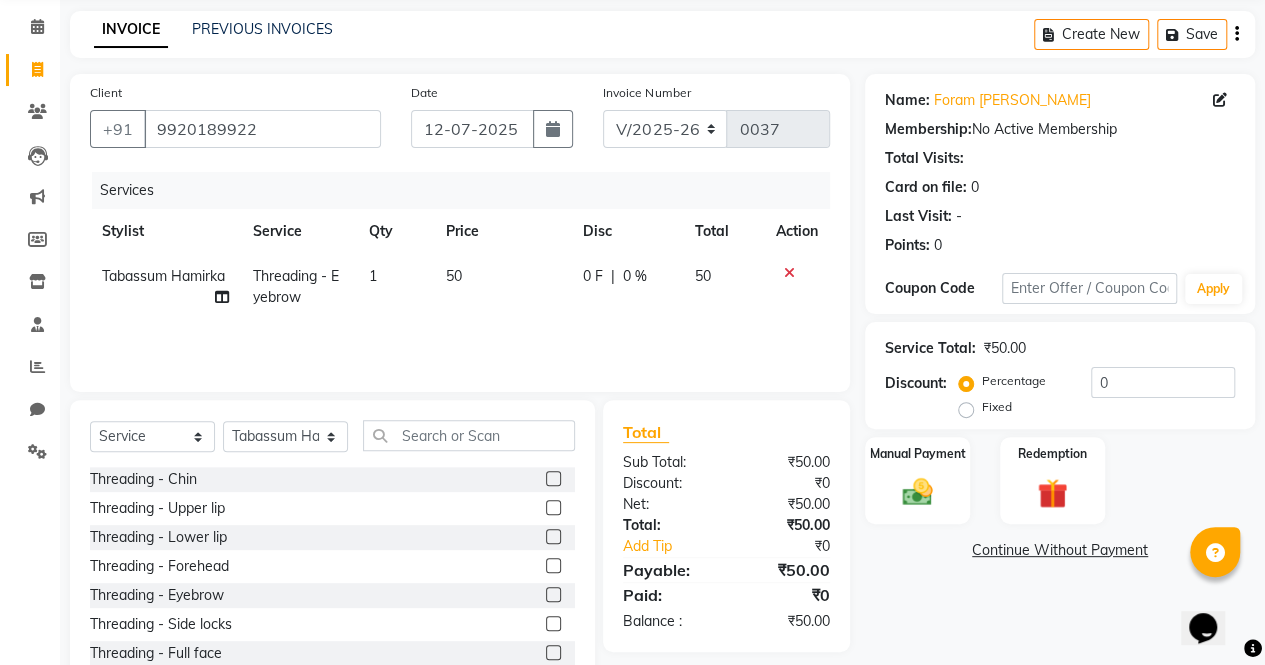drag, startPoint x: 496, startPoint y: 415, endPoint x: 494, endPoint y: 433, distance: 18.110771 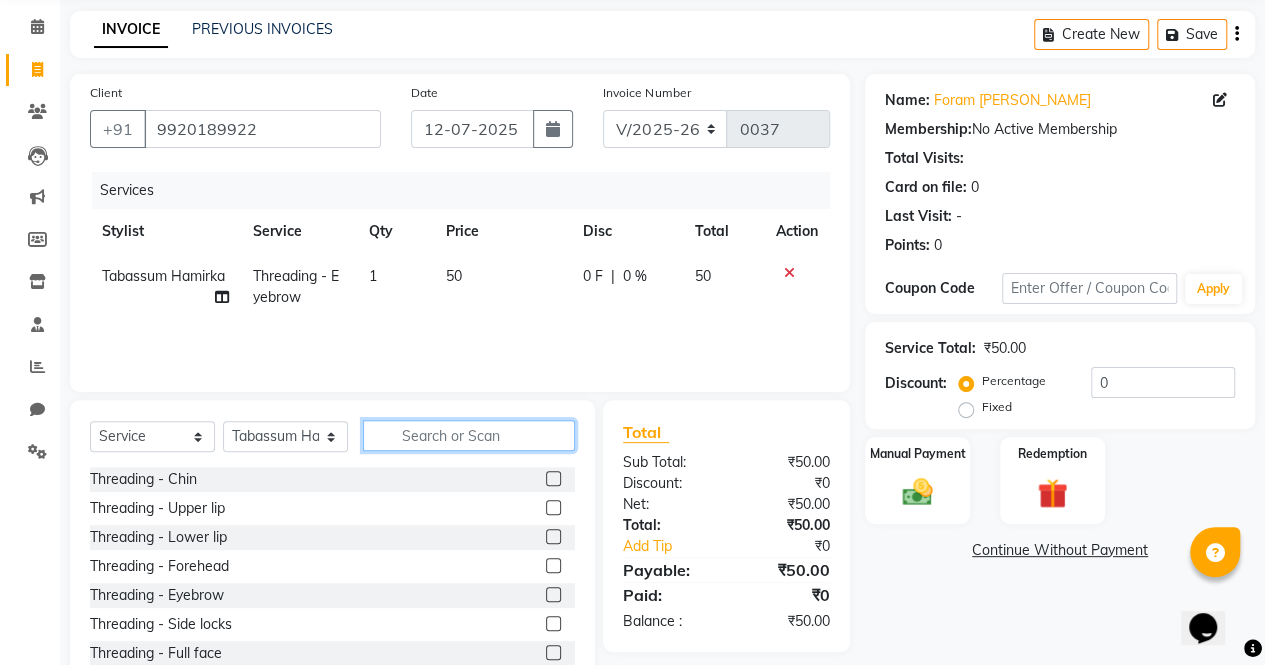 click 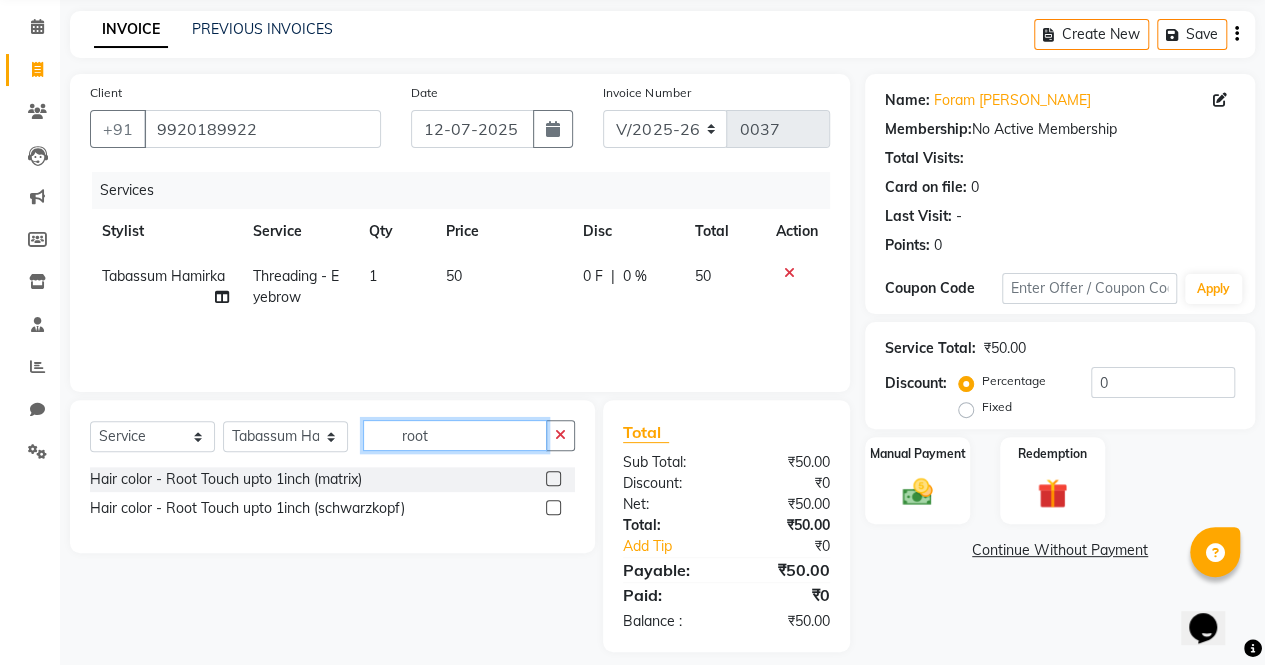 type on "root" 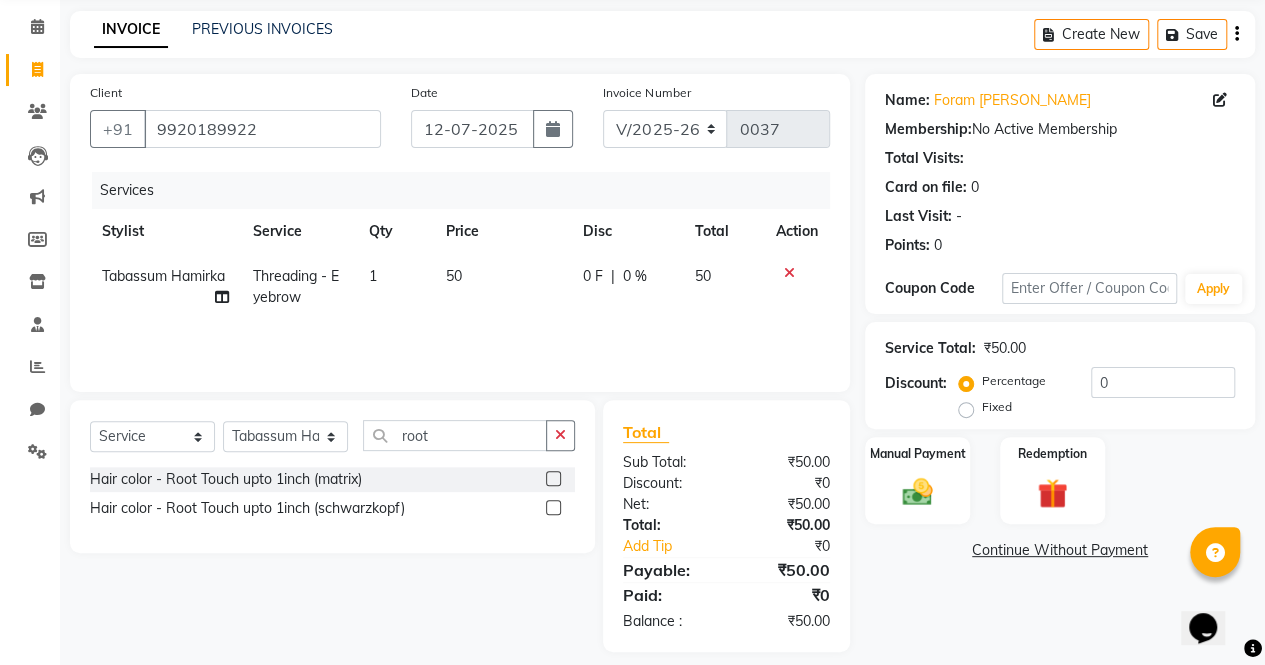 click 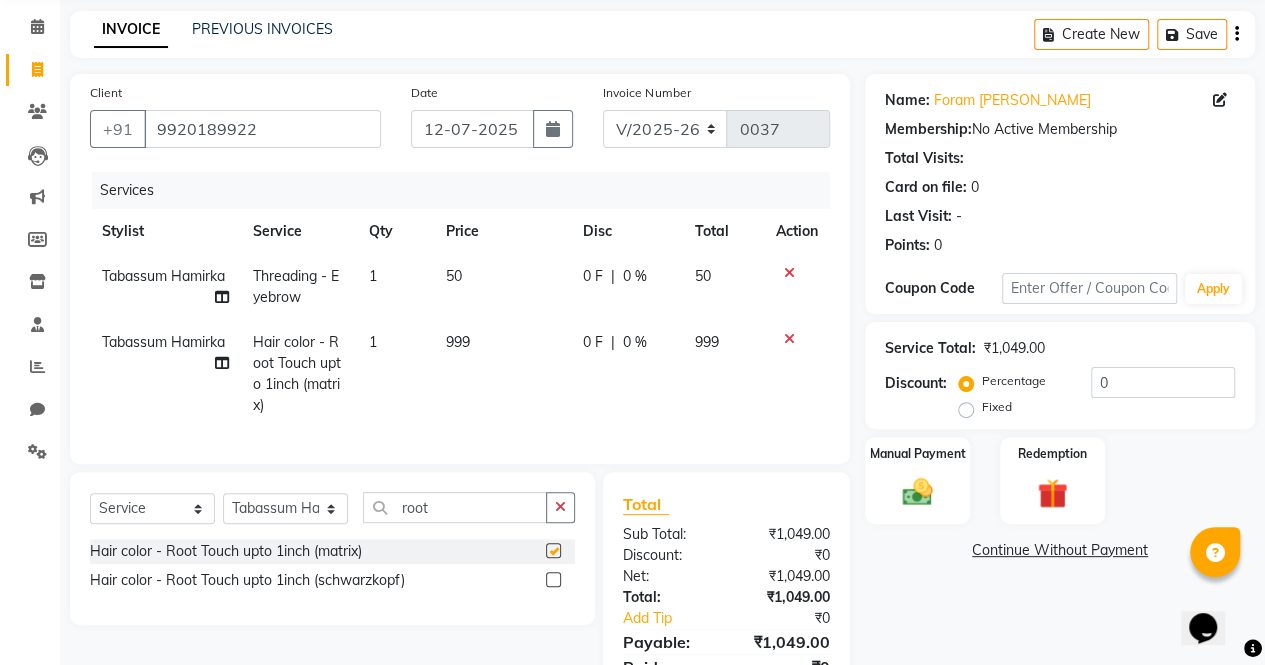 checkbox on "false" 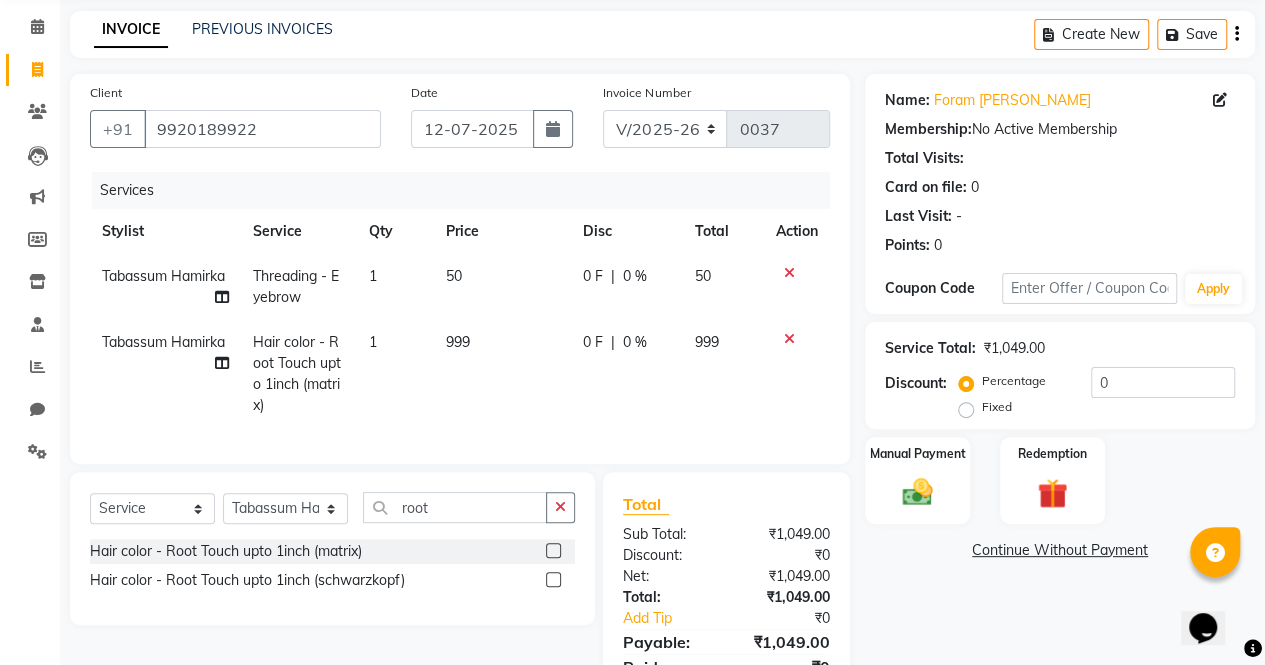 scroll, scrollTop: 178, scrollLeft: 0, axis: vertical 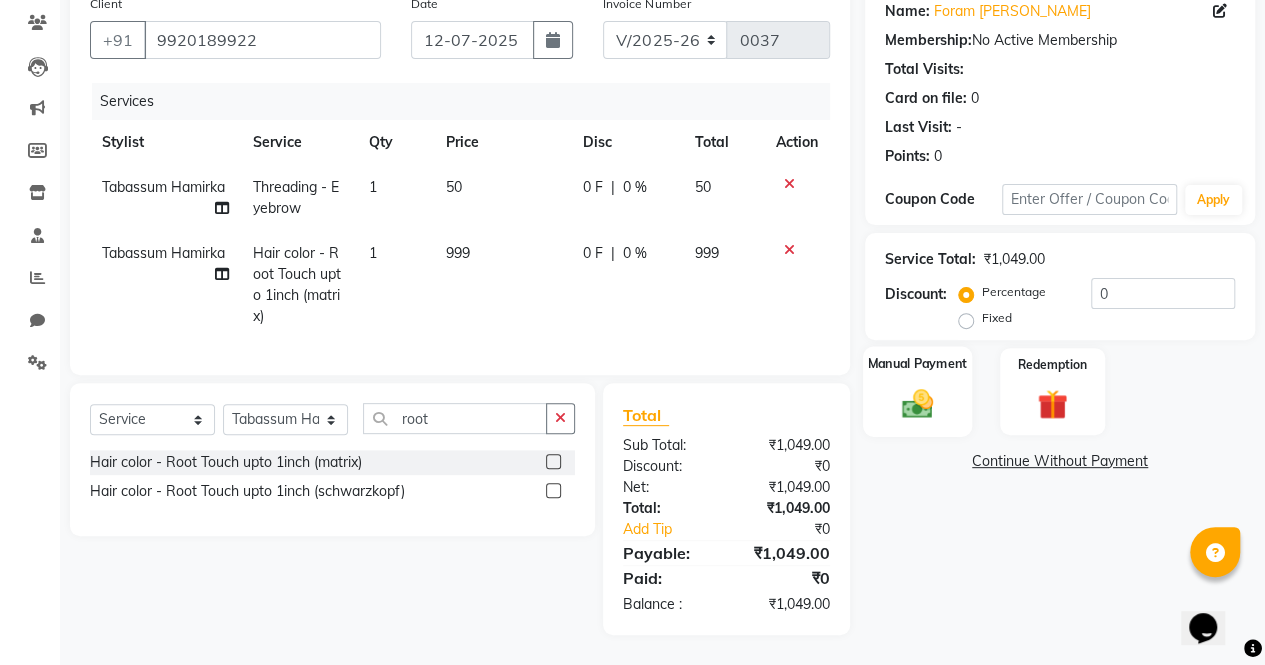 click on "Manual Payment" 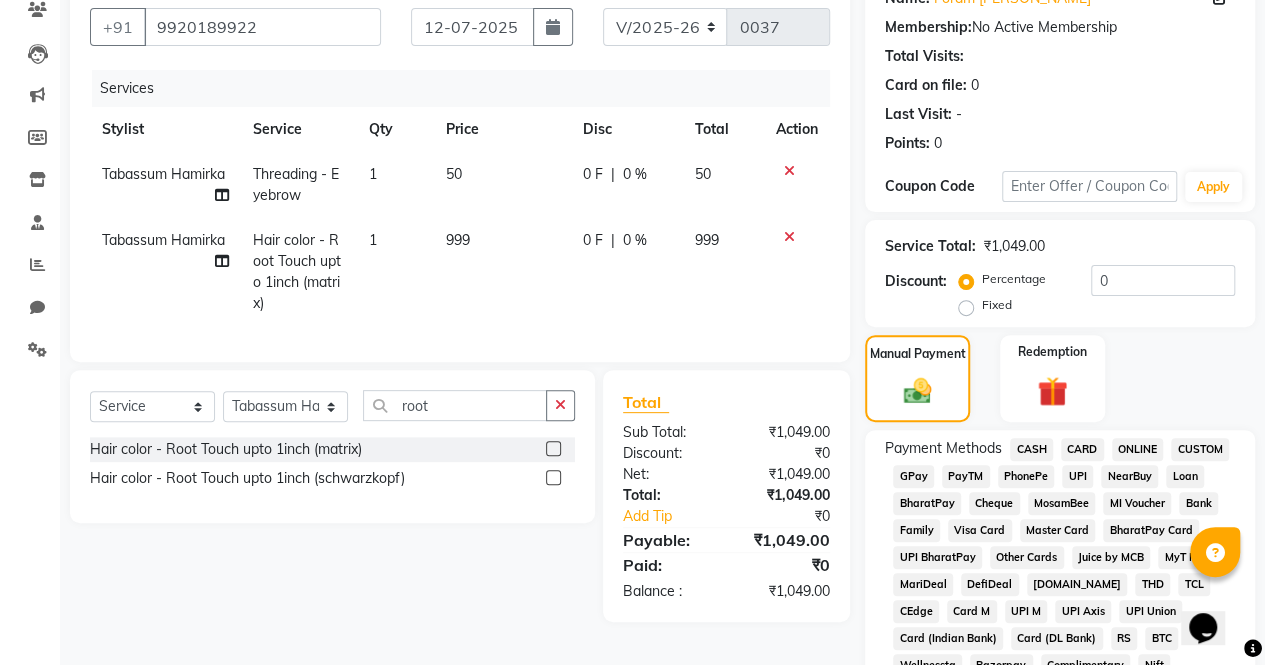 click on "CASH" 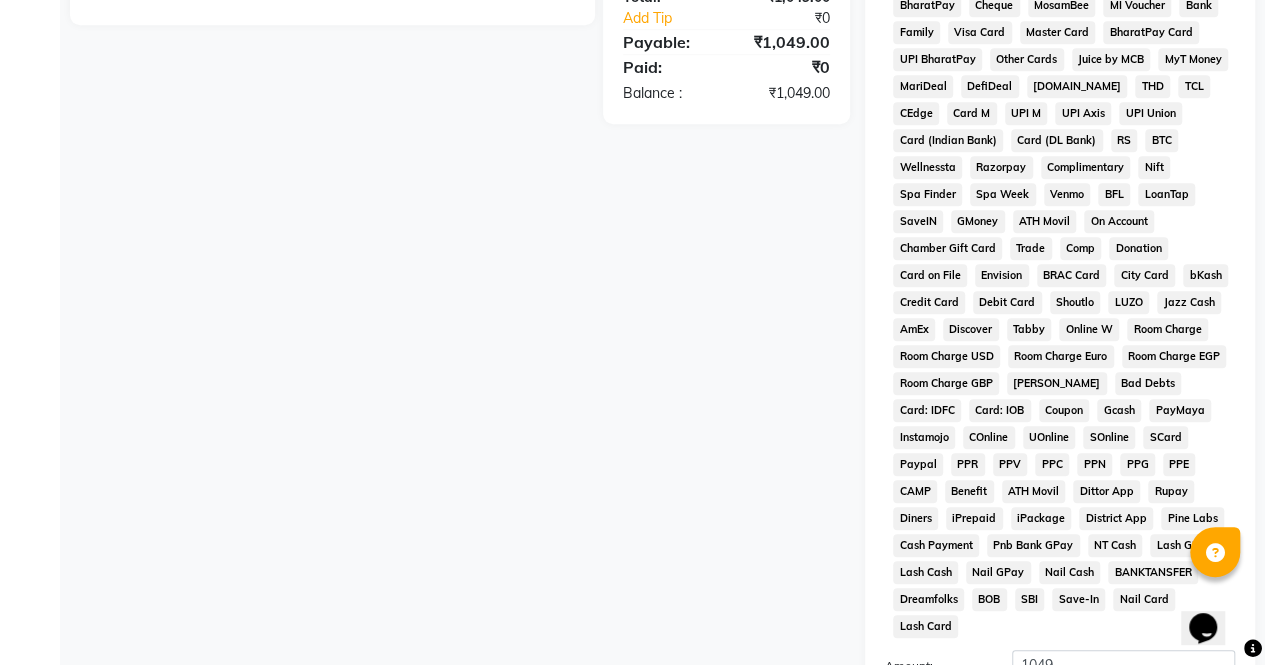 scroll, scrollTop: 892, scrollLeft: 0, axis: vertical 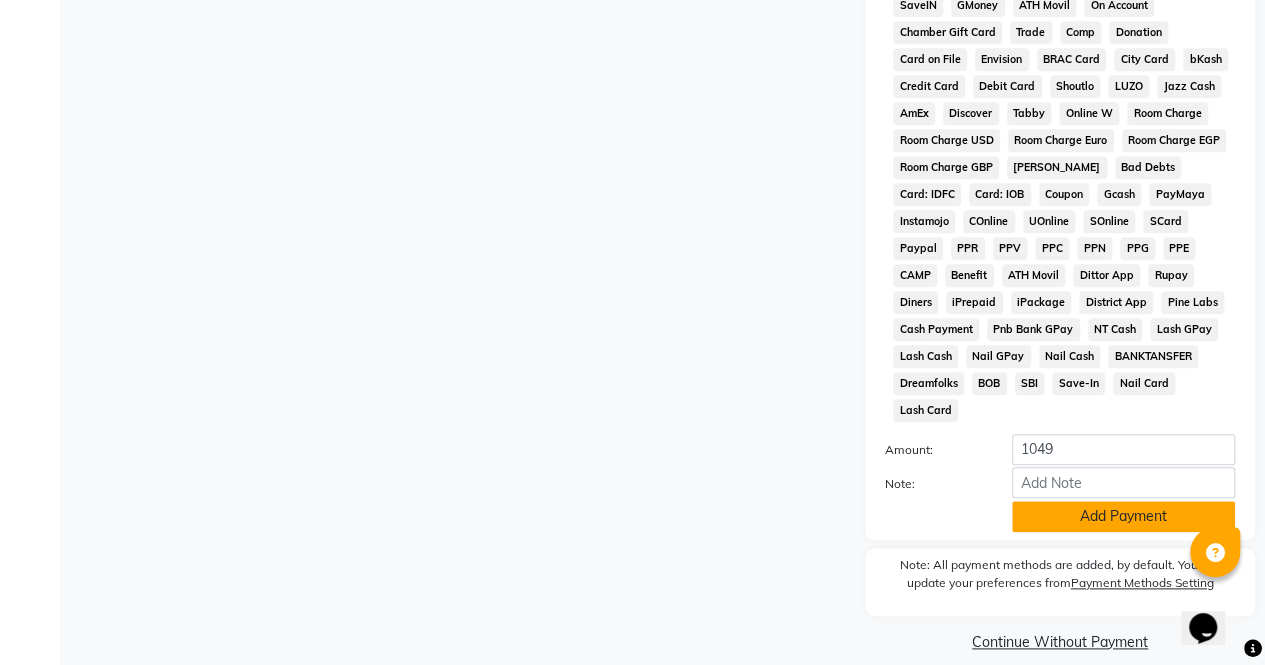 click on "Add Payment" 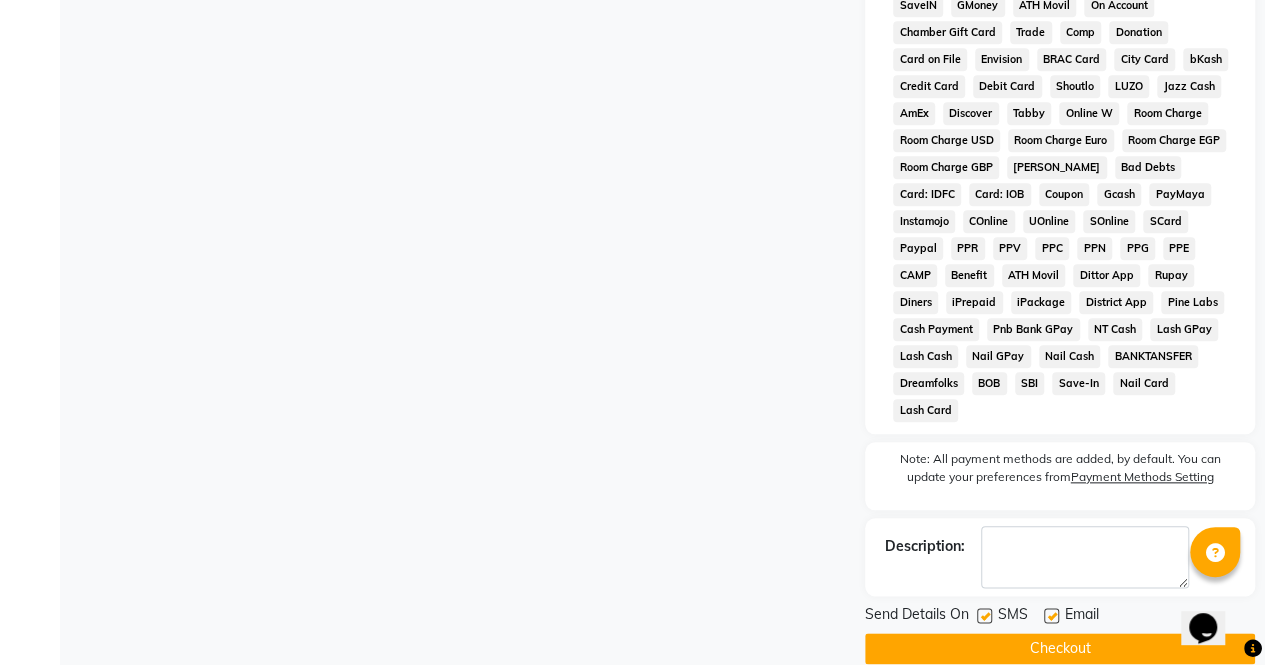 click 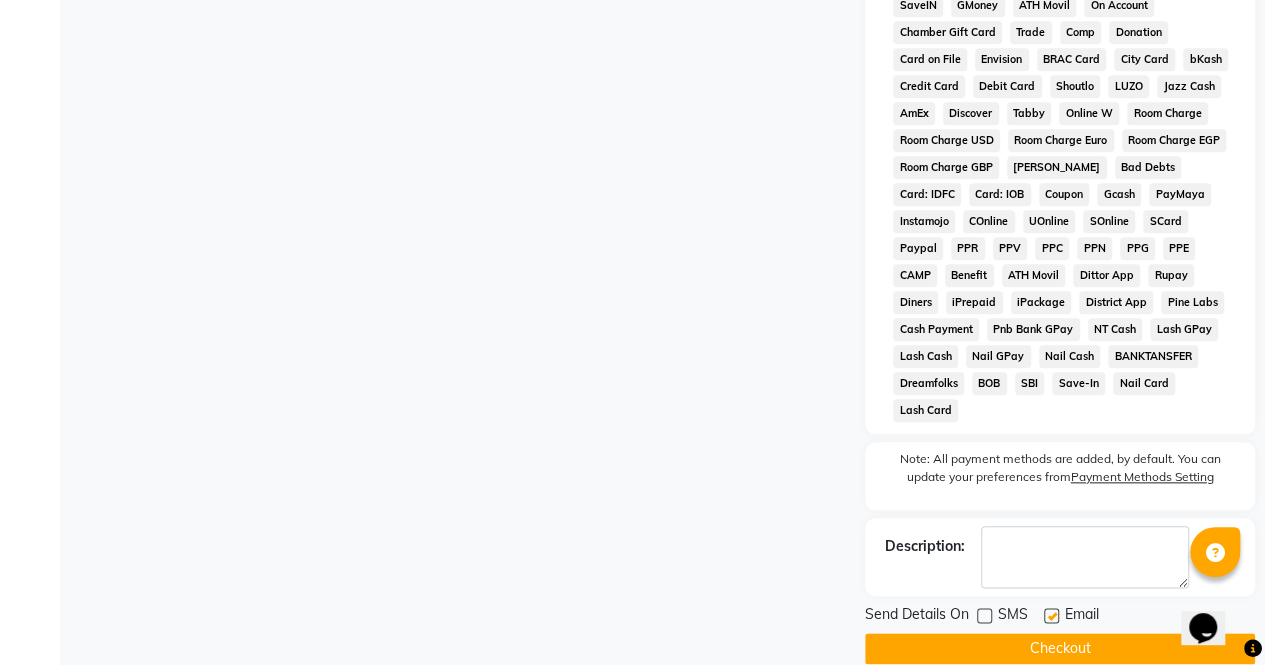 click 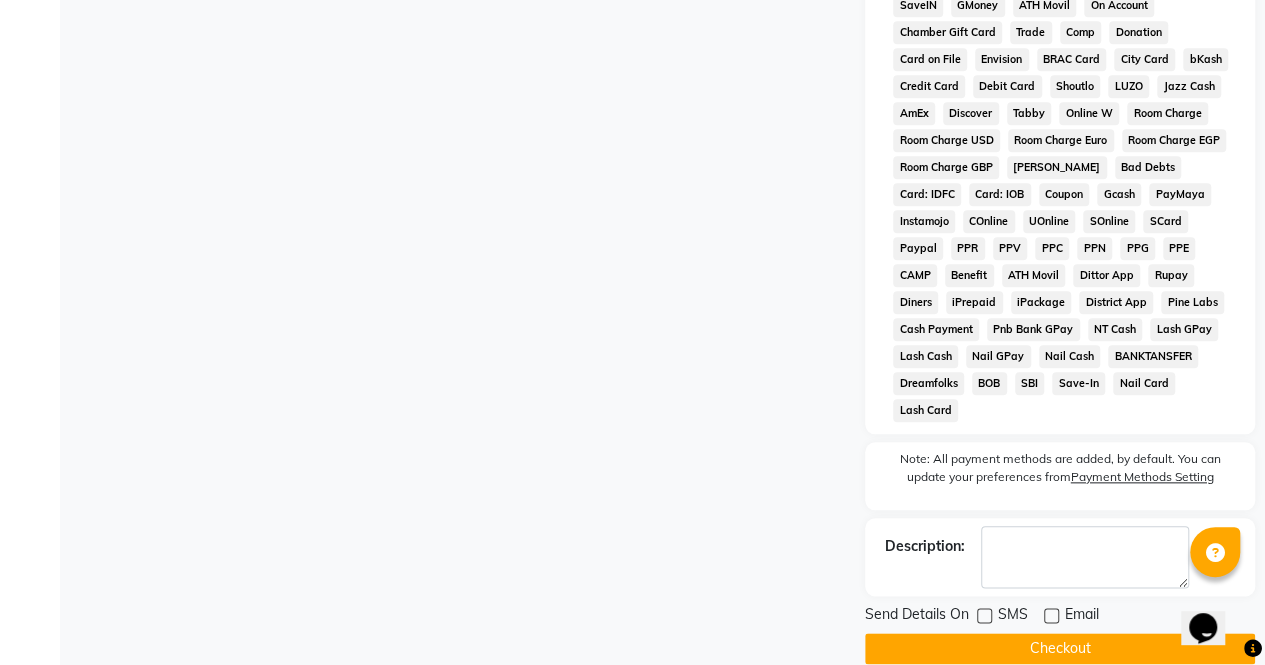 click on "Checkout" 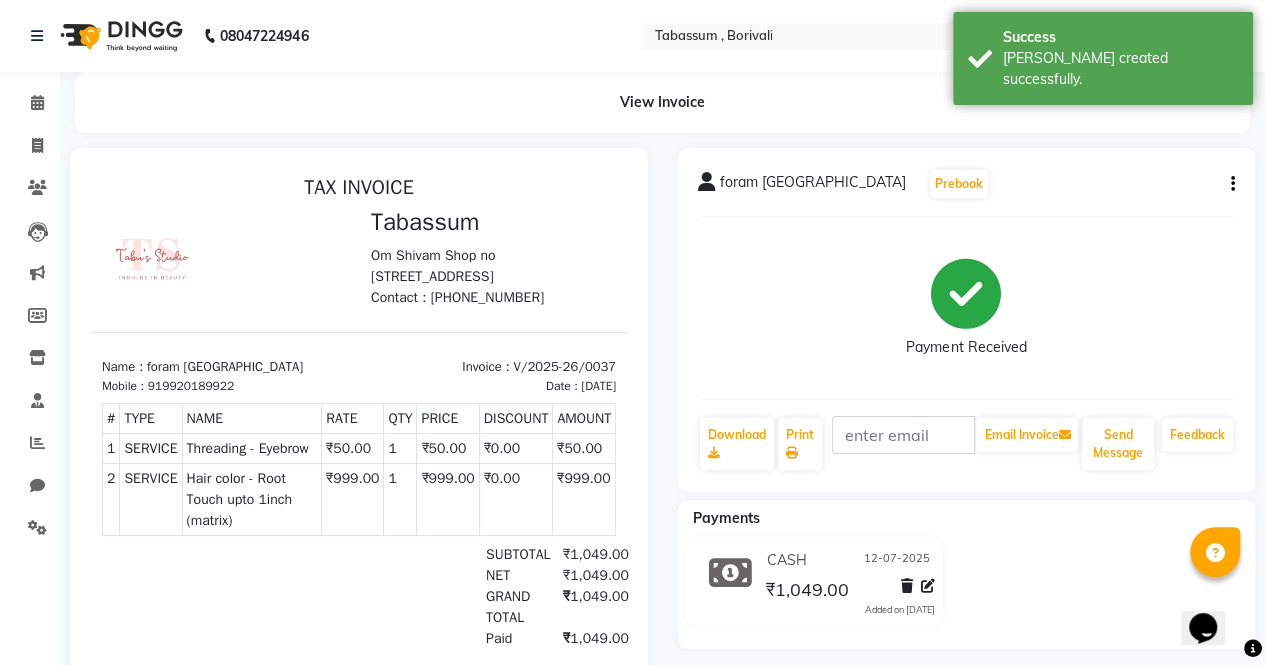 scroll, scrollTop: 0, scrollLeft: 0, axis: both 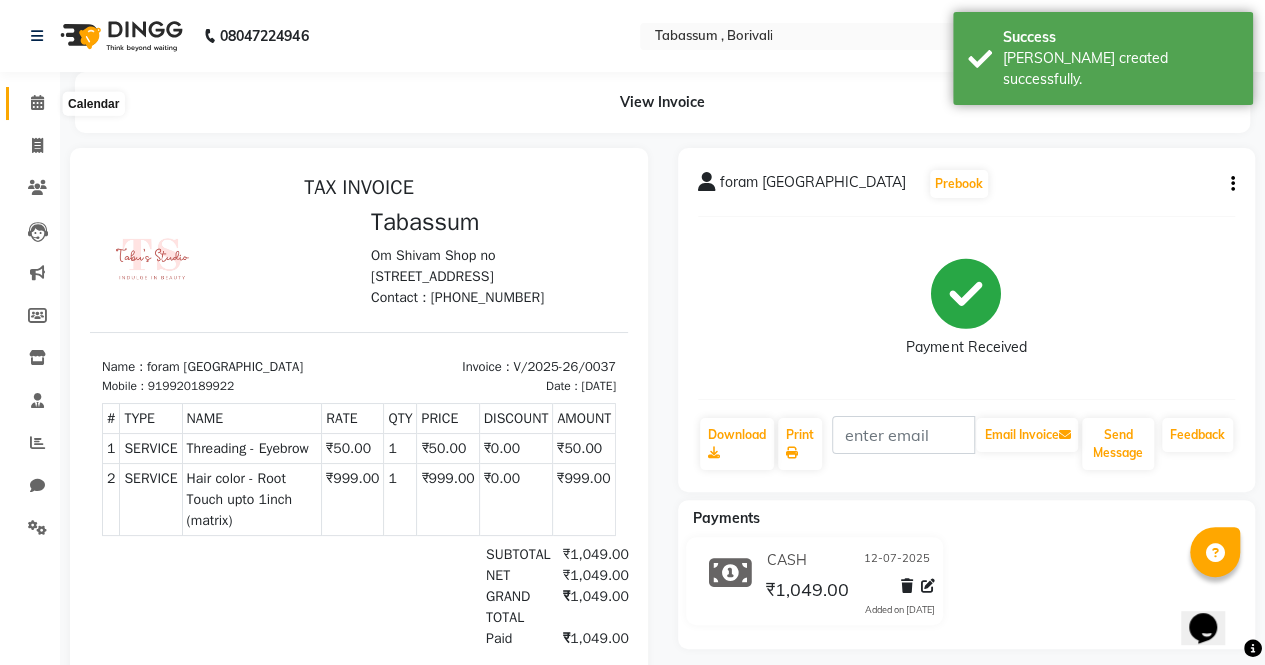 click 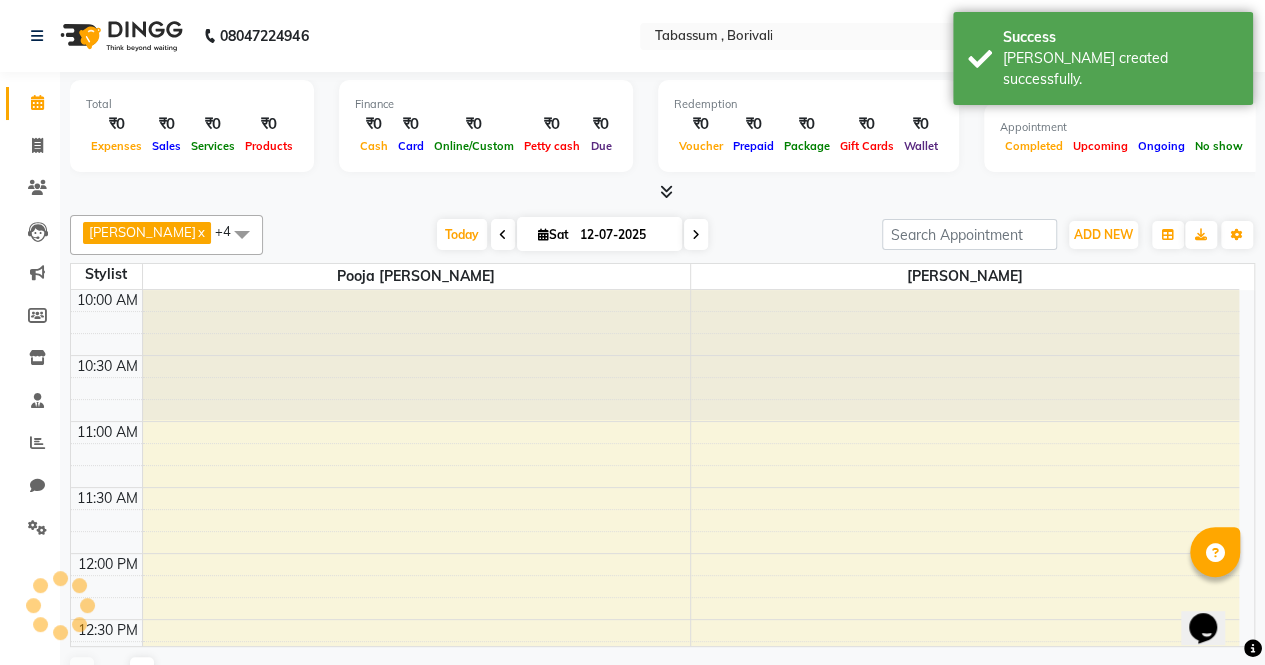 scroll, scrollTop: 1041, scrollLeft: 0, axis: vertical 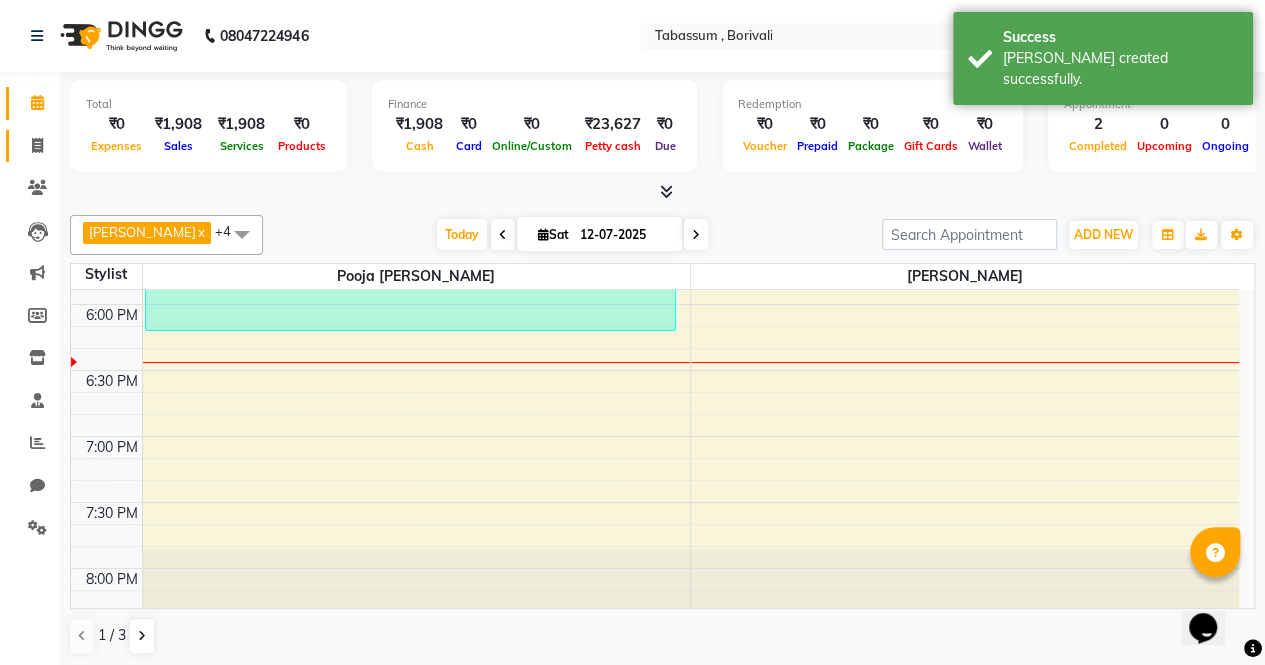 click on "Invoice" 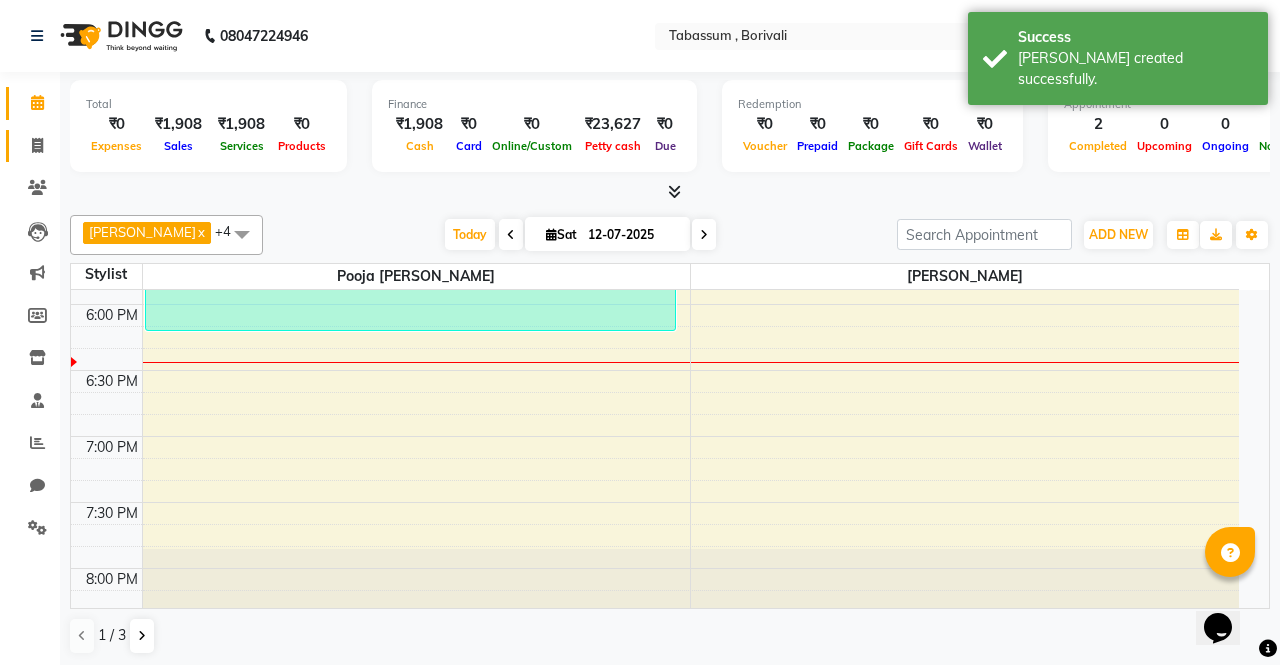 select on "7668" 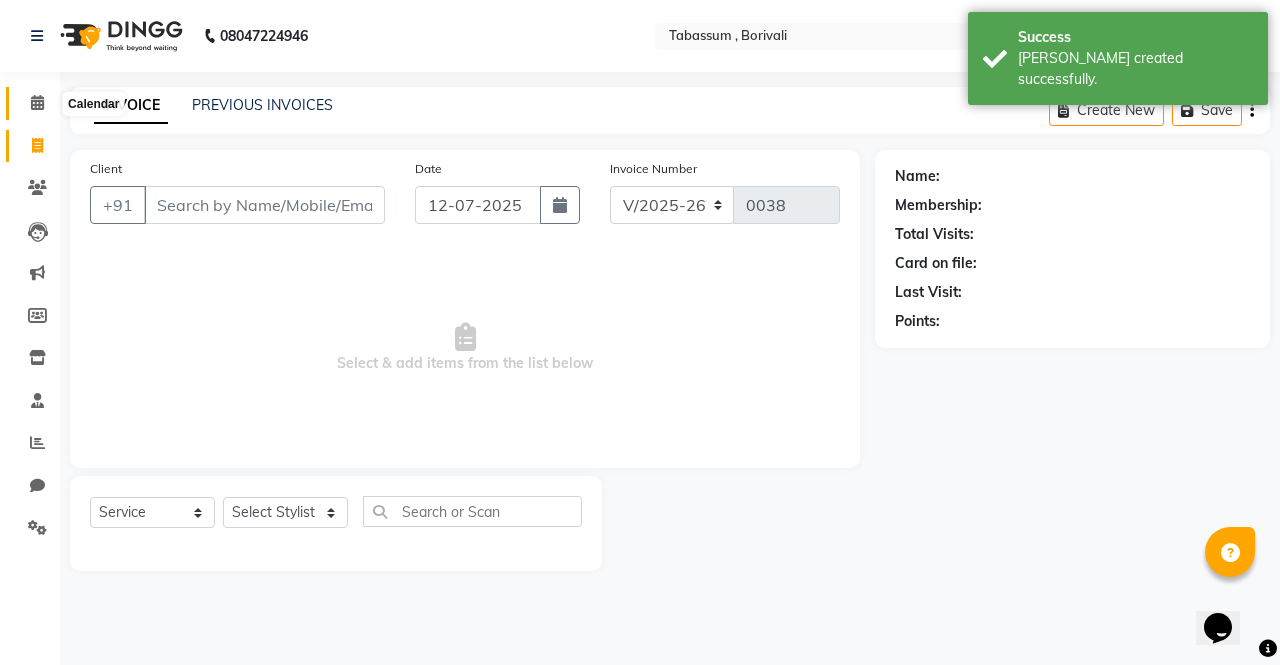 click 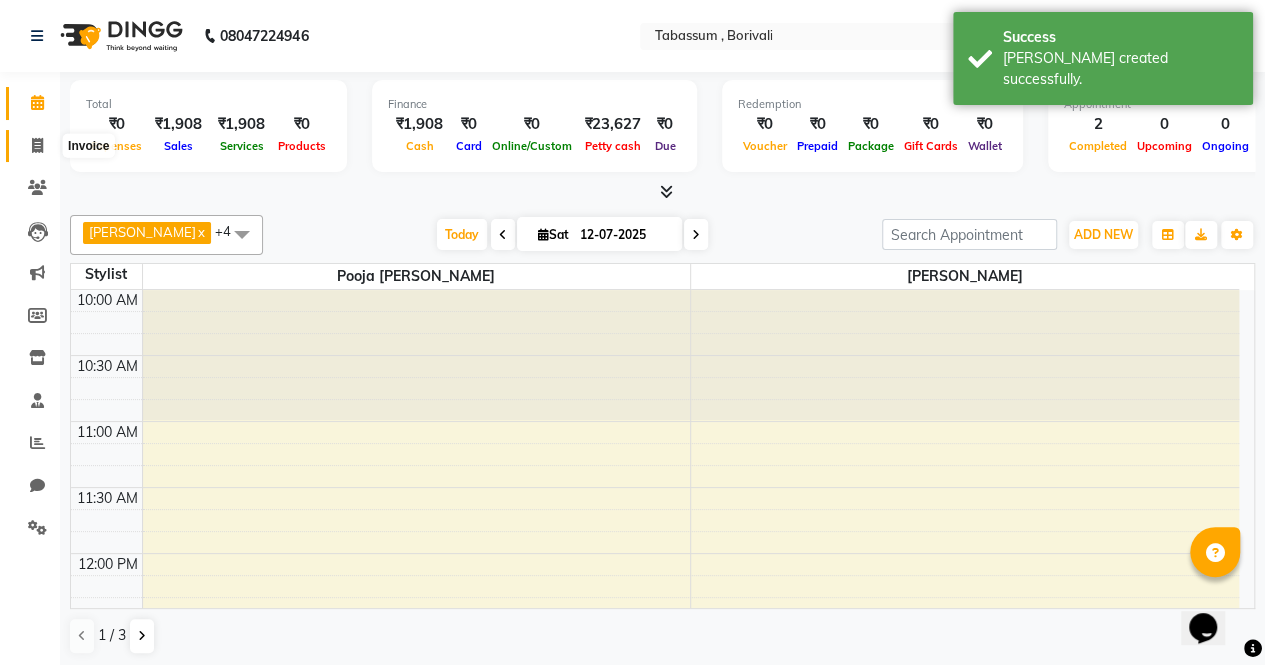 click 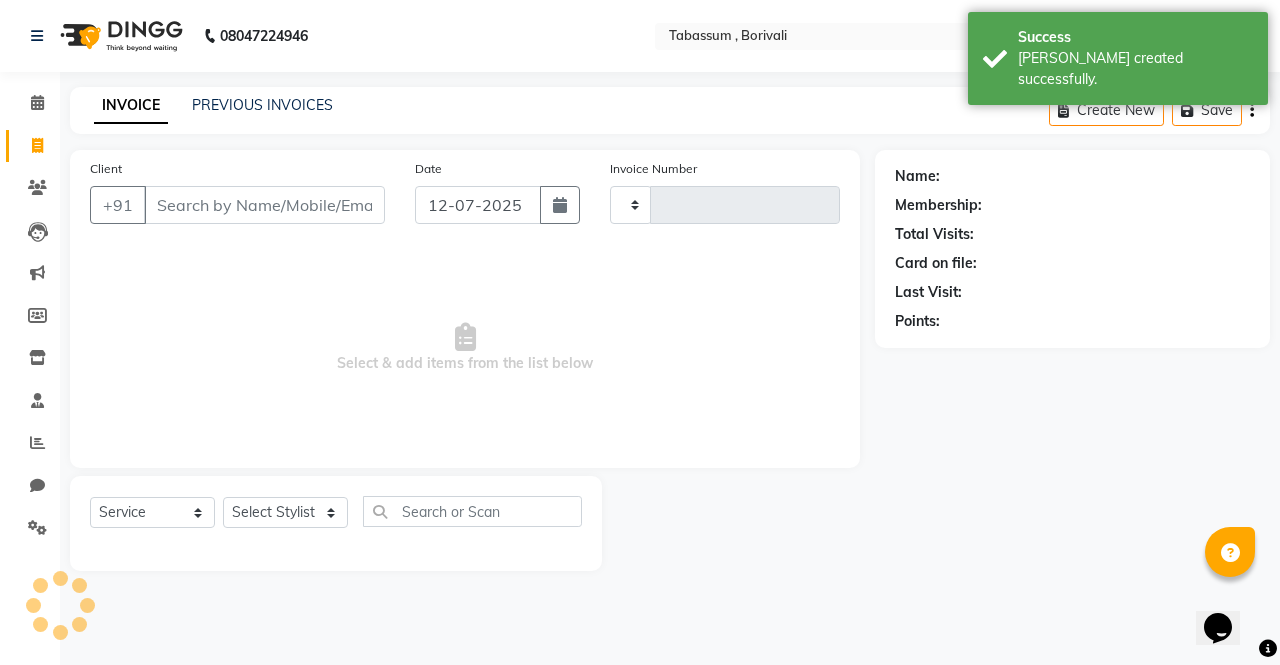 type on "0038" 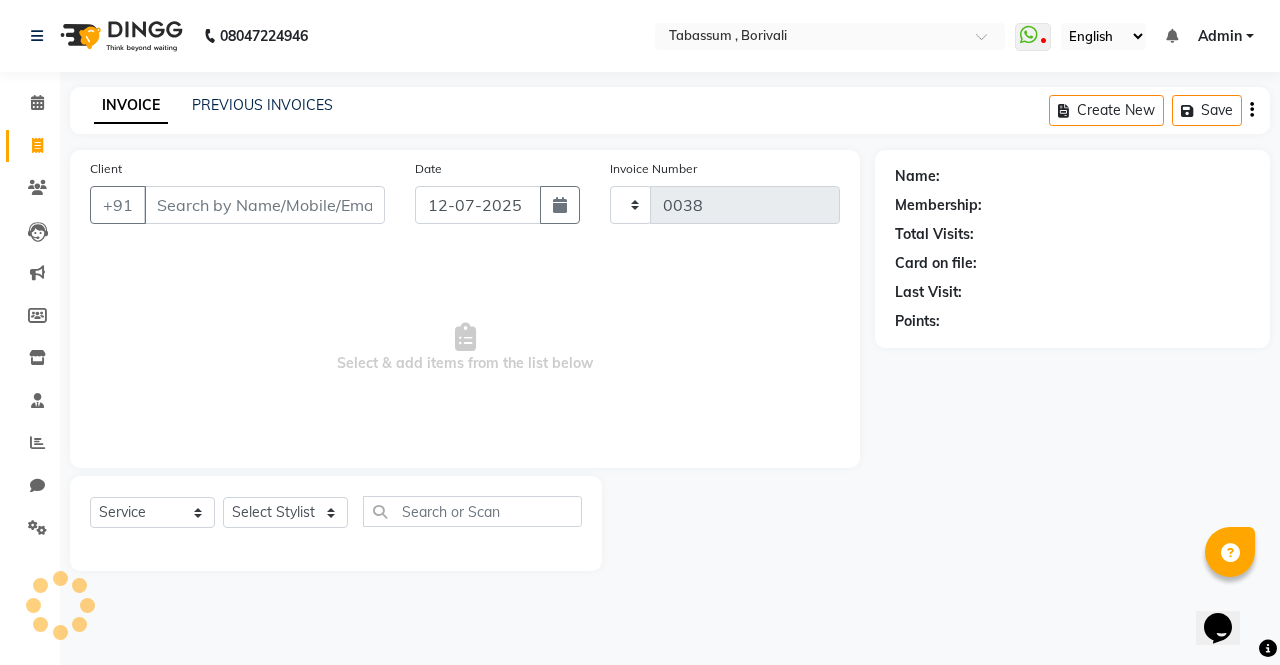 select on "7668" 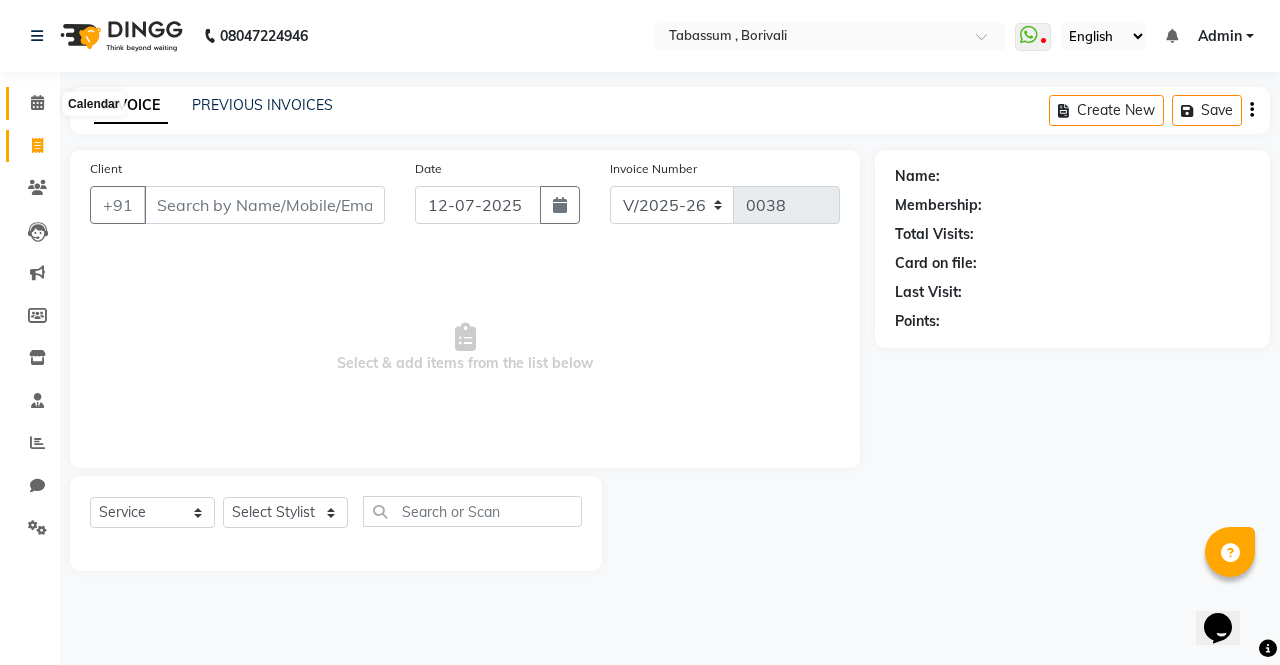 click 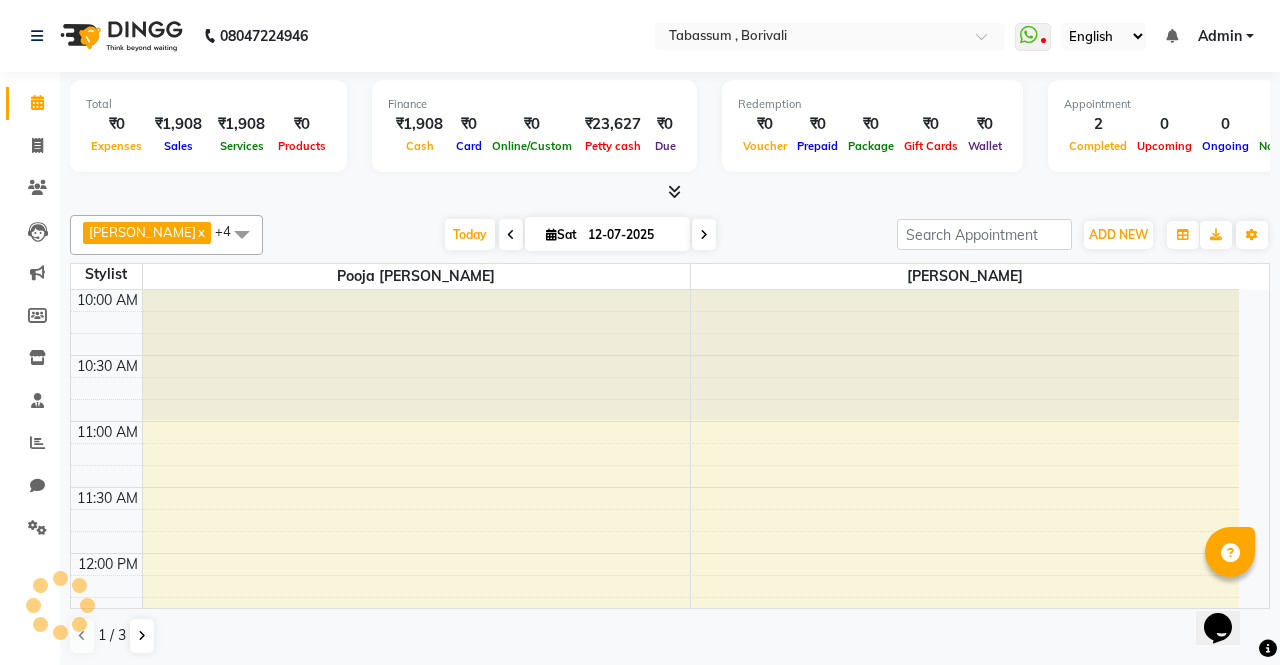 scroll, scrollTop: 0, scrollLeft: 0, axis: both 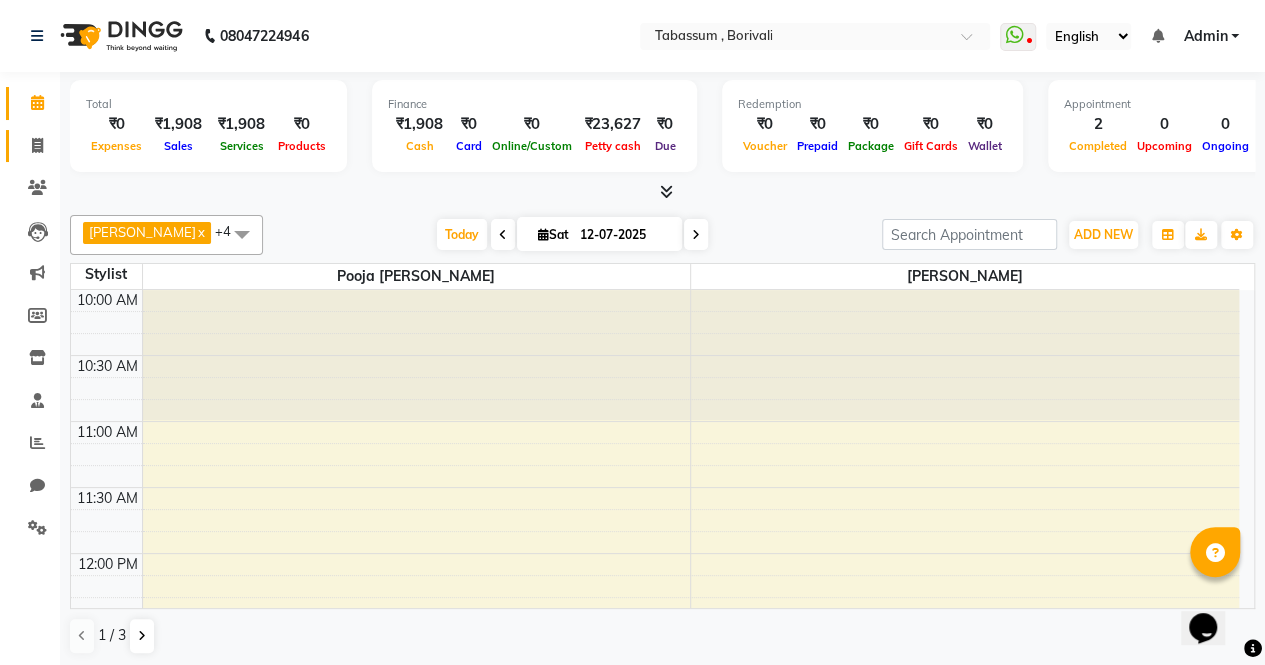 click on "Invoice" 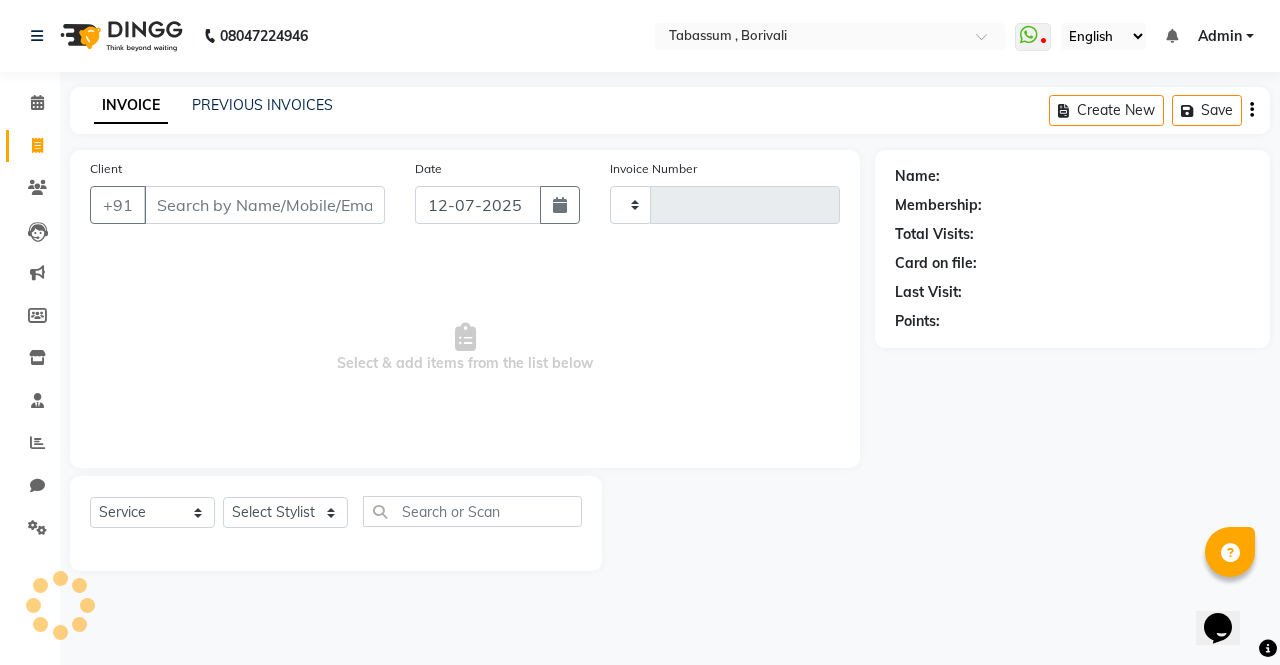 type on "0038" 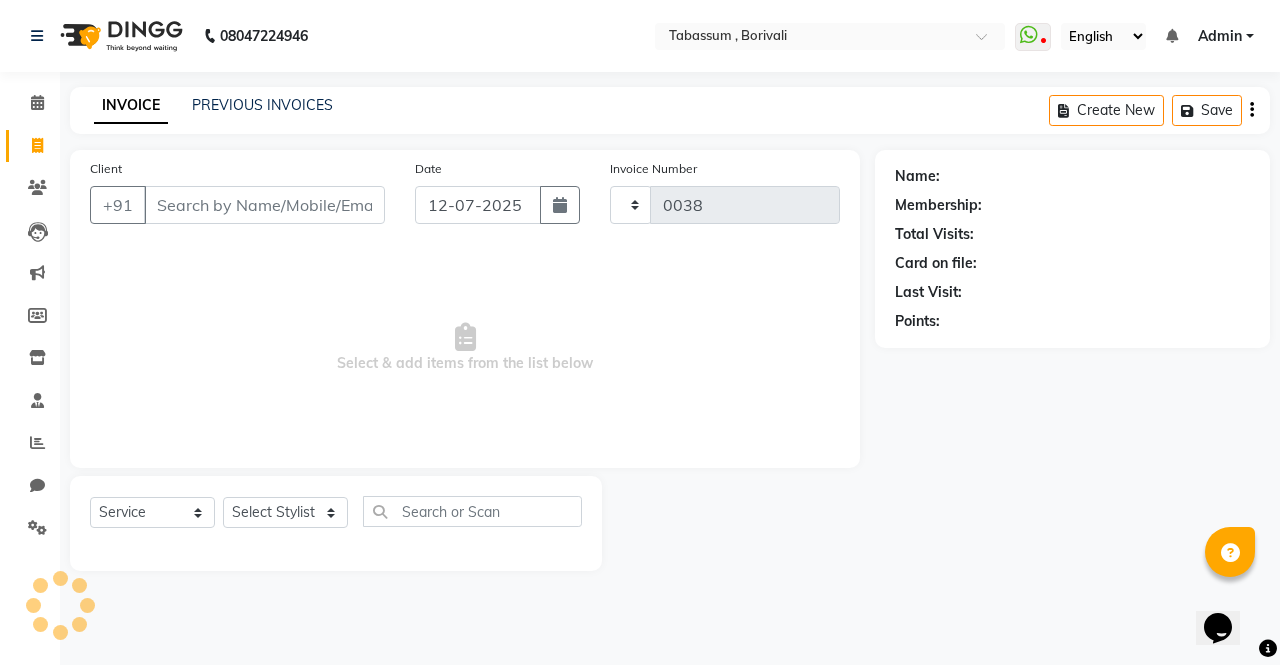 select on "7668" 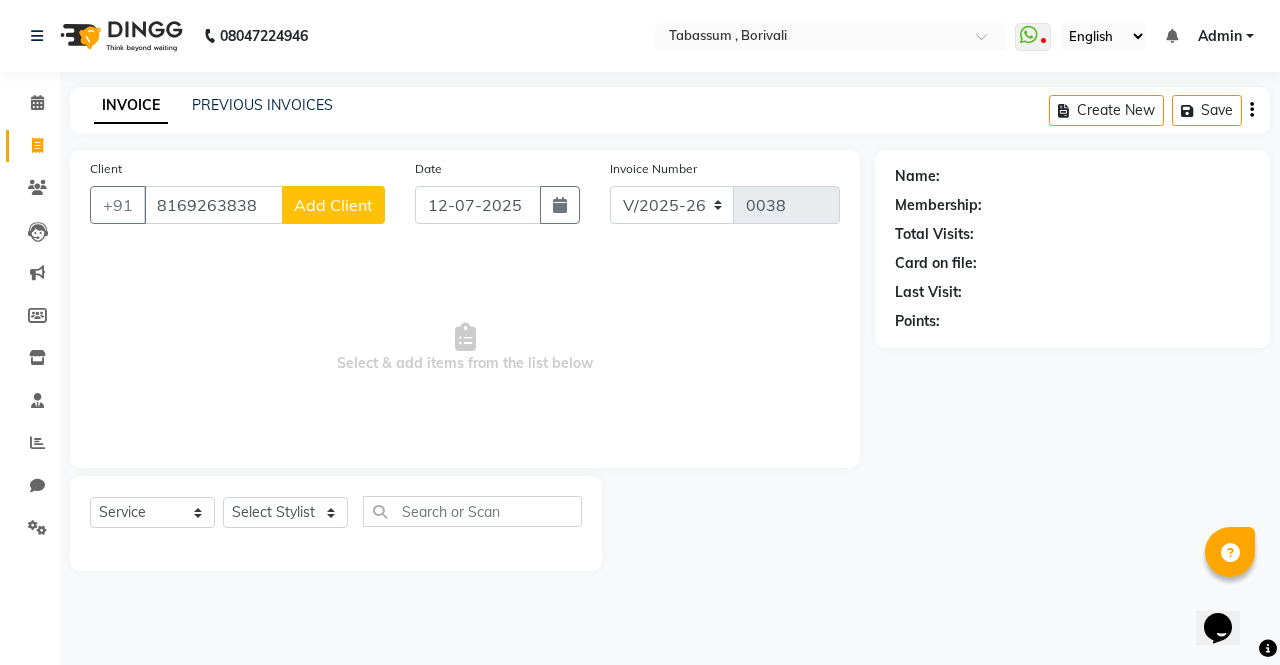 type on "8169263838" 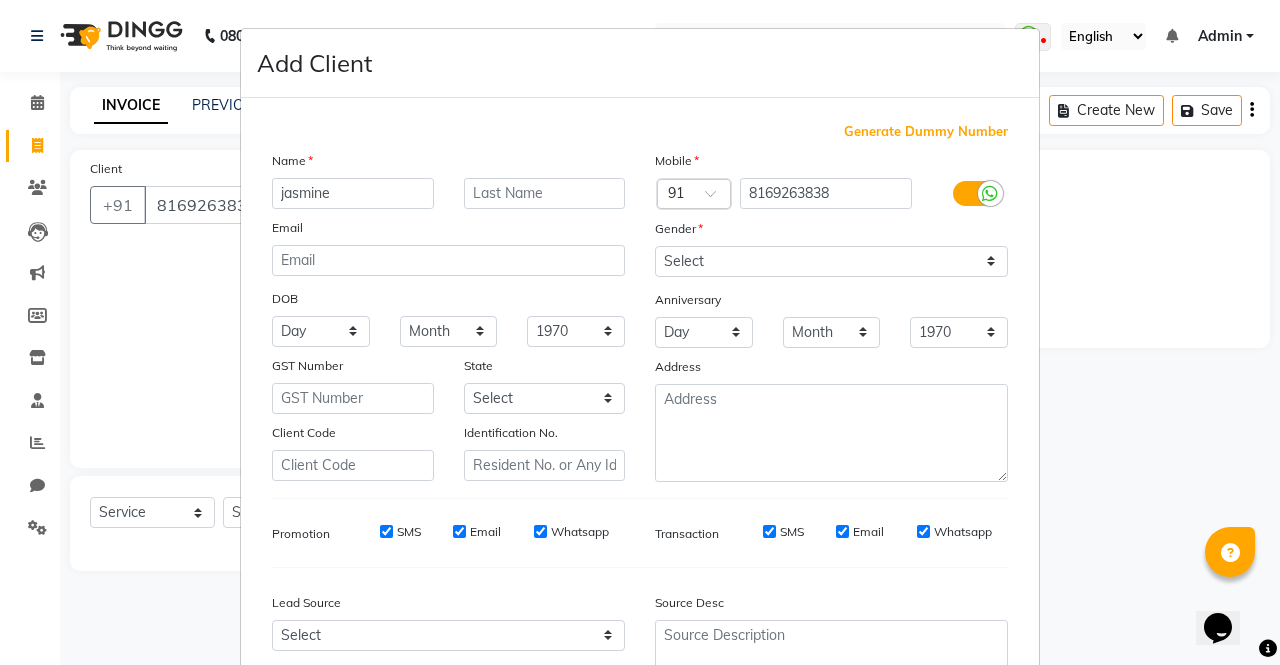 type on "jasmine" 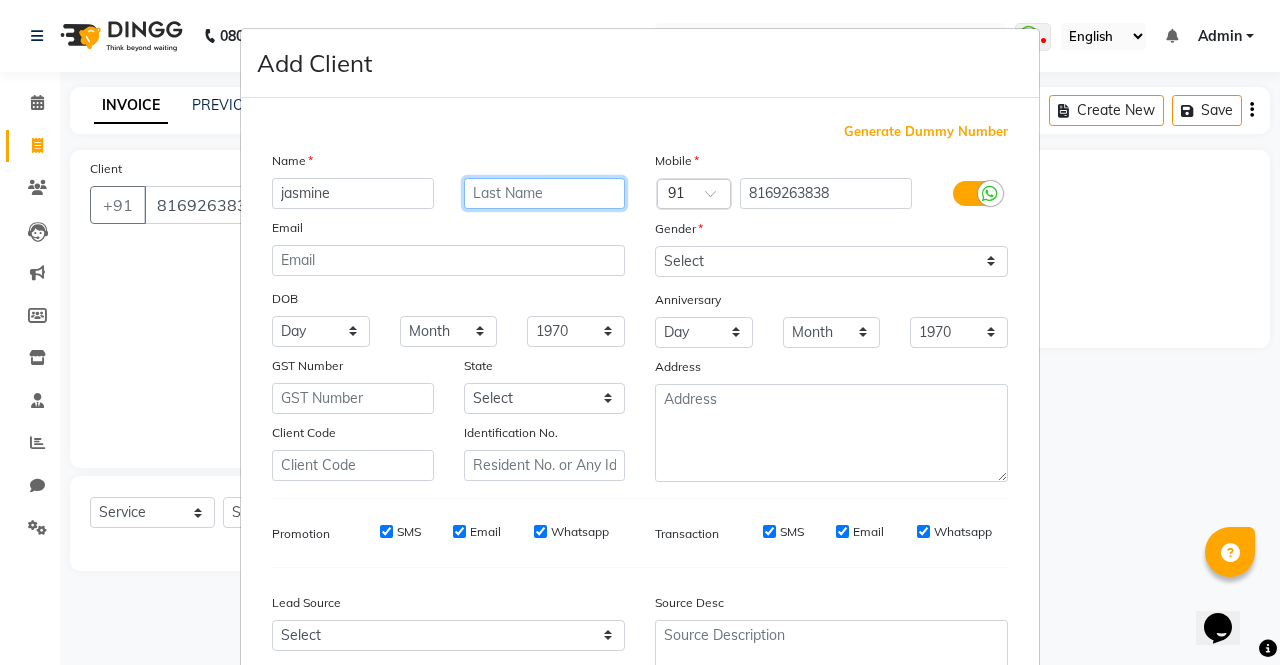 click at bounding box center [545, 193] 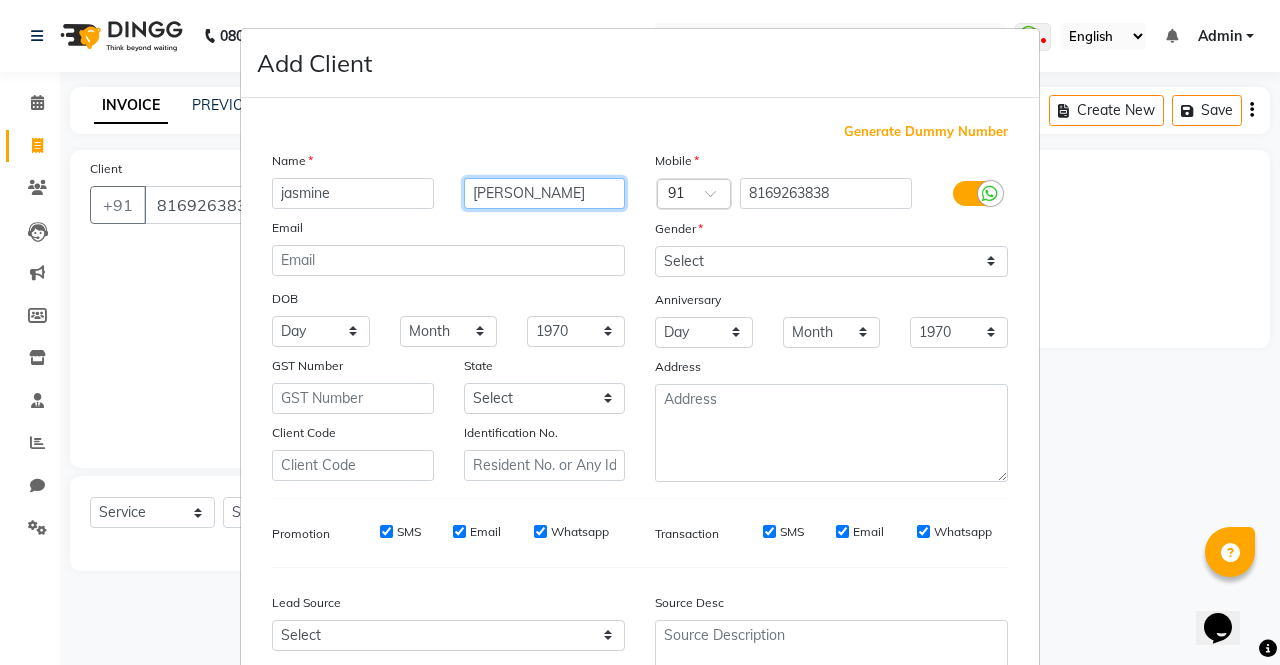 type on "[PERSON_NAME]" 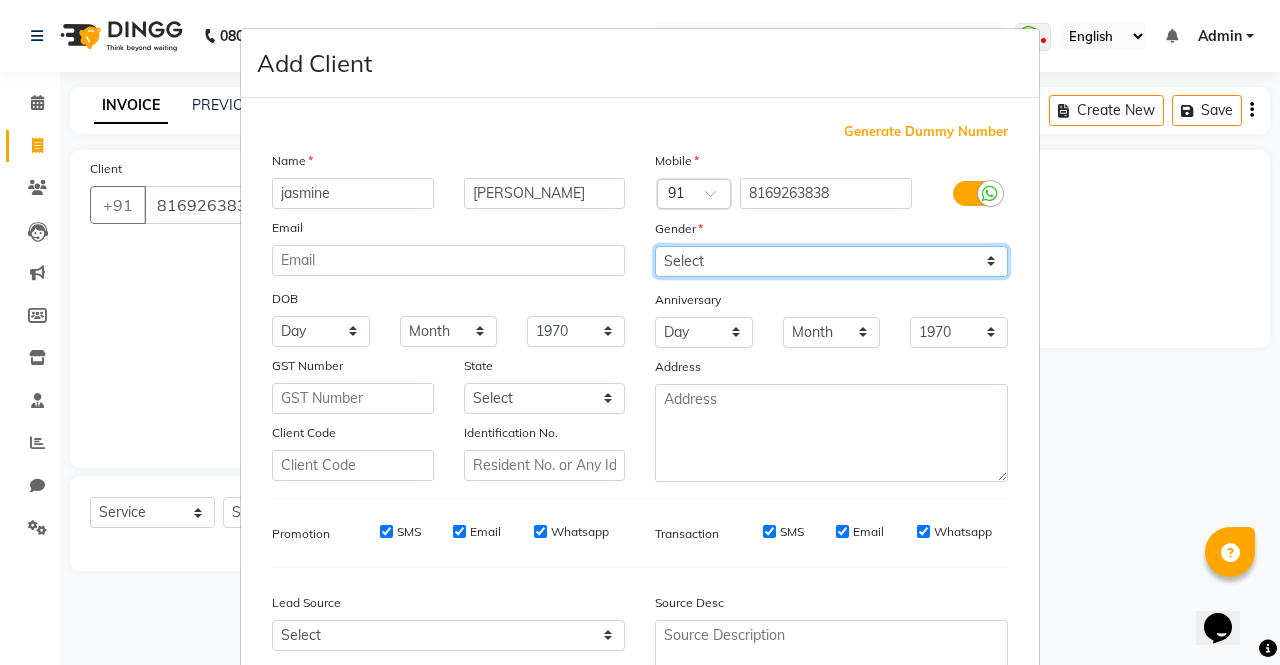 click on "Select [DEMOGRAPHIC_DATA] [DEMOGRAPHIC_DATA] Other Prefer Not To Say" at bounding box center (831, 261) 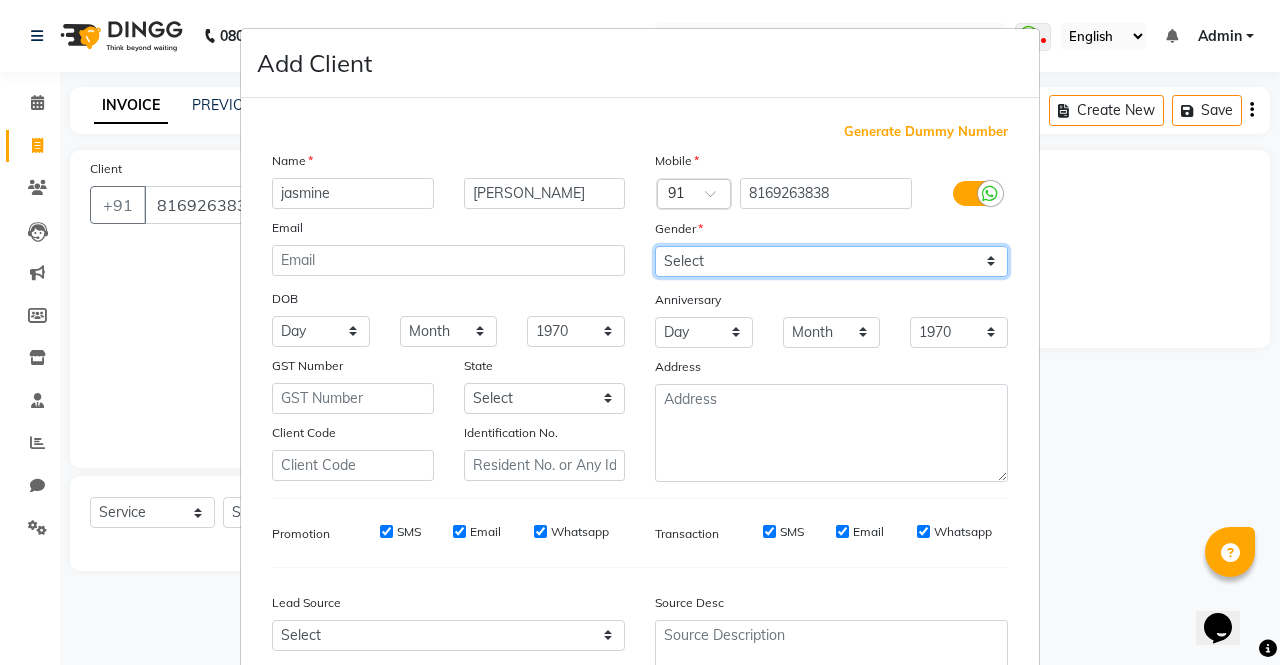 select on "[DEMOGRAPHIC_DATA]" 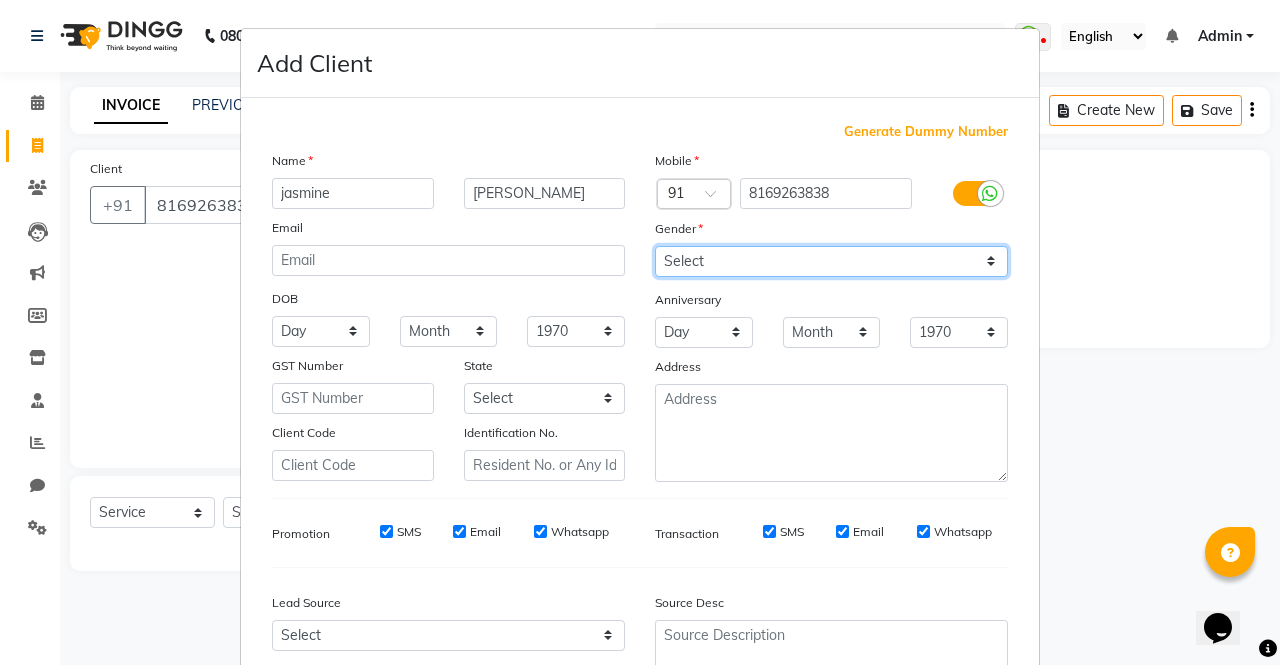click on "Select [DEMOGRAPHIC_DATA] [DEMOGRAPHIC_DATA] Other Prefer Not To Say" at bounding box center (831, 261) 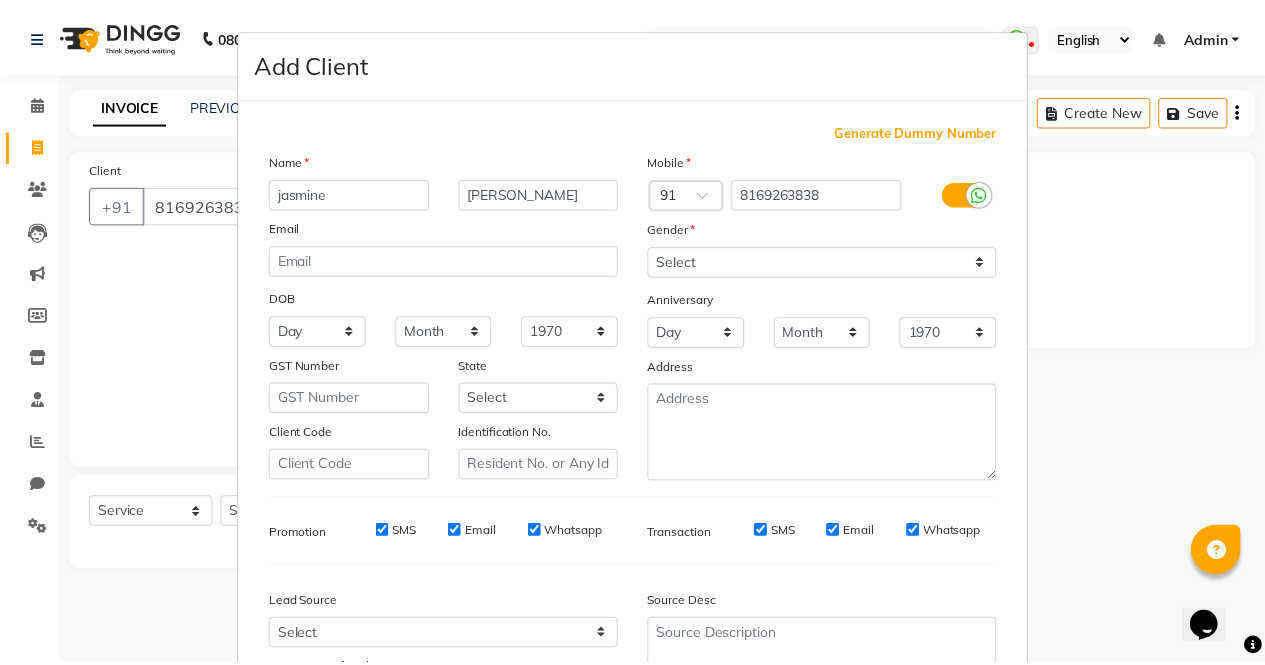 scroll, scrollTop: 170, scrollLeft: 0, axis: vertical 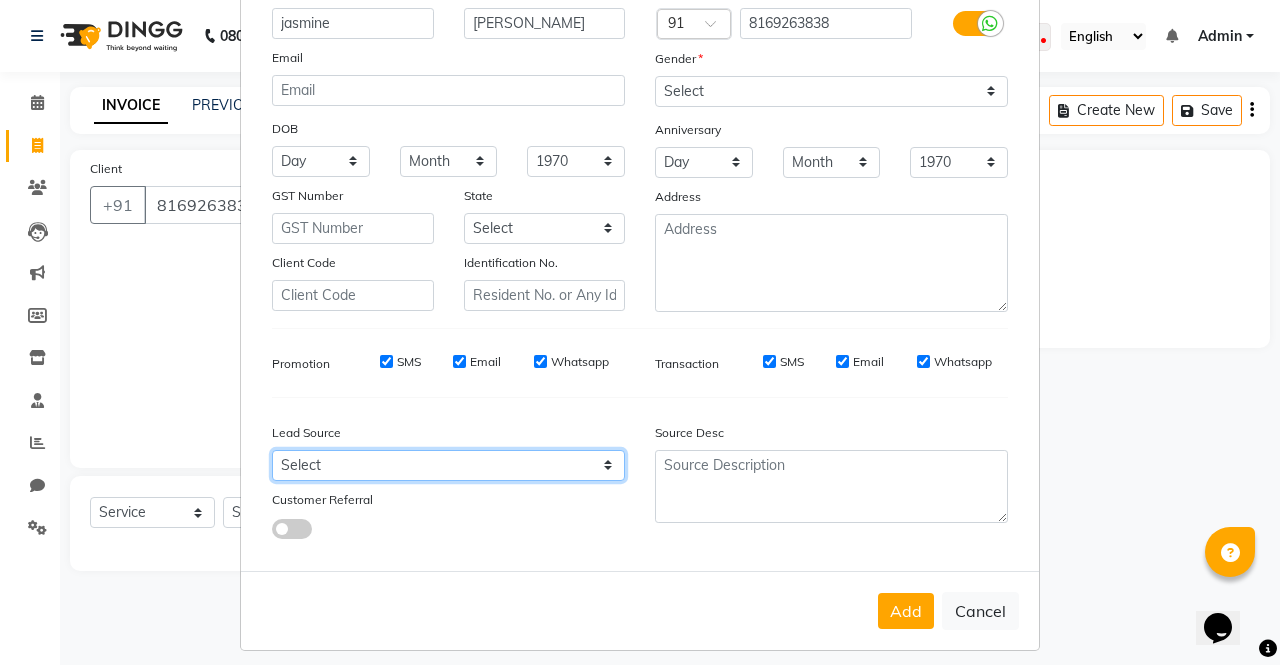 click on "Select Walk-in Referral Internet Friend Word of Mouth Advertisement Facebook JustDial Google Other" at bounding box center [448, 465] 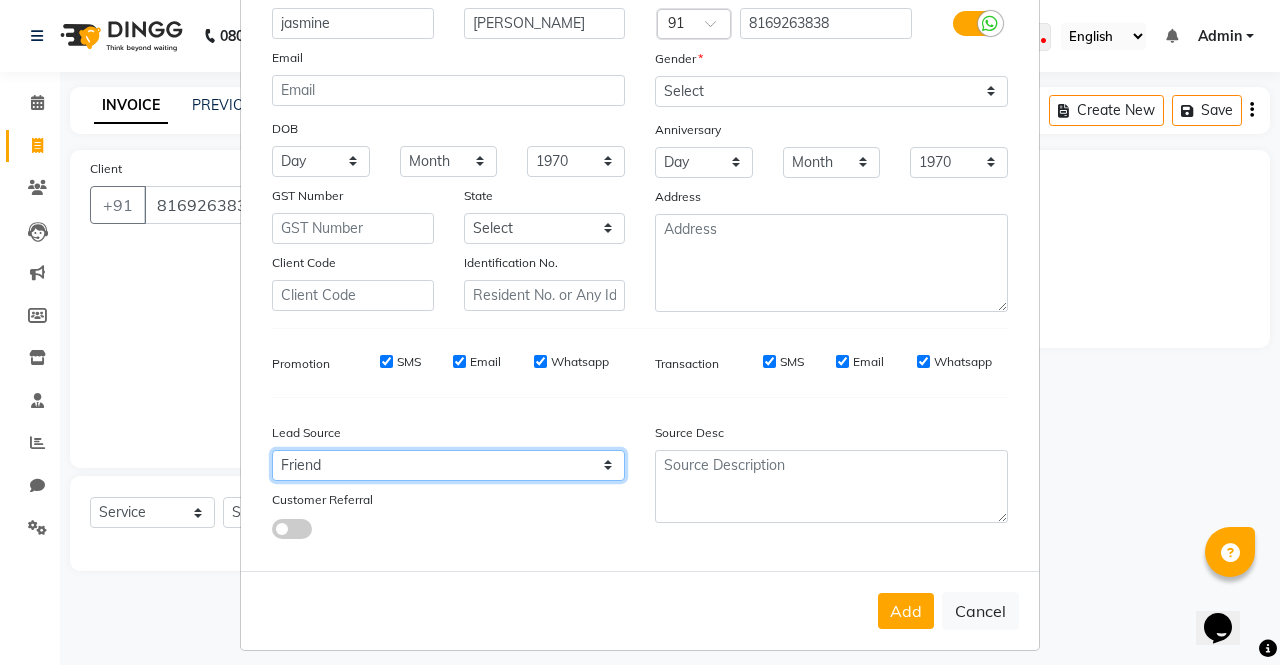 click on "Select Walk-in Referral Internet Friend Word of Mouth Advertisement Facebook JustDial Google Other" at bounding box center (448, 465) 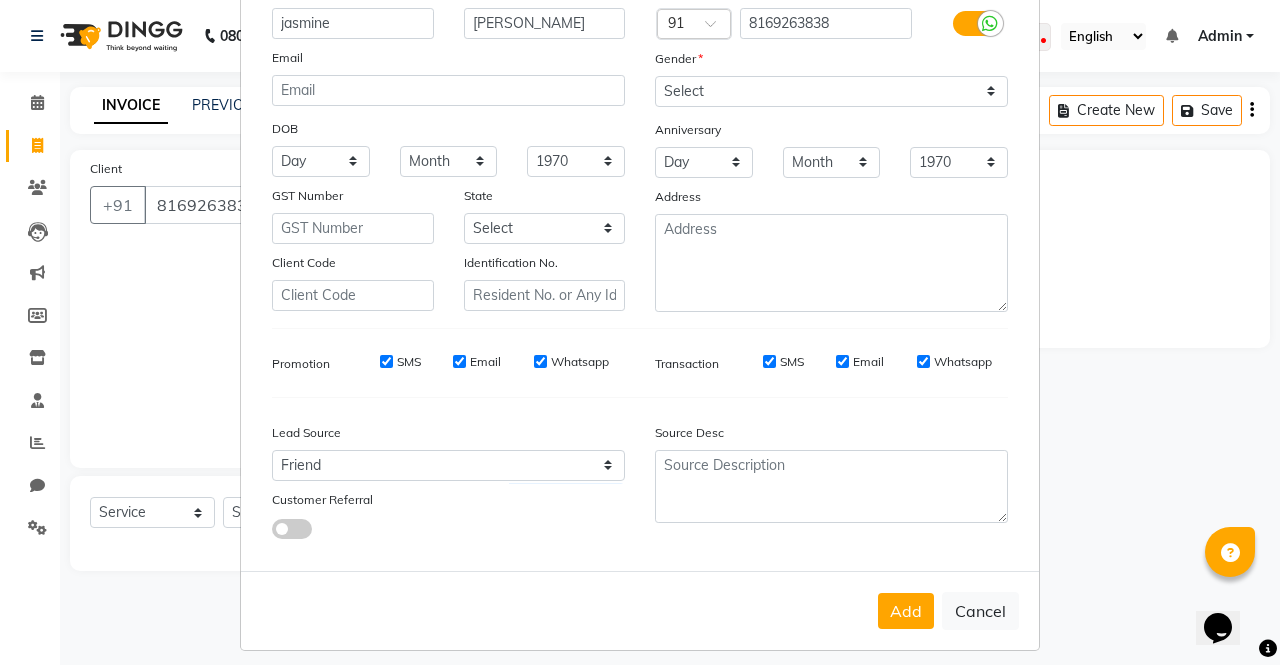 click on "Lead Source" at bounding box center (448, 436) 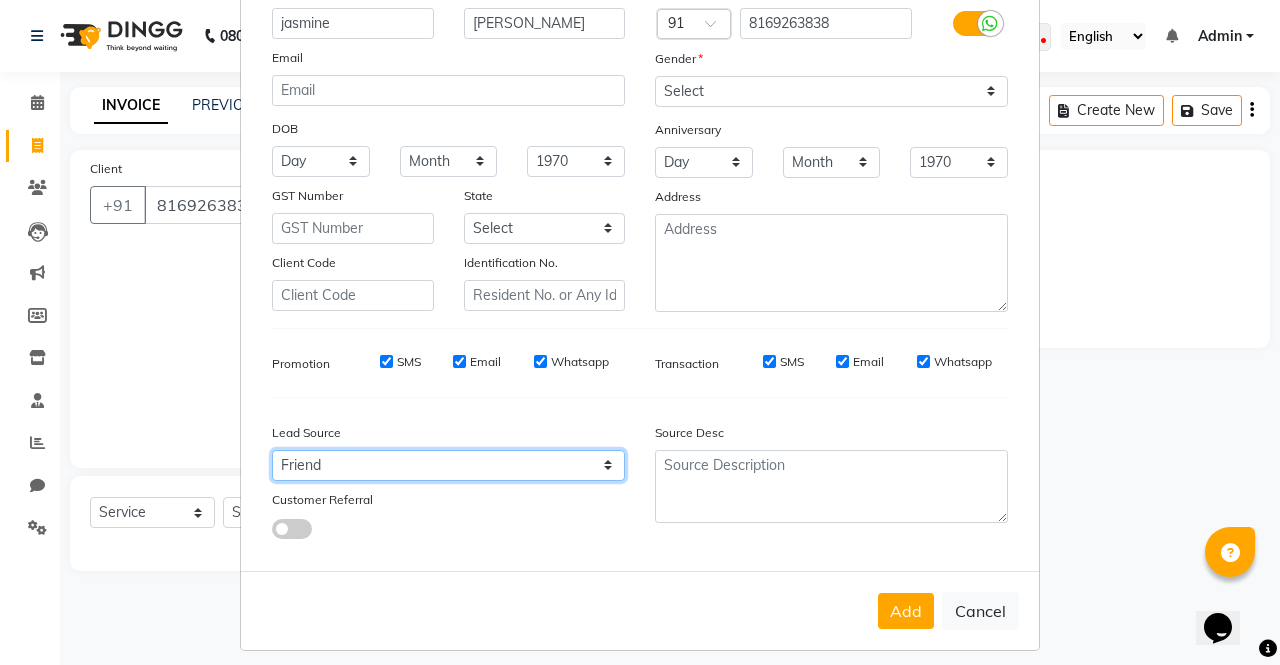 click on "Select Walk-in Referral Internet Friend Word of Mouth Advertisement Facebook JustDial Google Other" at bounding box center (448, 465) 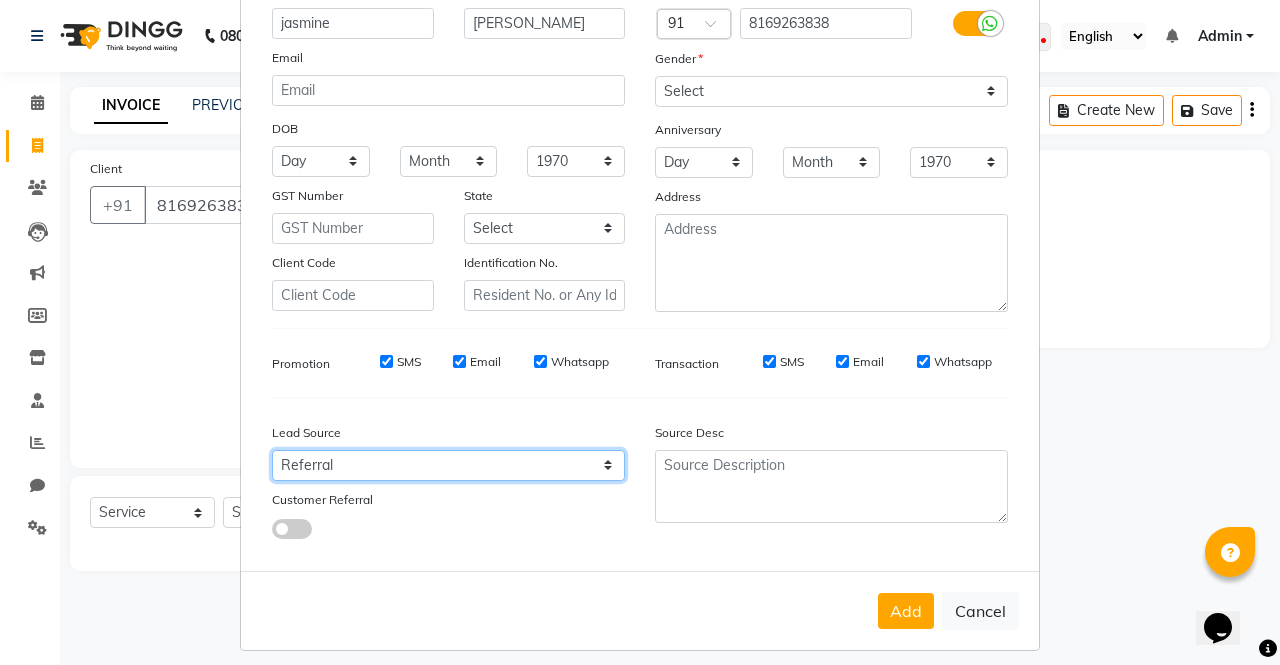 click on "Select Walk-in Referral Internet Friend Word of Mouth Advertisement Facebook JustDial Google Other" at bounding box center (448, 465) 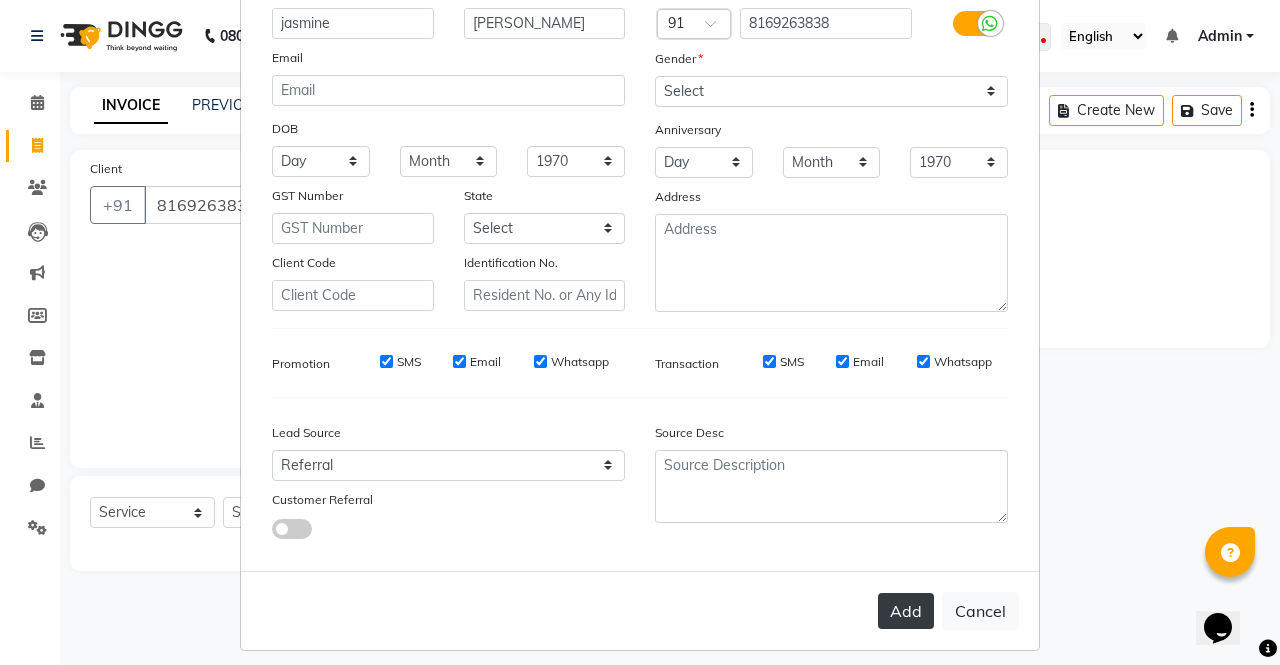 click on "Add" at bounding box center [906, 611] 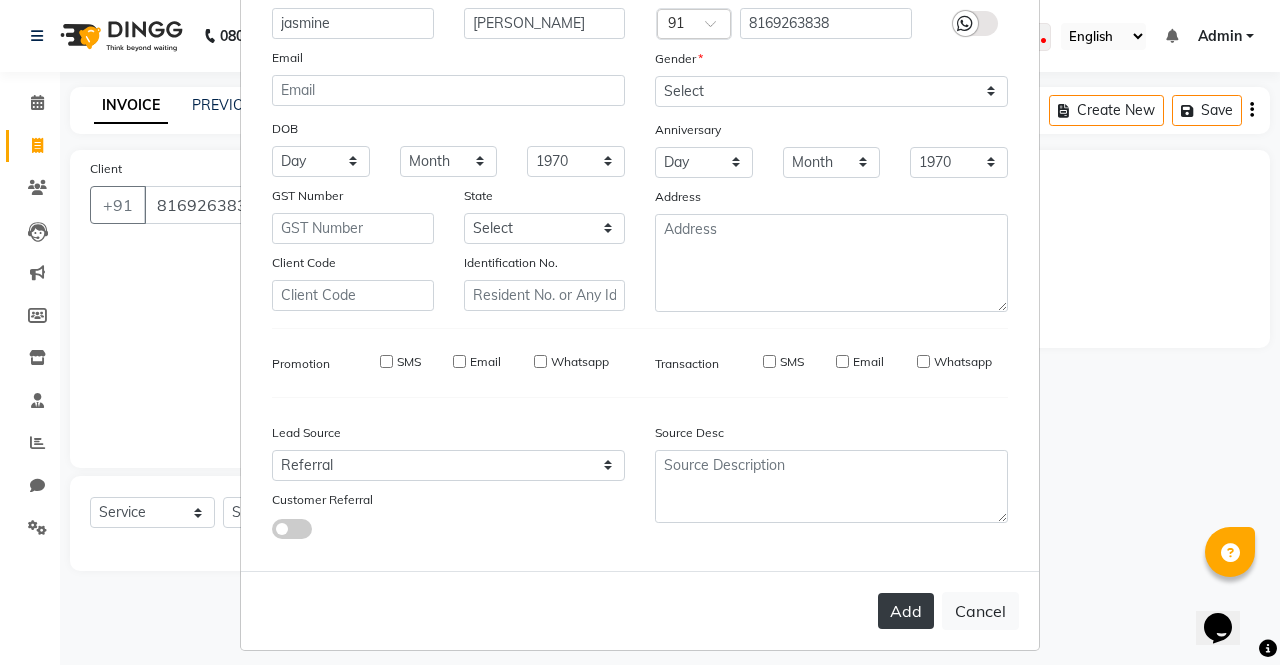 type 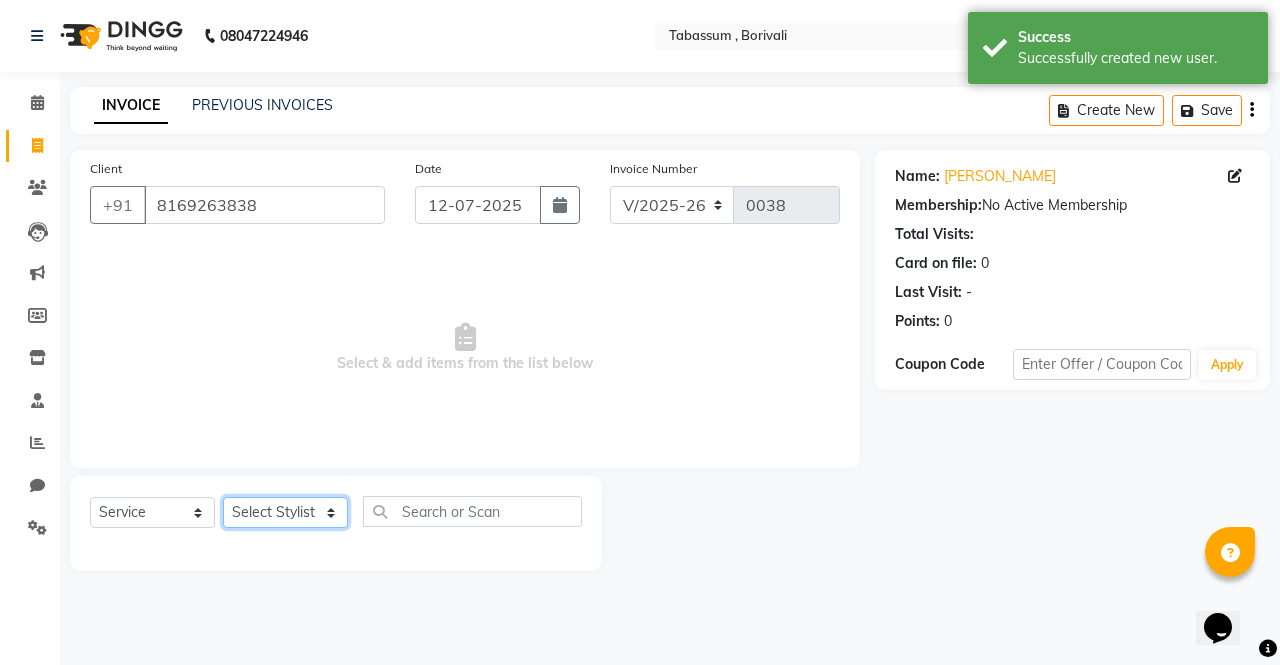click on "Select Stylist [PERSON_NAME]  pooja [PERSON_NAME] [PERSON_NAME]  [PERSON_NAME]  [PERSON_NAME]  Tabassum Hamirka" 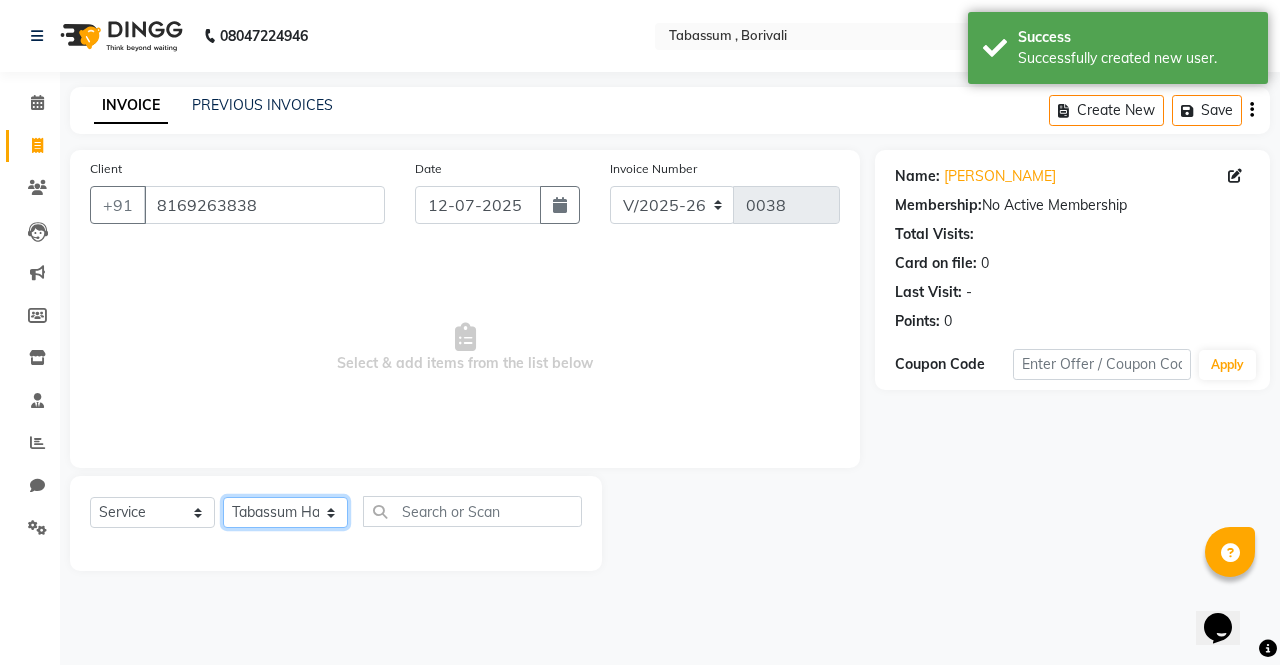 click on "Select Stylist [PERSON_NAME]  pooja [PERSON_NAME] [PERSON_NAME]  [PERSON_NAME]  [PERSON_NAME]  Tabassum Hamirka" 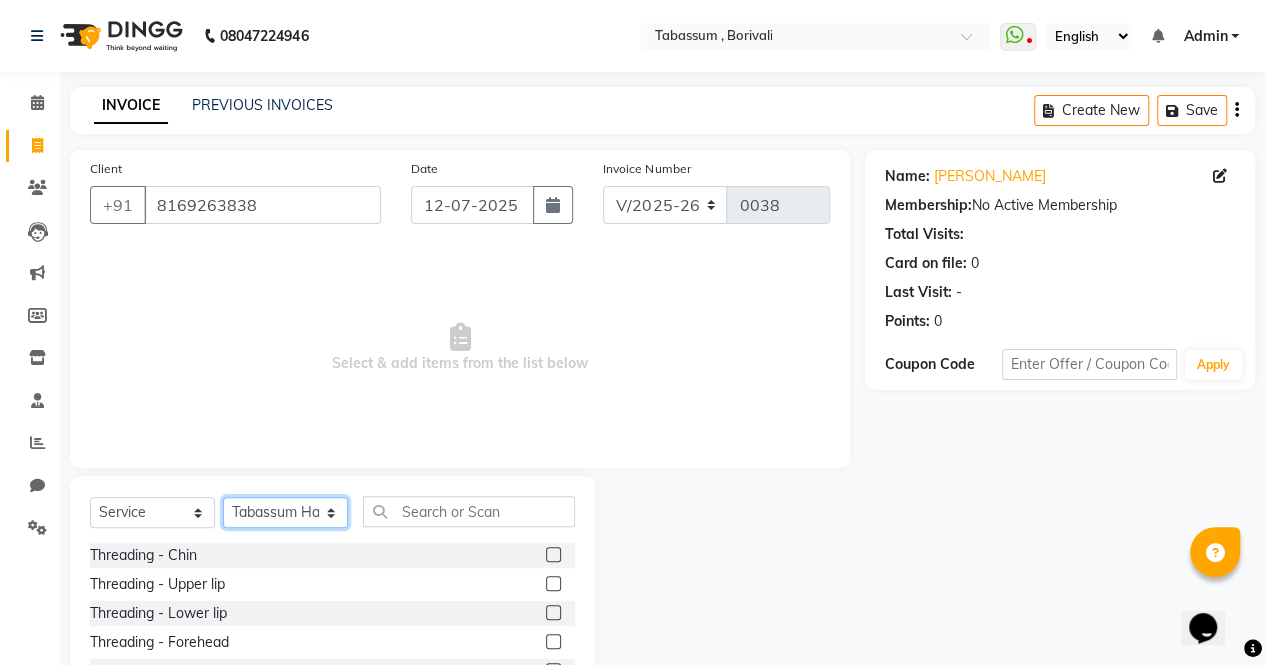 scroll, scrollTop: 135, scrollLeft: 0, axis: vertical 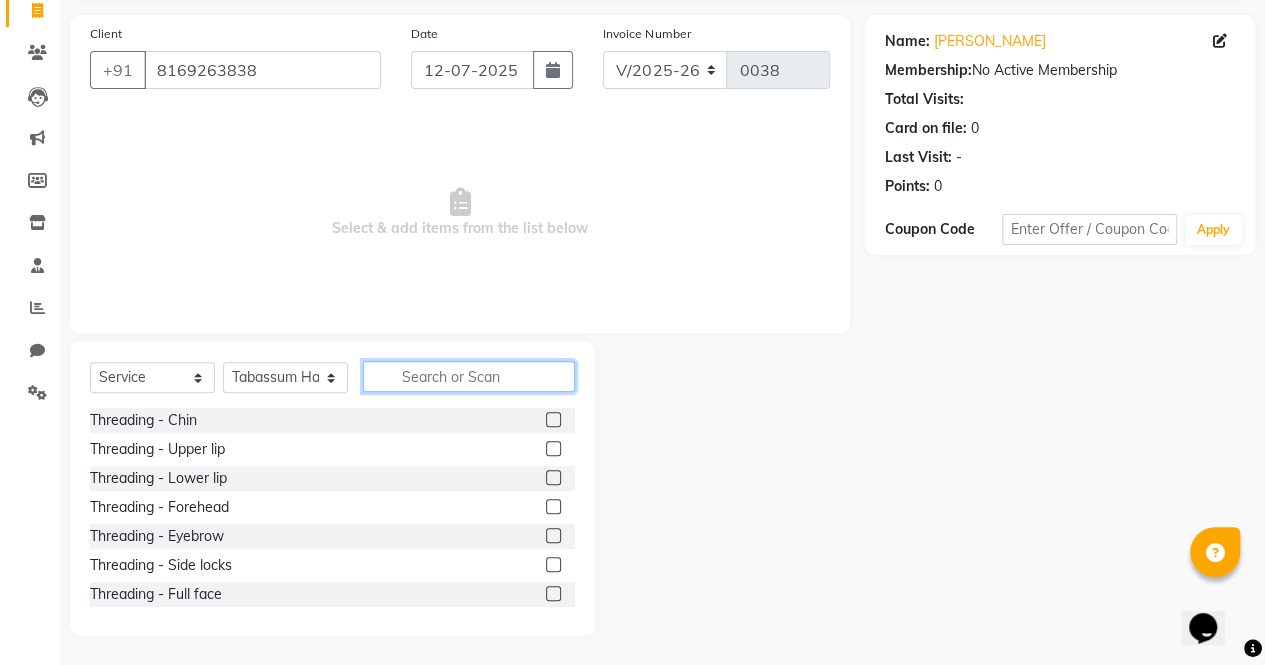 click 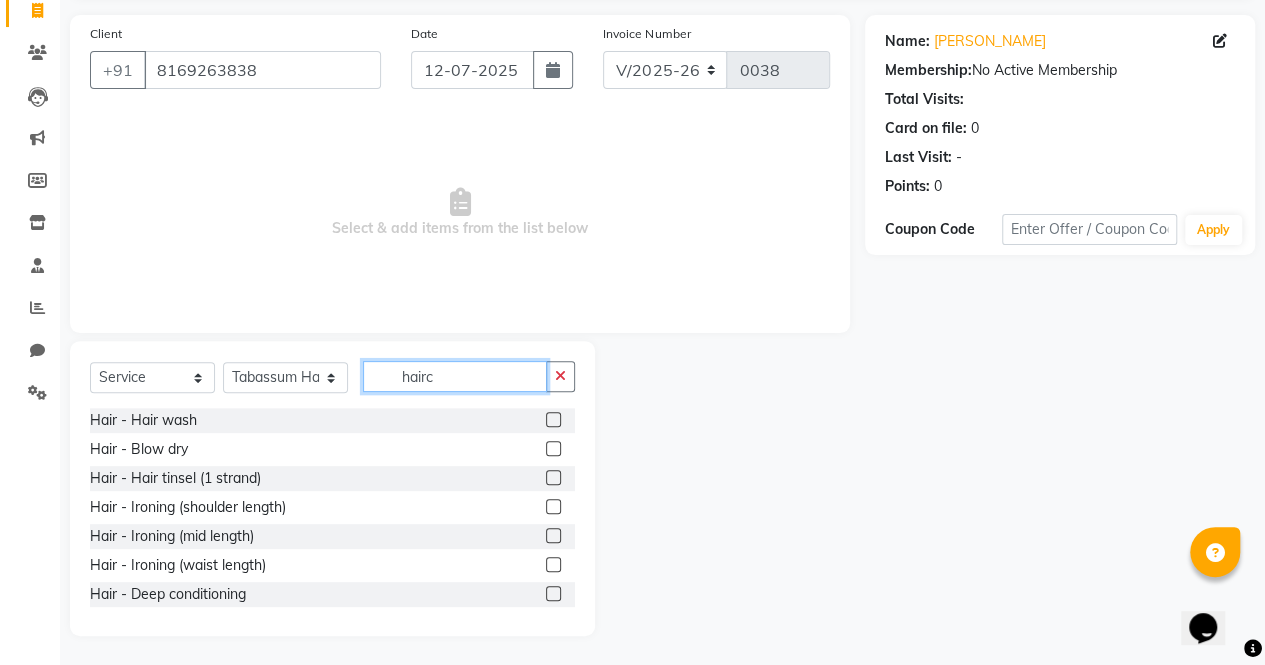 scroll, scrollTop: 0, scrollLeft: 0, axis: both 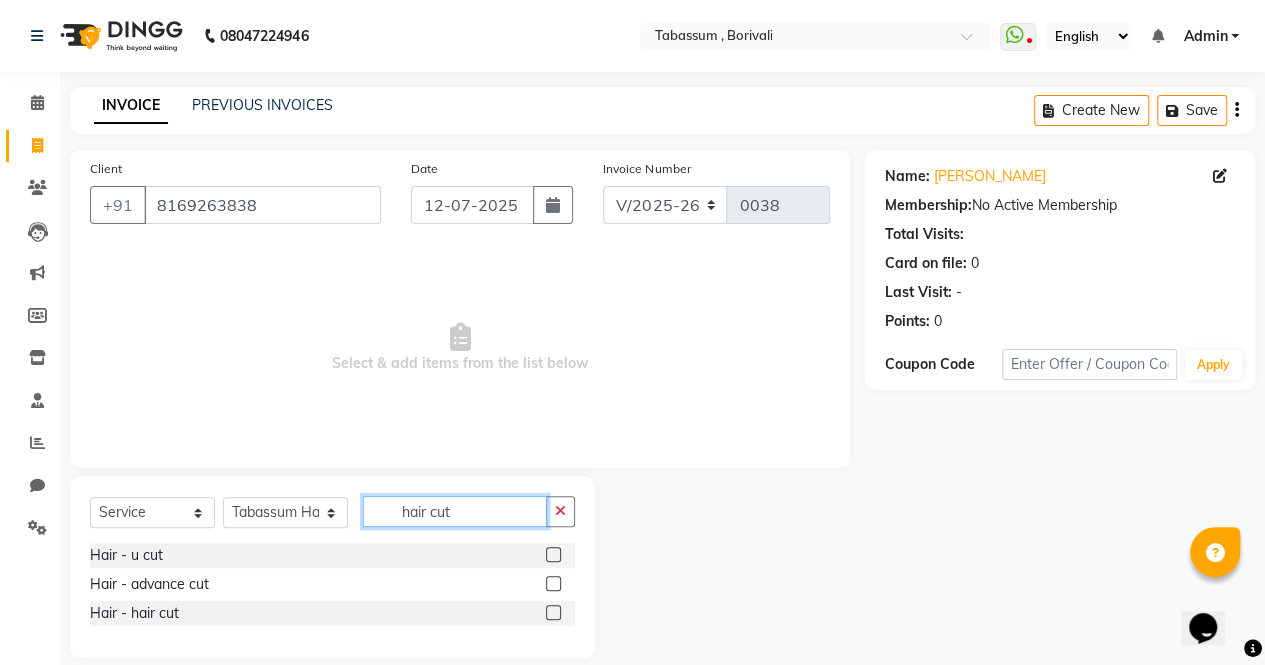type on "hair cut" 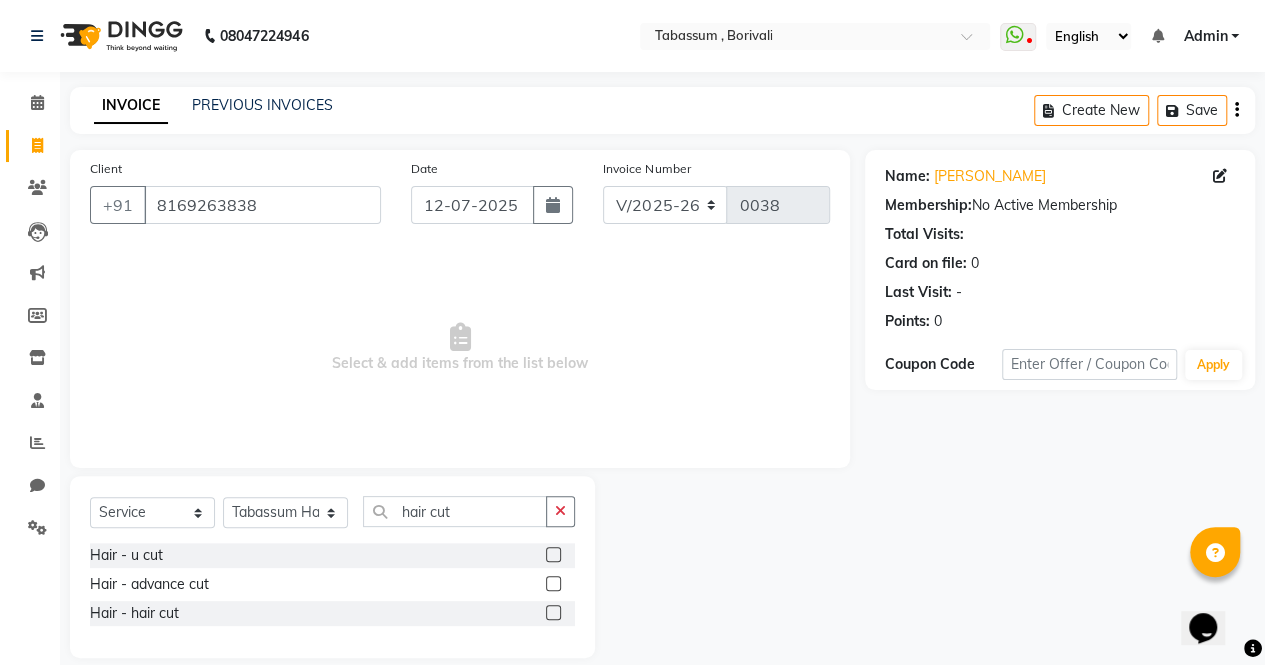 click on "Select  Service  Product  Membership  Package Voucher Prepaid Gift Card  Select Stylist [PERSON_NAME]  pooja [PERSON_NAME] [PERSON_NAME]  [PERSON_NAME]  [PERSON_NAME]  Tabassum Hamirka hair cut Hair - u cut   Hair - advance cut   Hair - hair cut" 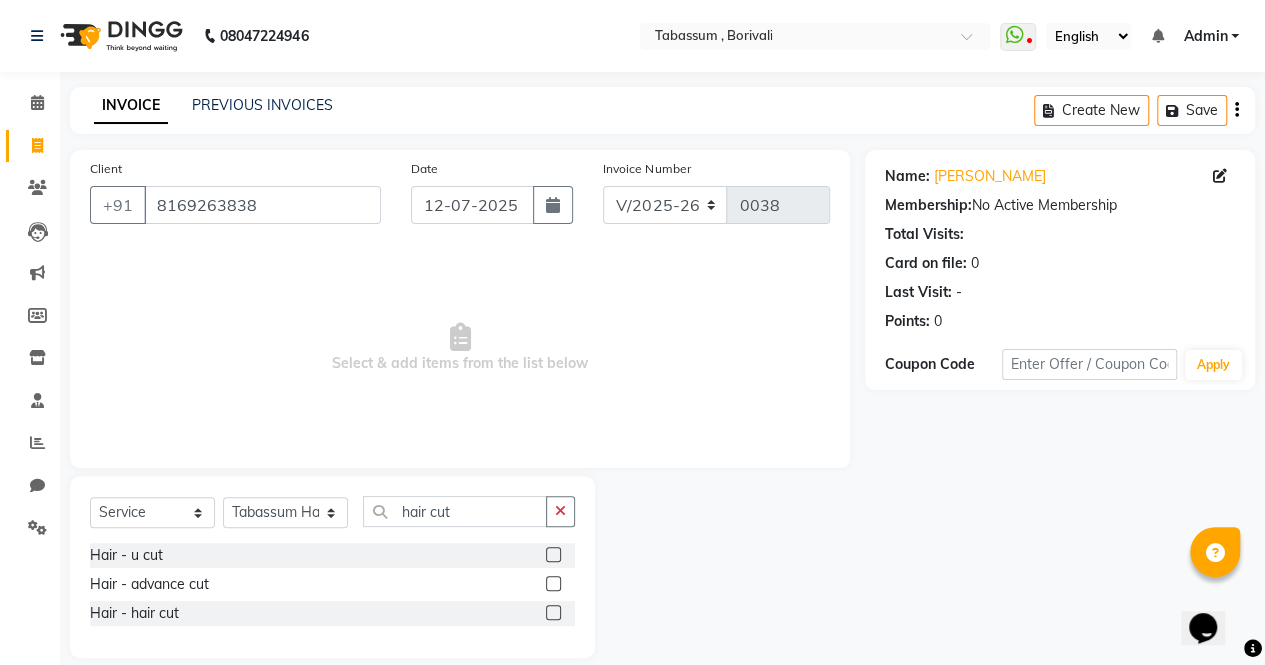 click 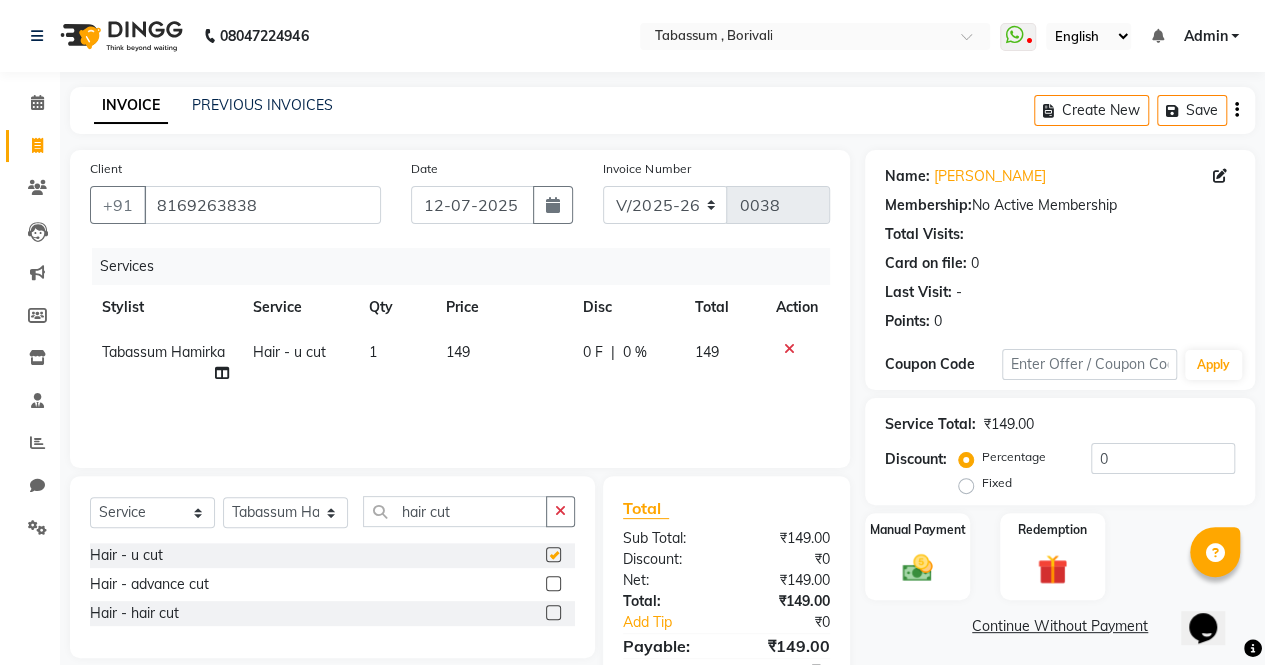 checkbox on "false" 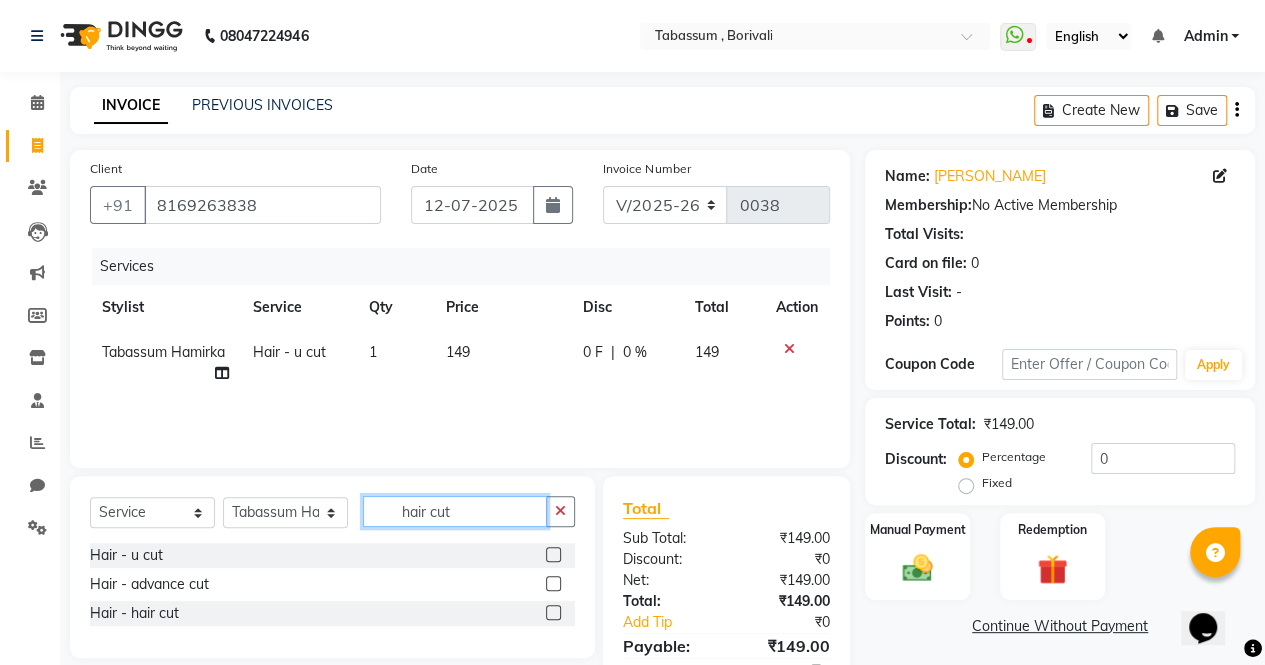 click on "hair cut" 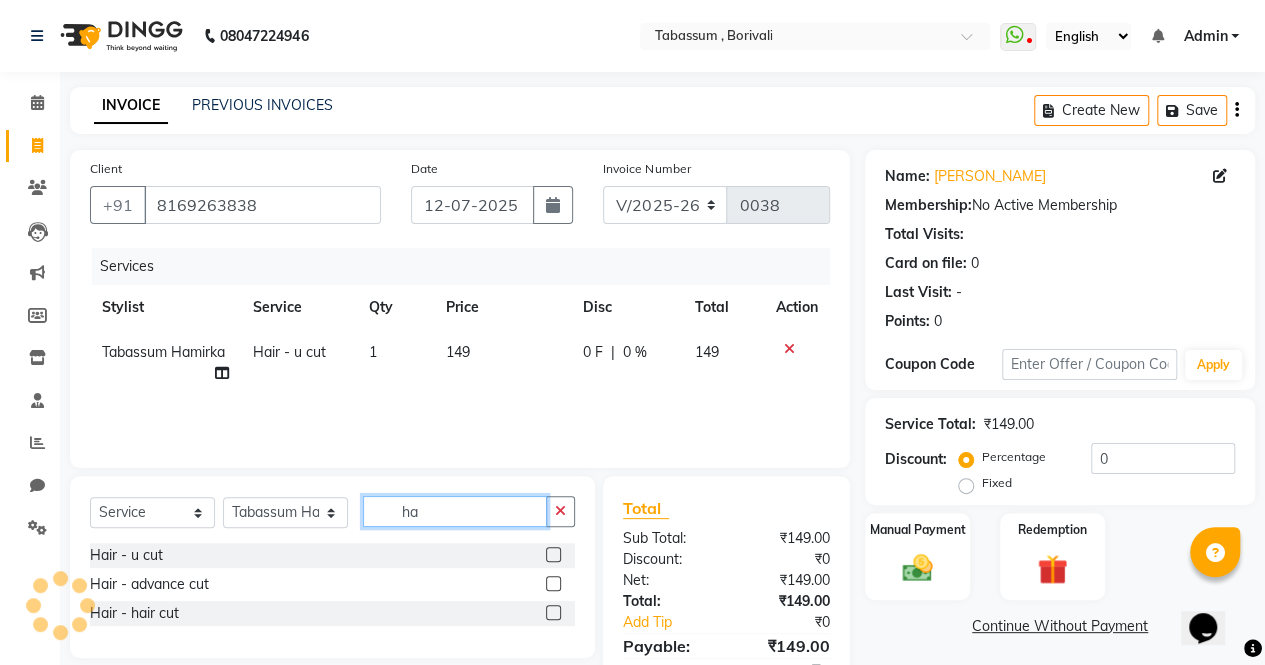 type on "h" 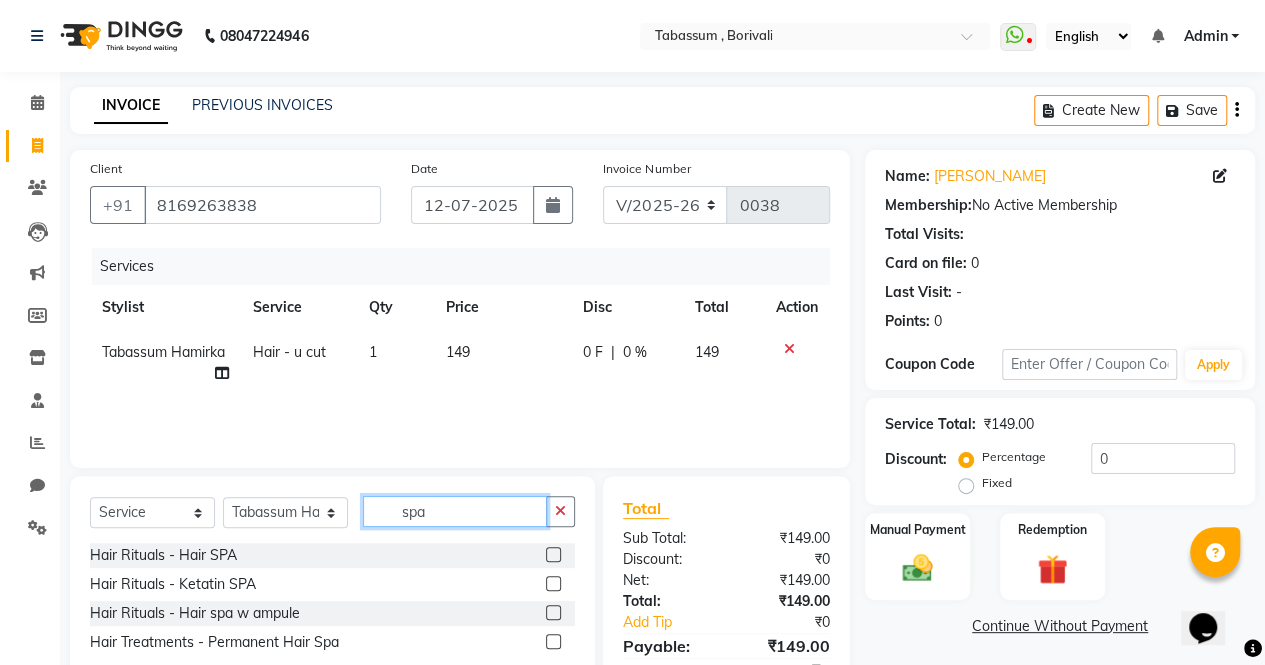 scroll, scrollTop: 91, scrollLeft: 0, axis: vertical 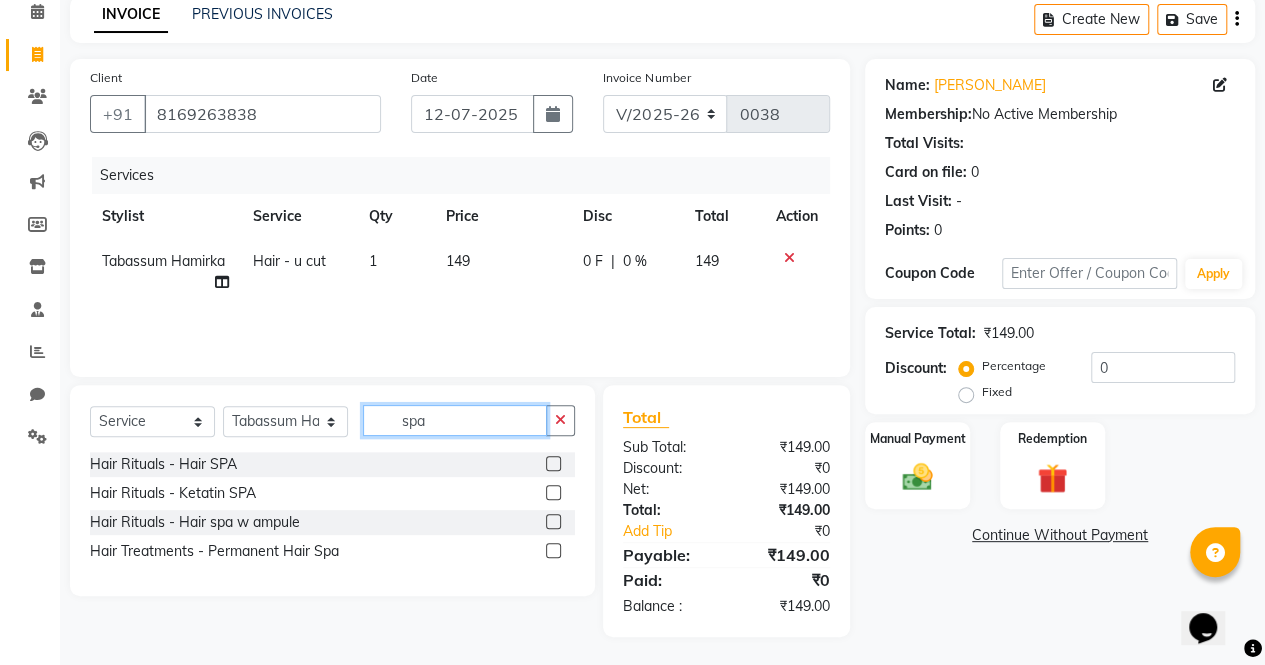 type on "spa" 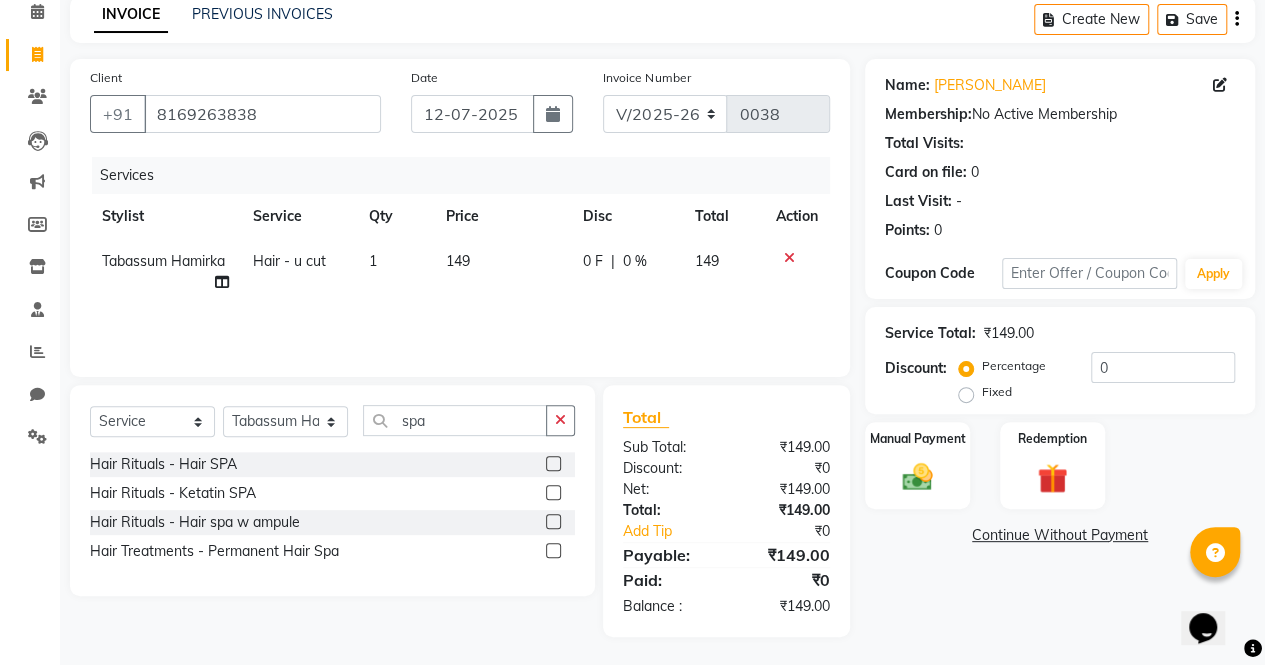 click on "Select  Service  Product  Membership  Package Voucher Prepaid Gift Card  Select Stylist [PERSON_NAME]  pooja [PERSON_NAME] [PERSON_NAME]  [PERSON_NAME]  [PERSON_NAME]  Tabassum Hamirka spa" 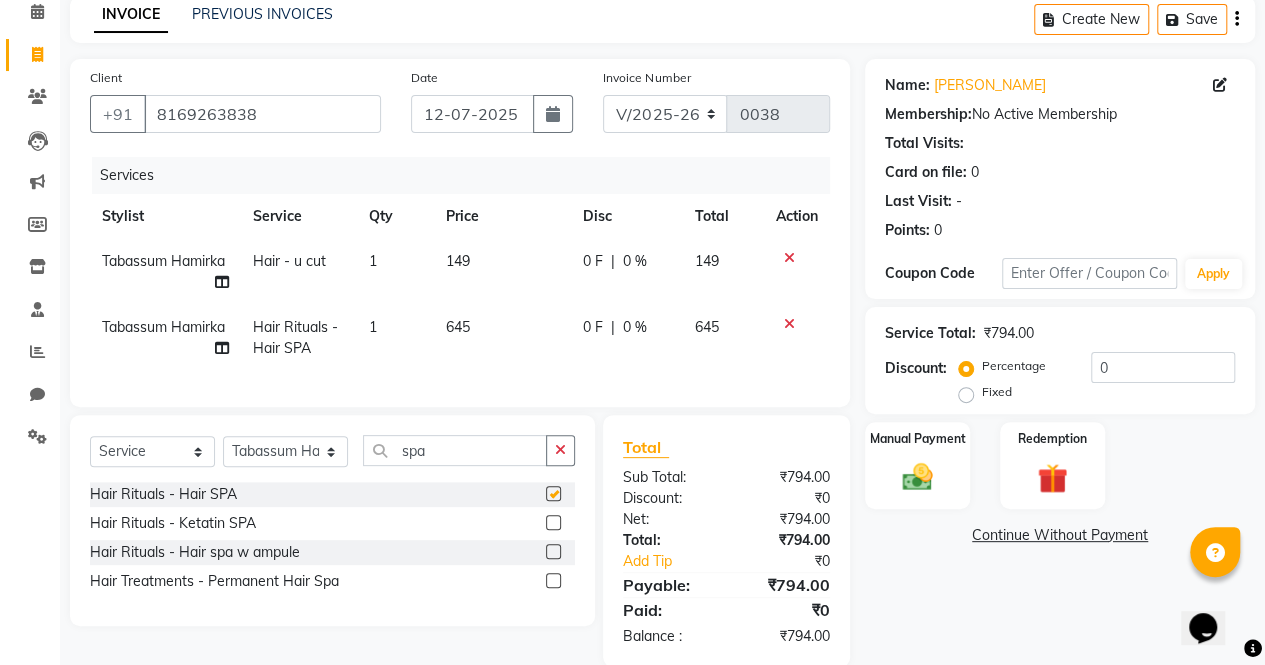 checkbox on "false" 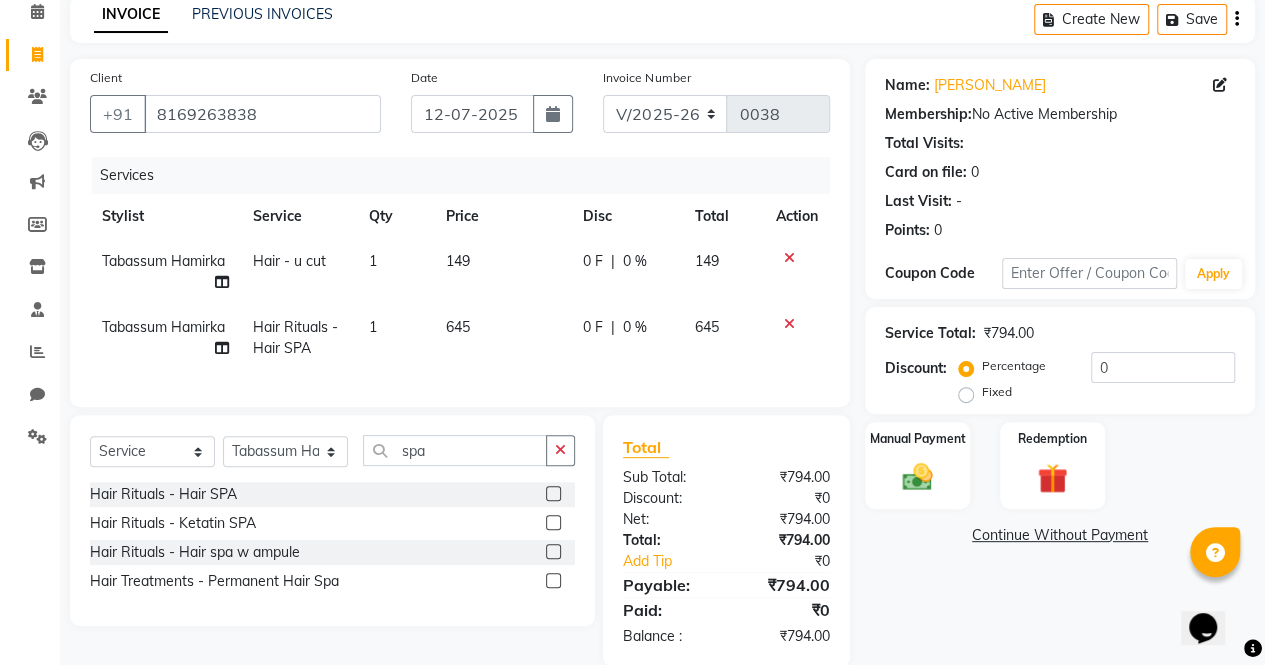click on "645" 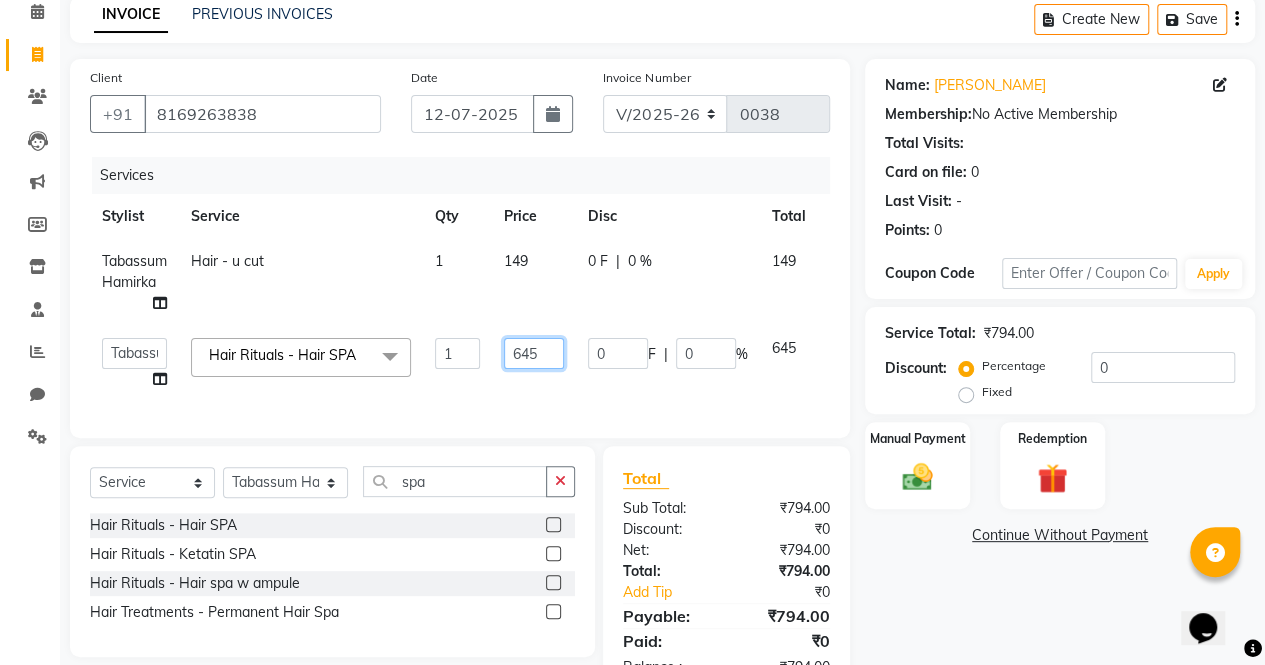click on "645" 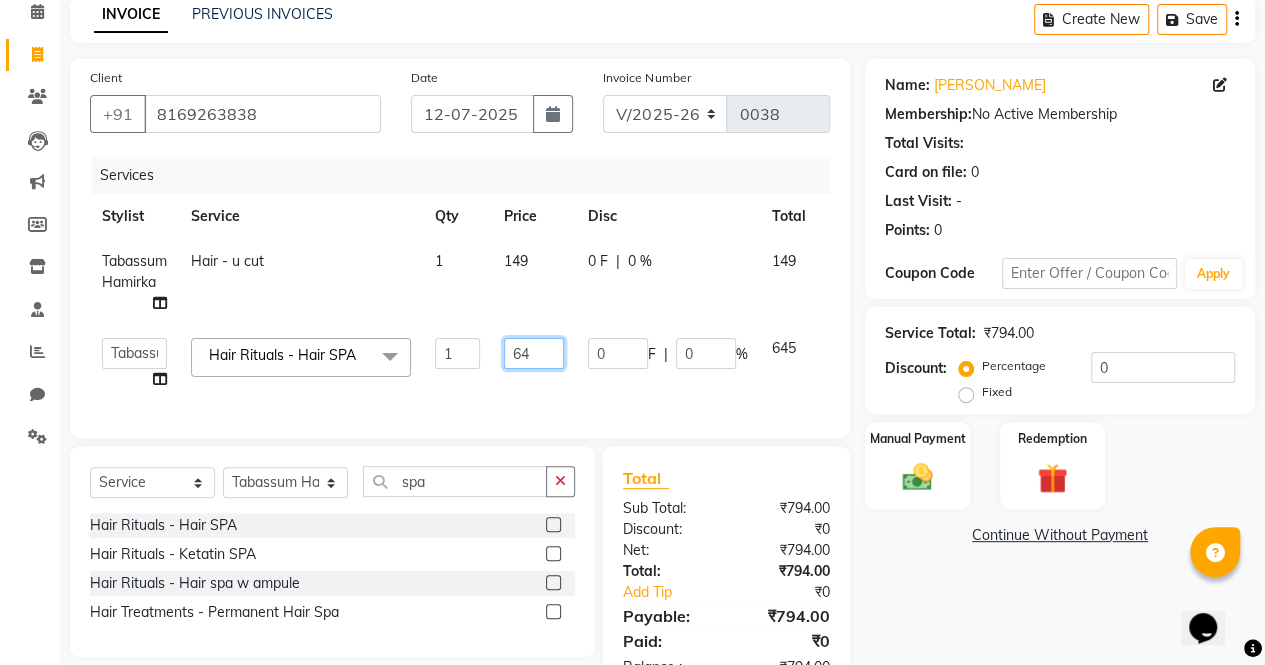 type on "6" 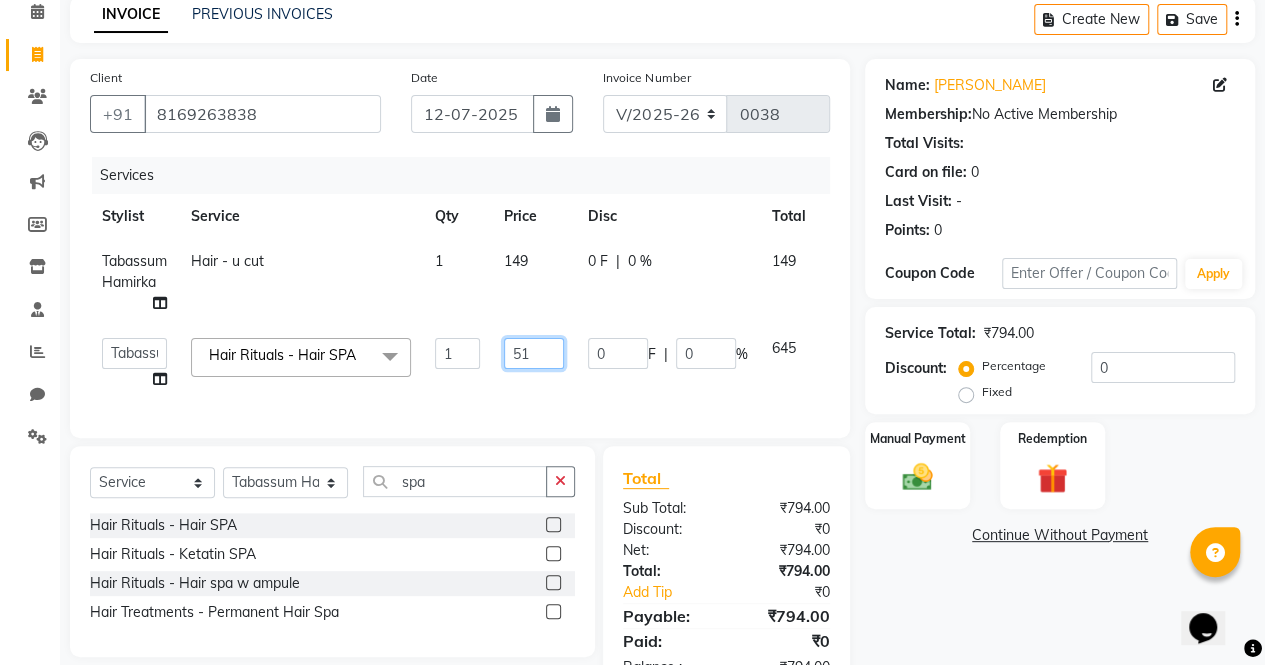 type on "510" 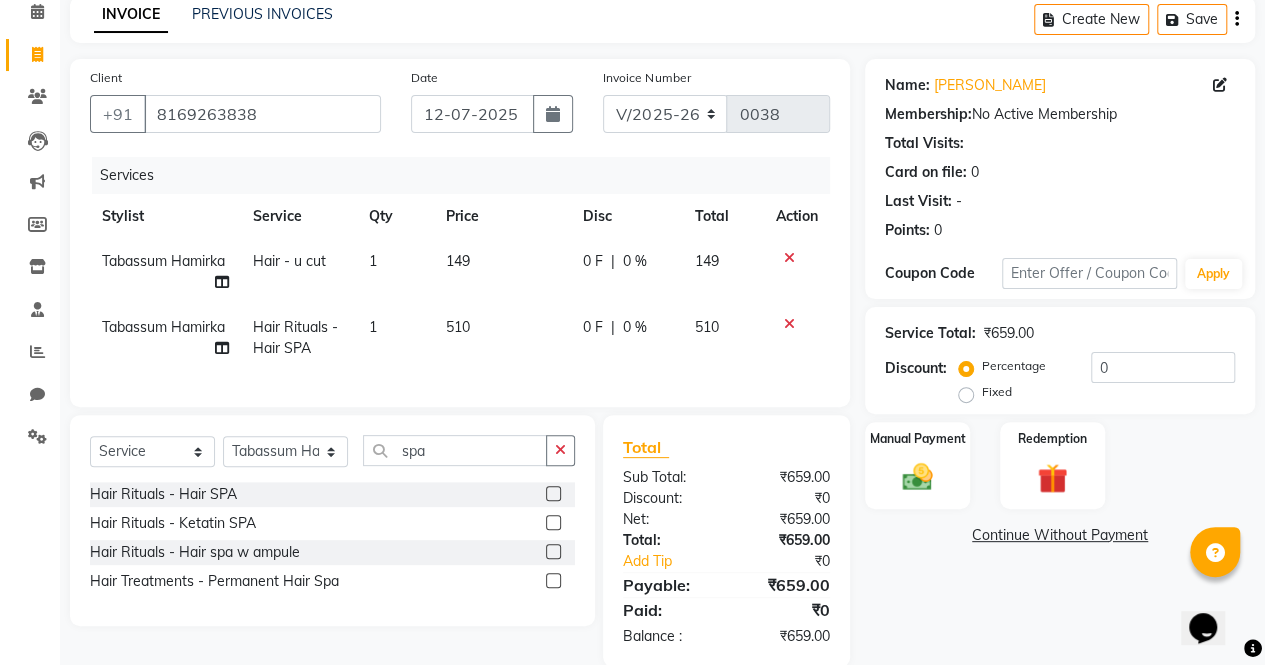 click on "Services Stylist Service Qty Price Disc Total Action Tabassum Hamirka Hair - u cut  1 149 0 F | 0 % 149 Tabassum Hamirka Hair Rituals - Hair SPA 1 510 0 F | 0 % 510" 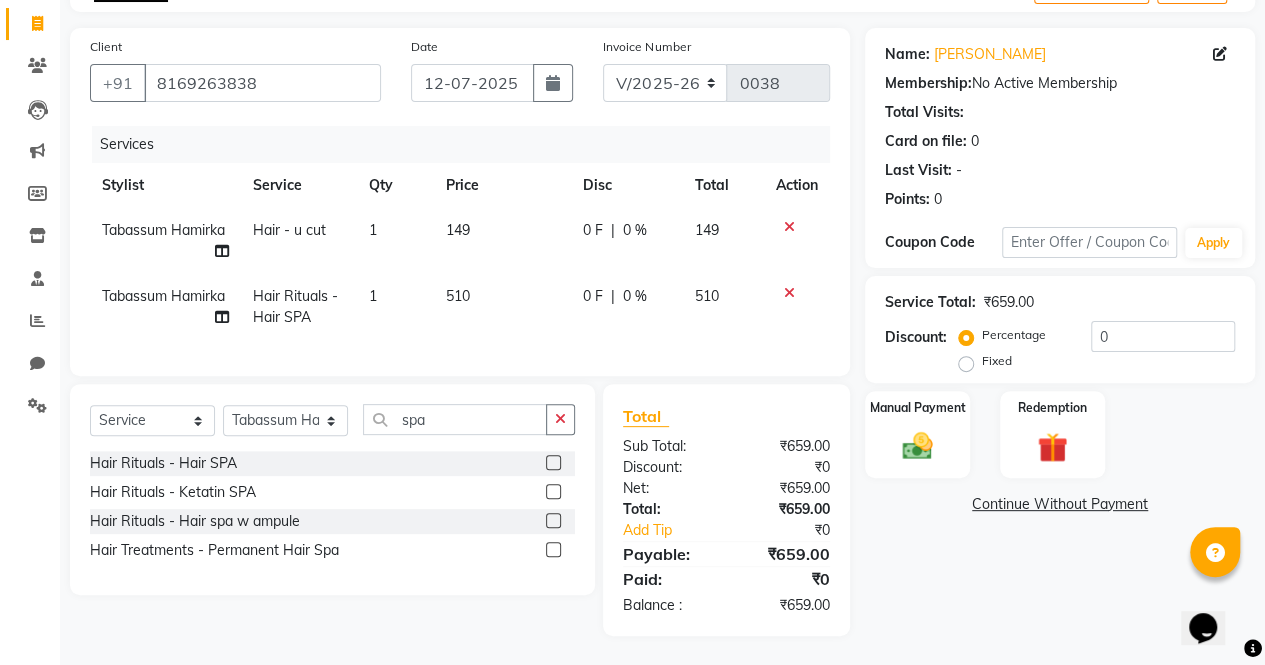 scroll, scrollTop: 136, scrollLeft: 0, axis: vertical 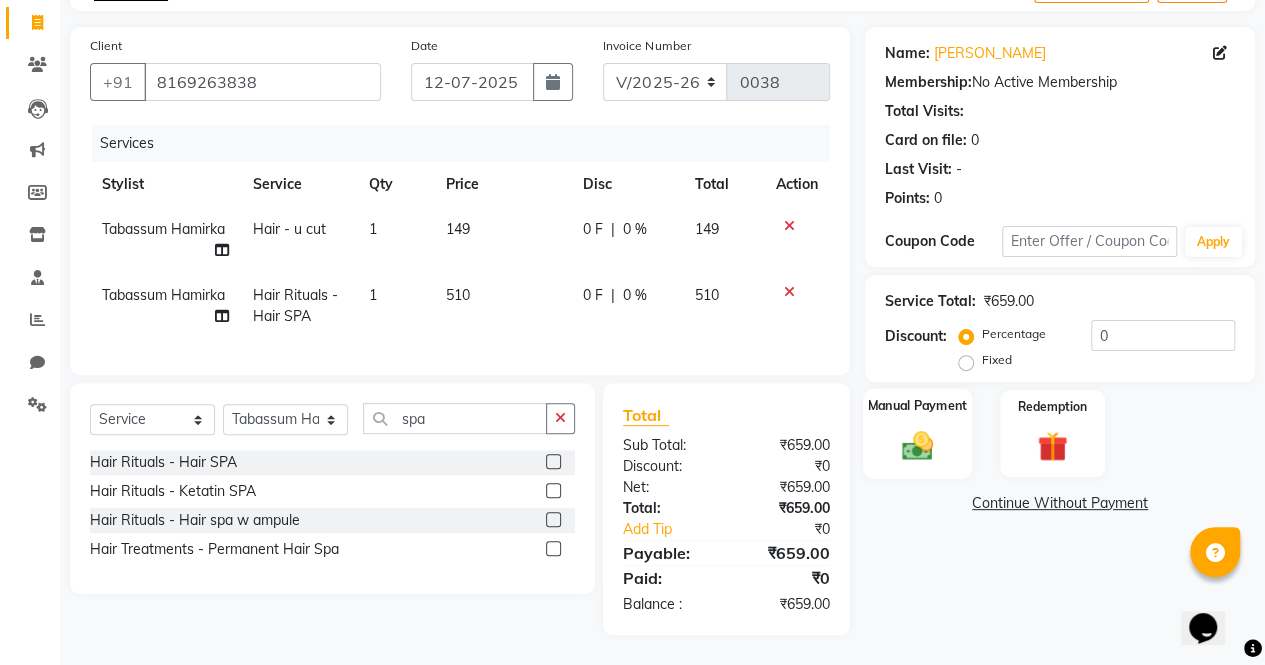 click on "Manual Payment" 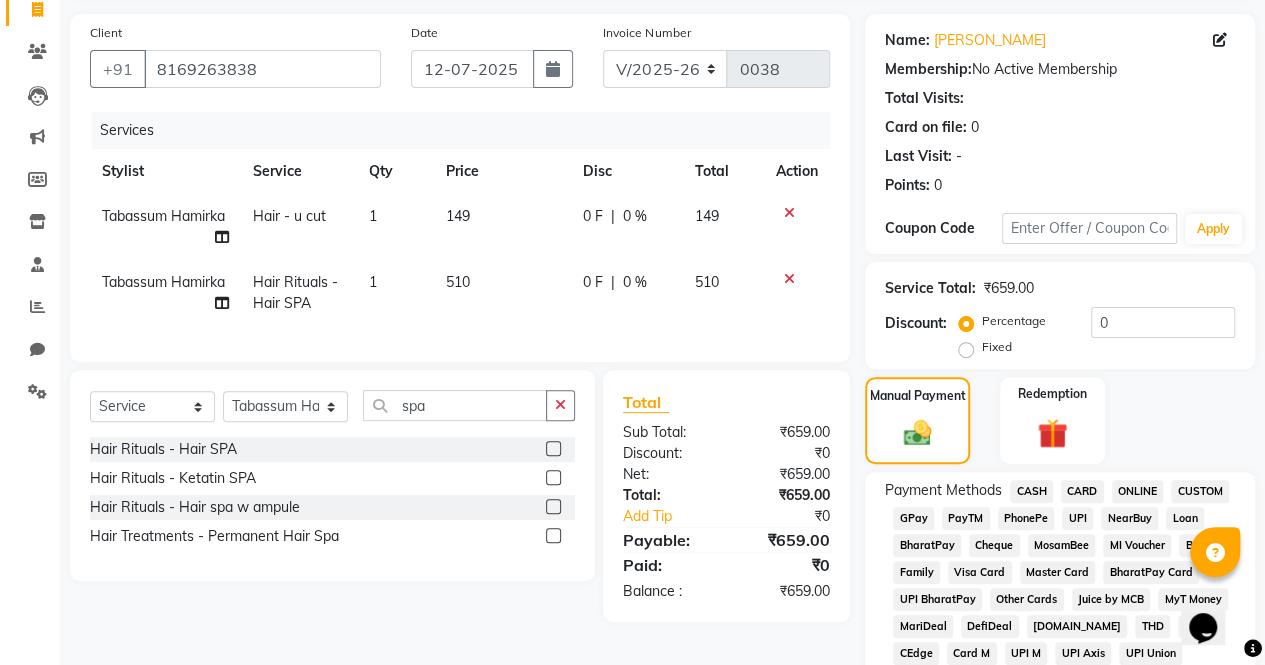 click on "GPay" 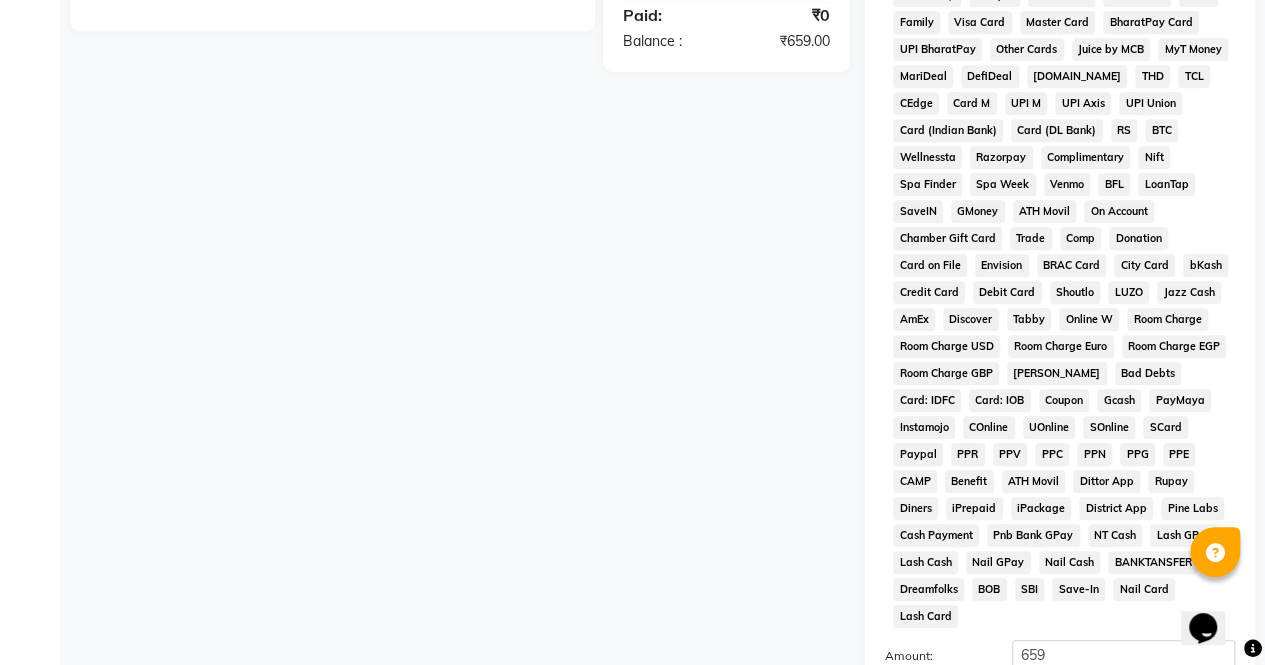 scroll, scrollTop: 892, scrollLeft: 0, axis: vertical 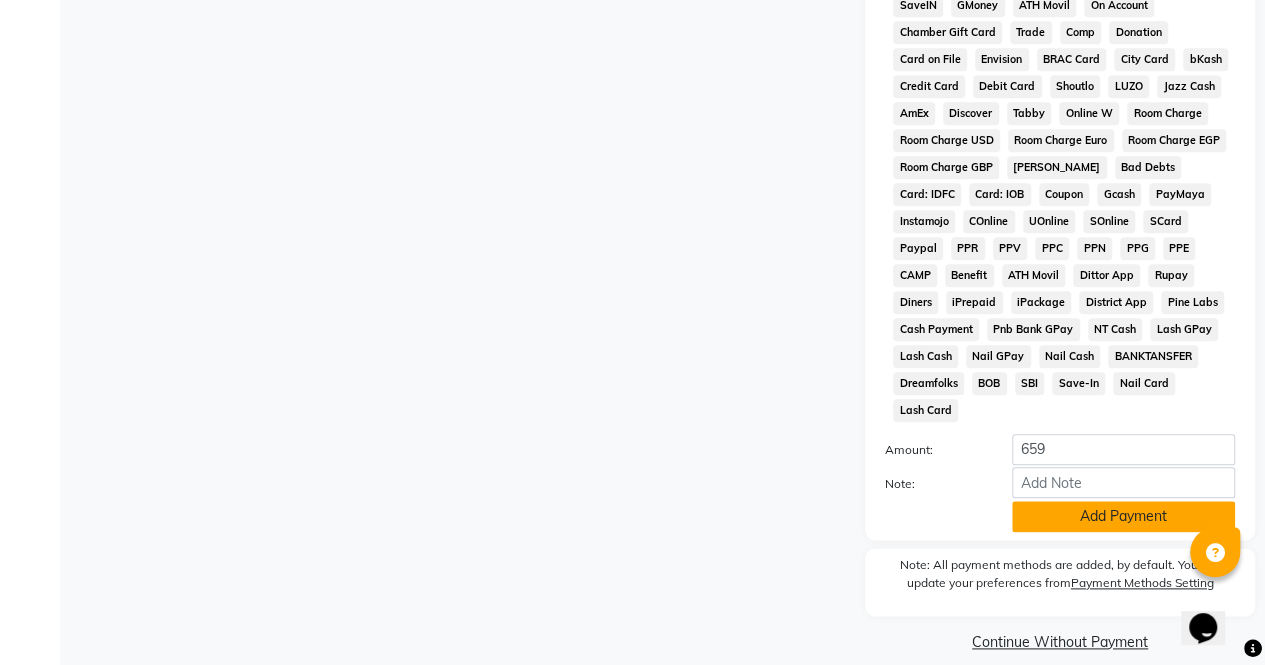 click on "Add Payment" 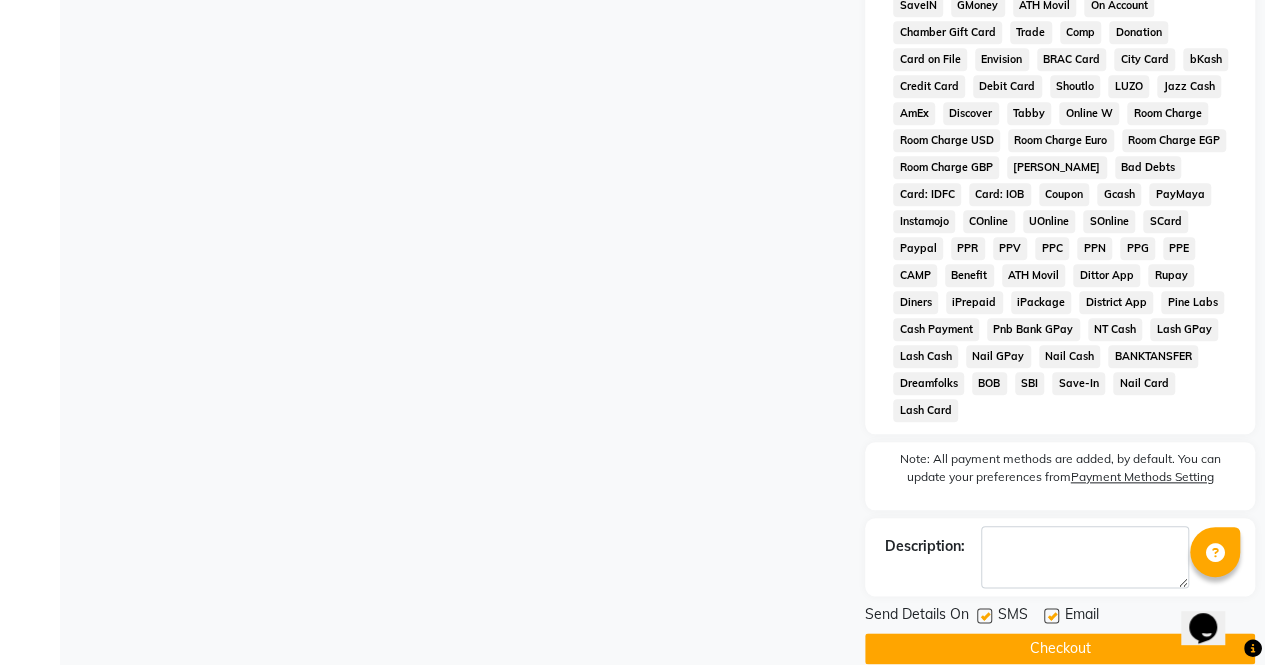 click 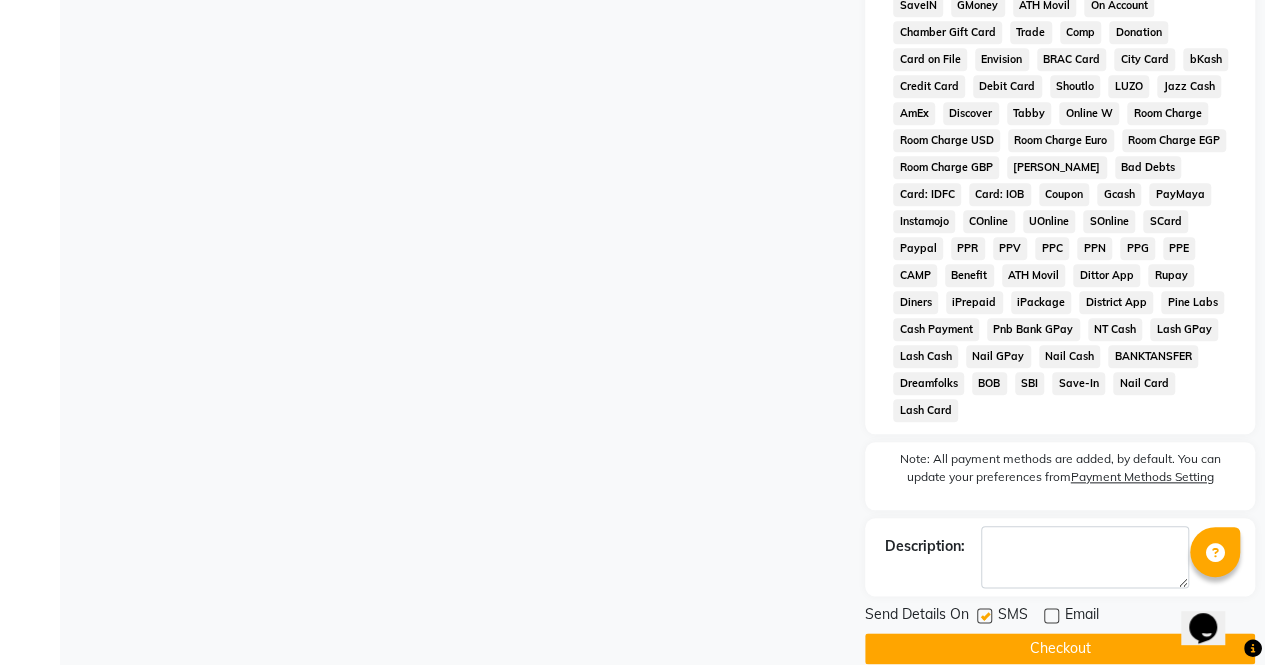 click on "SMS" 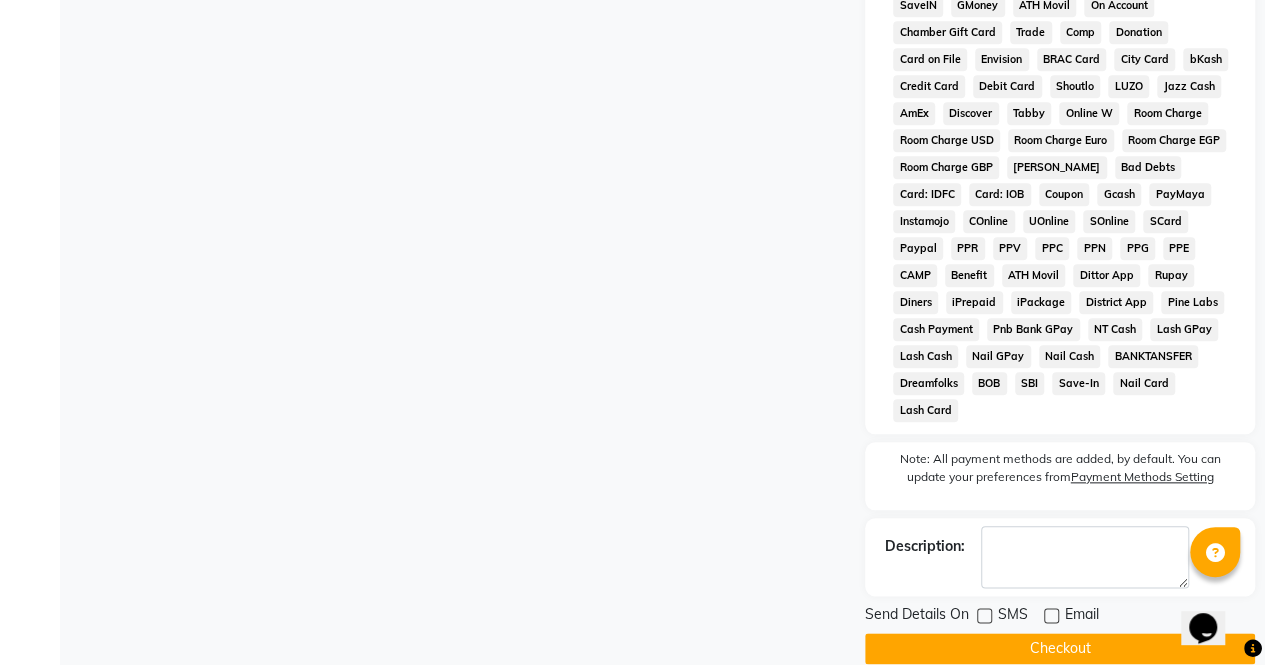 click on "Checkout" 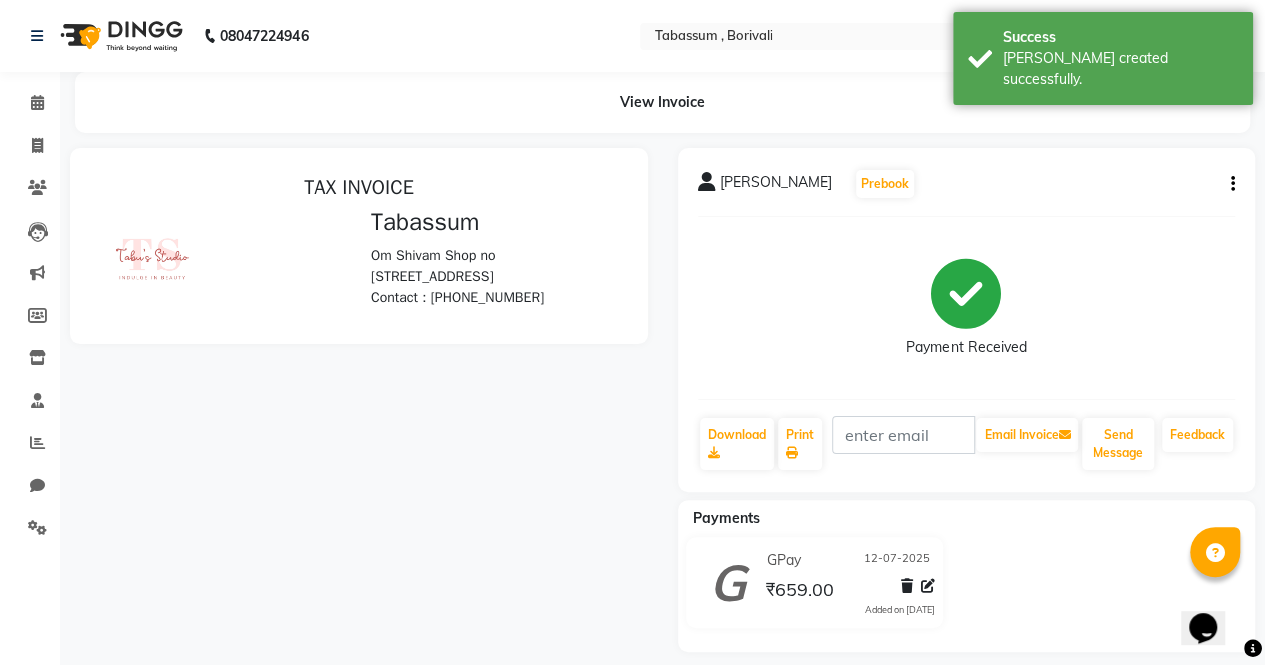 scroll, scrollTop: 0, scrollLeft: 0, axis: both 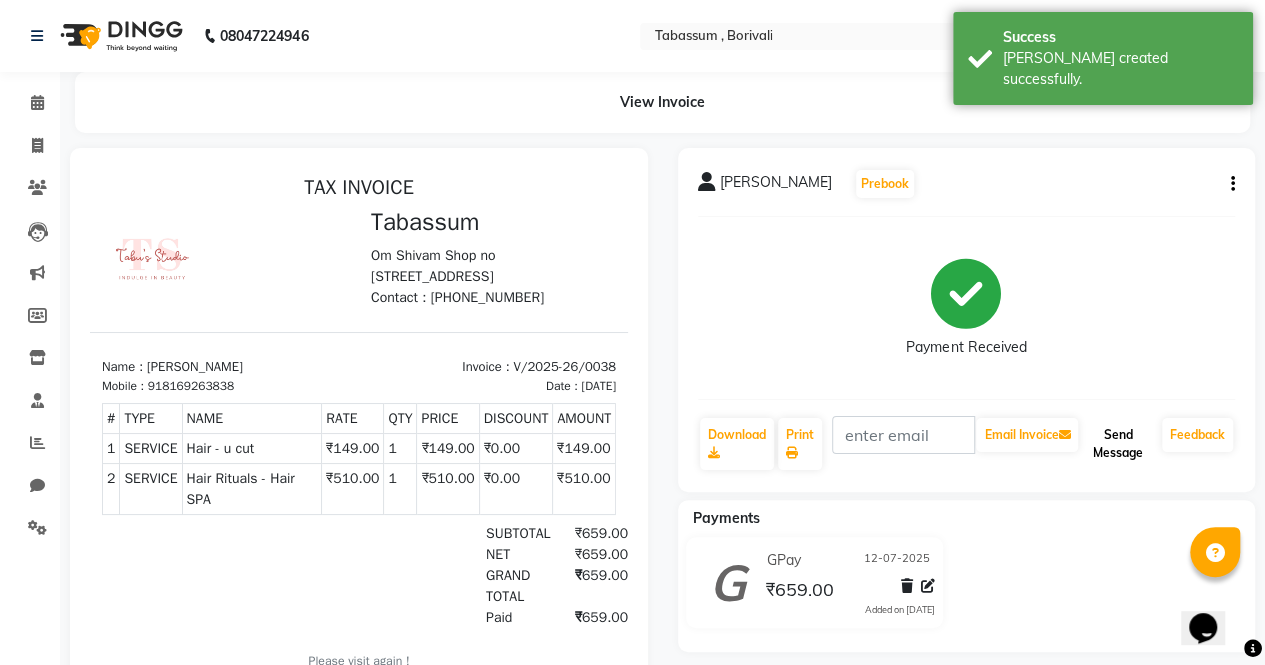 click on "Send Message" 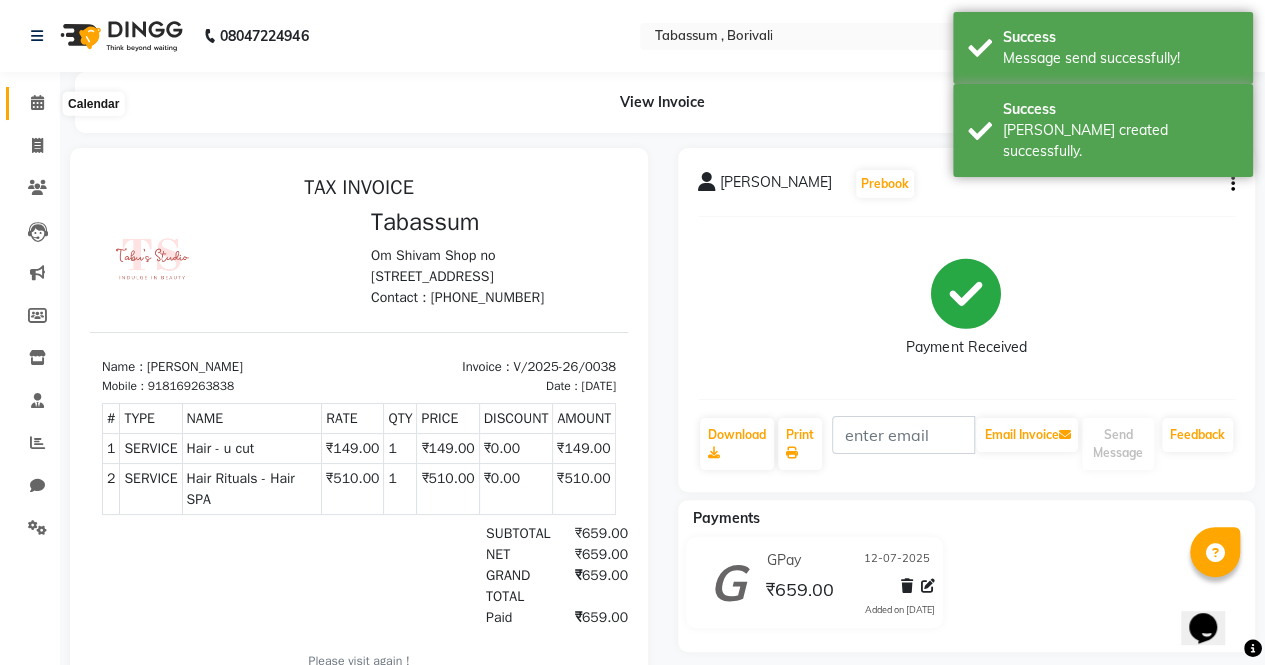 drag, startPoint x: 153, startPoint y: 137, endPoint x: 34, endPoint y: 109, distance: 122.24974 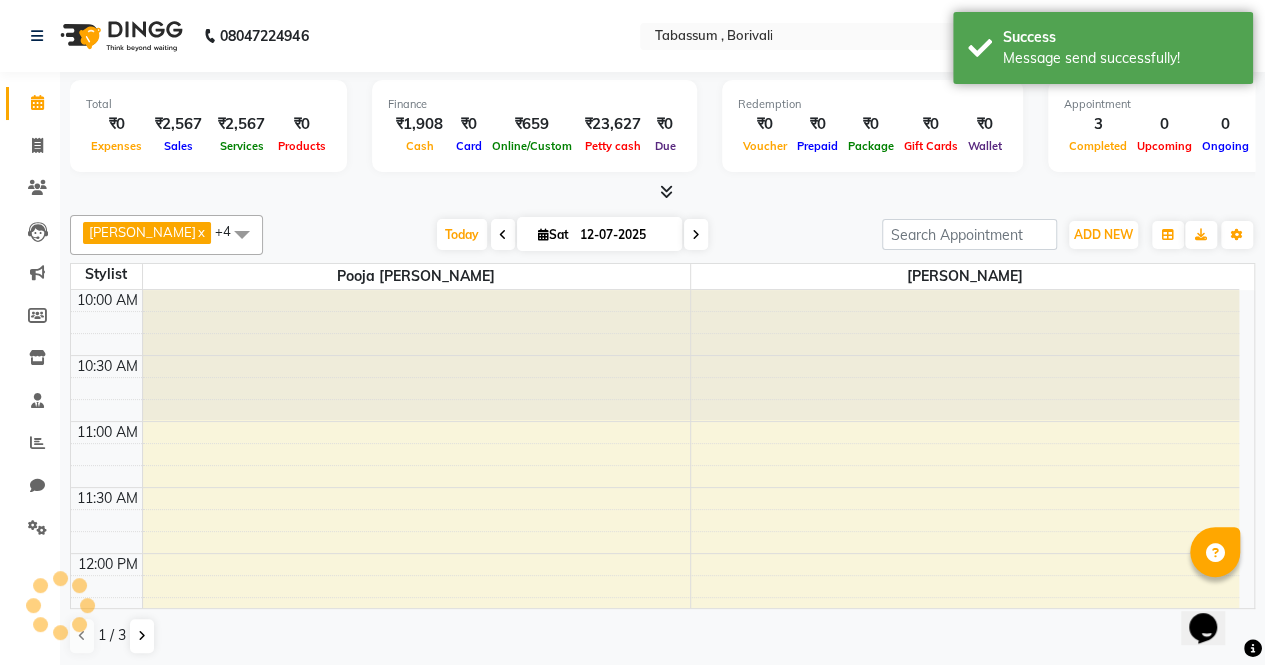scroll, scrollTop: 0, scrollLeft: 0, axis: both 